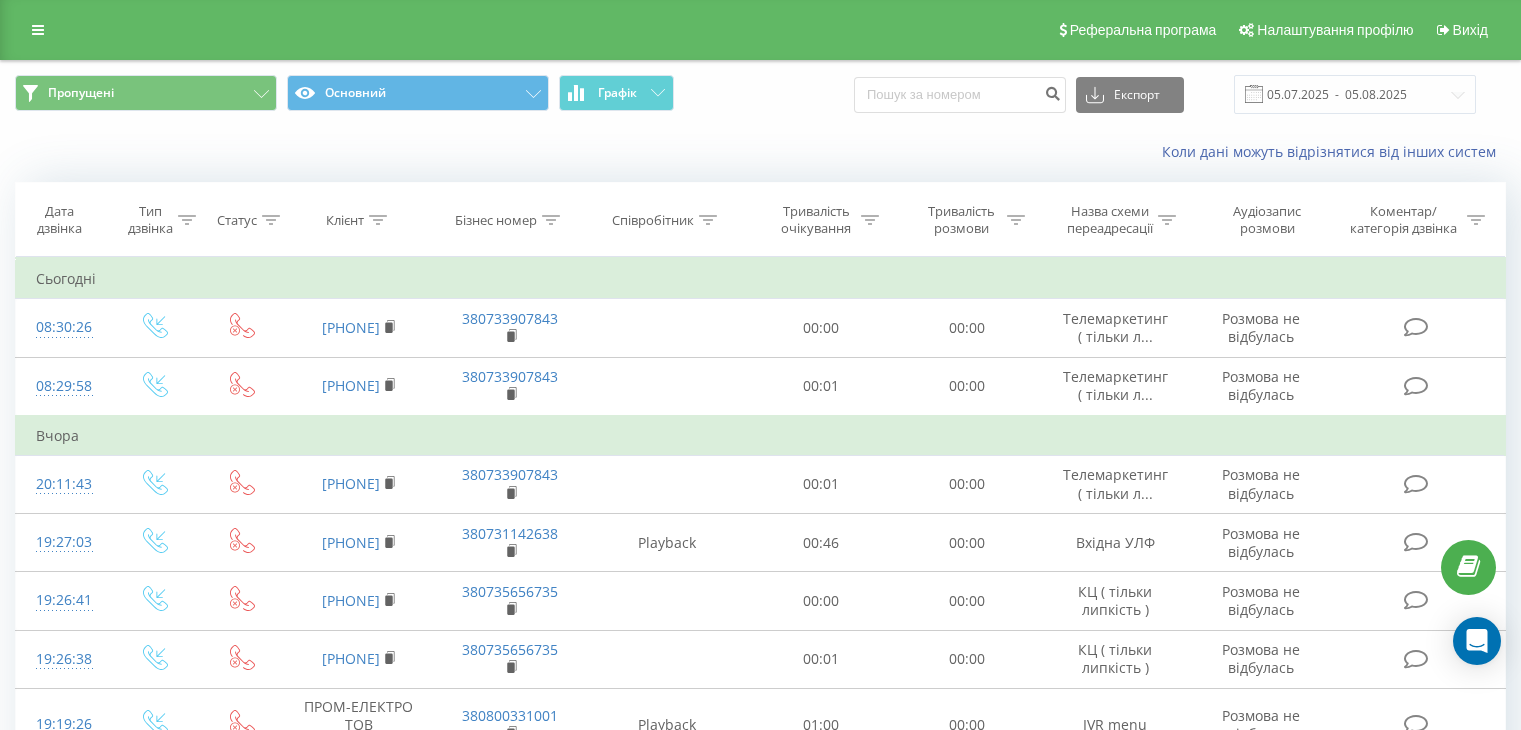 scroll, scrollTop: 0, scrollLeft: 0, axis: both 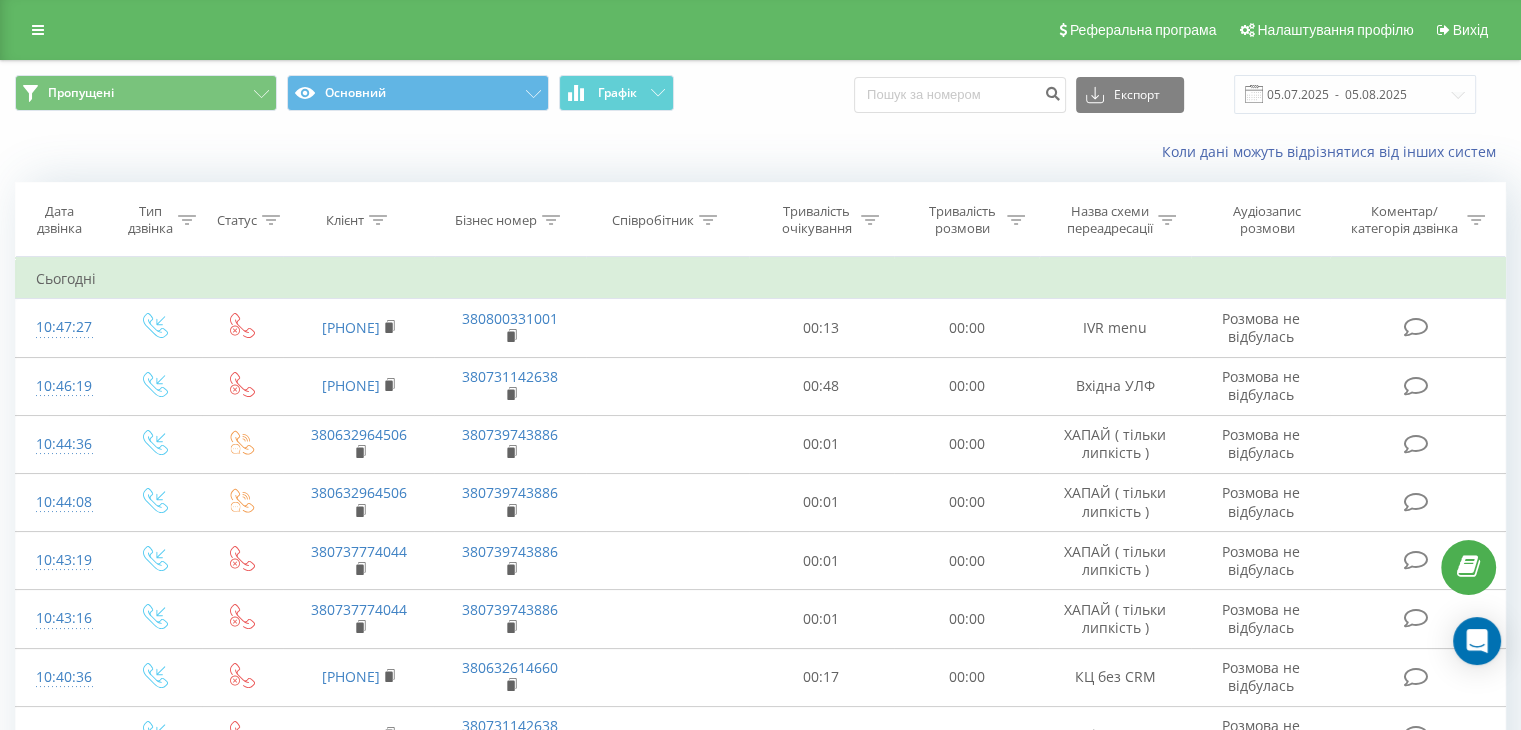 click on "Коли дані можуть відрізнятися вiд інших систем" at bounding box center [760, 152] 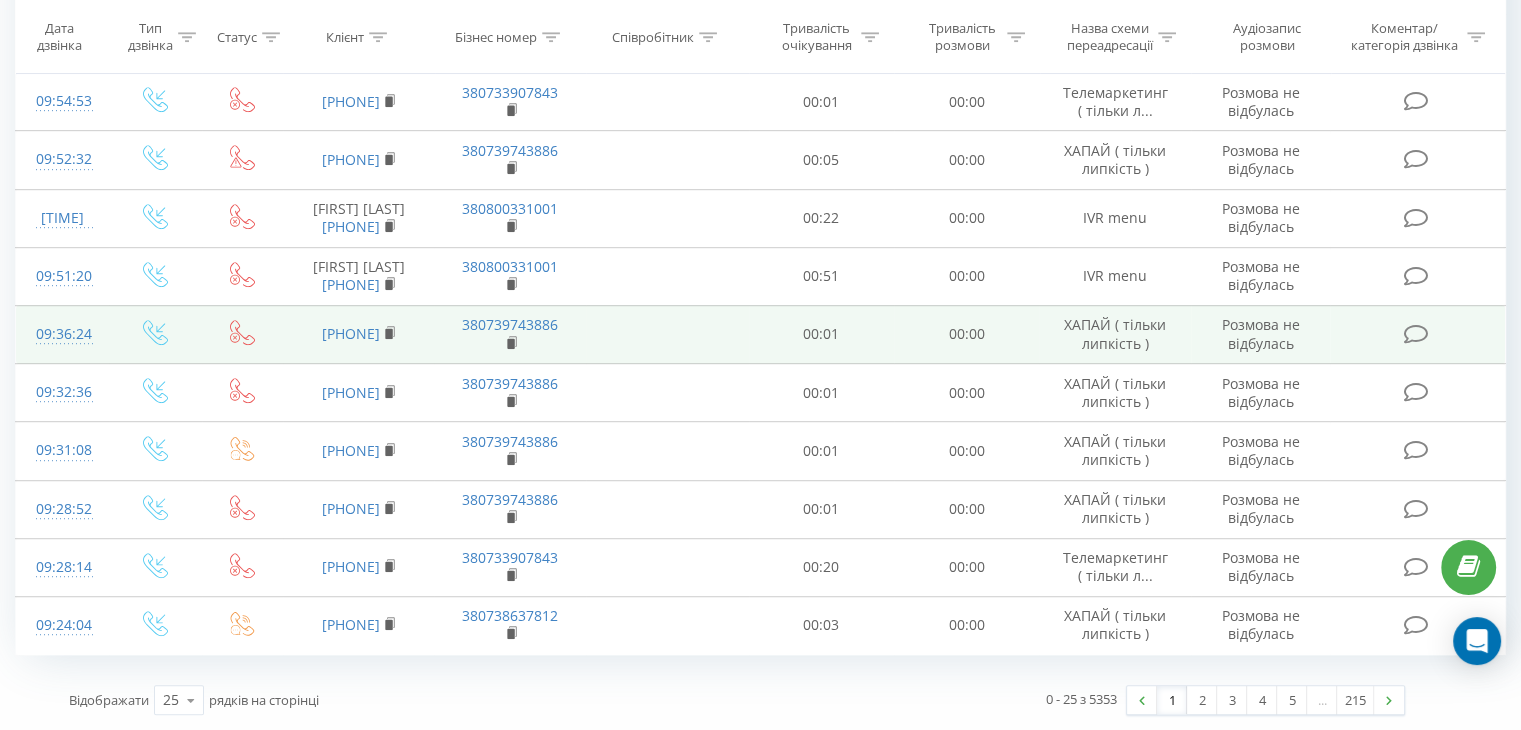 scroll, scrollTop: 1196, scrollLeft: 0, axis: vertical 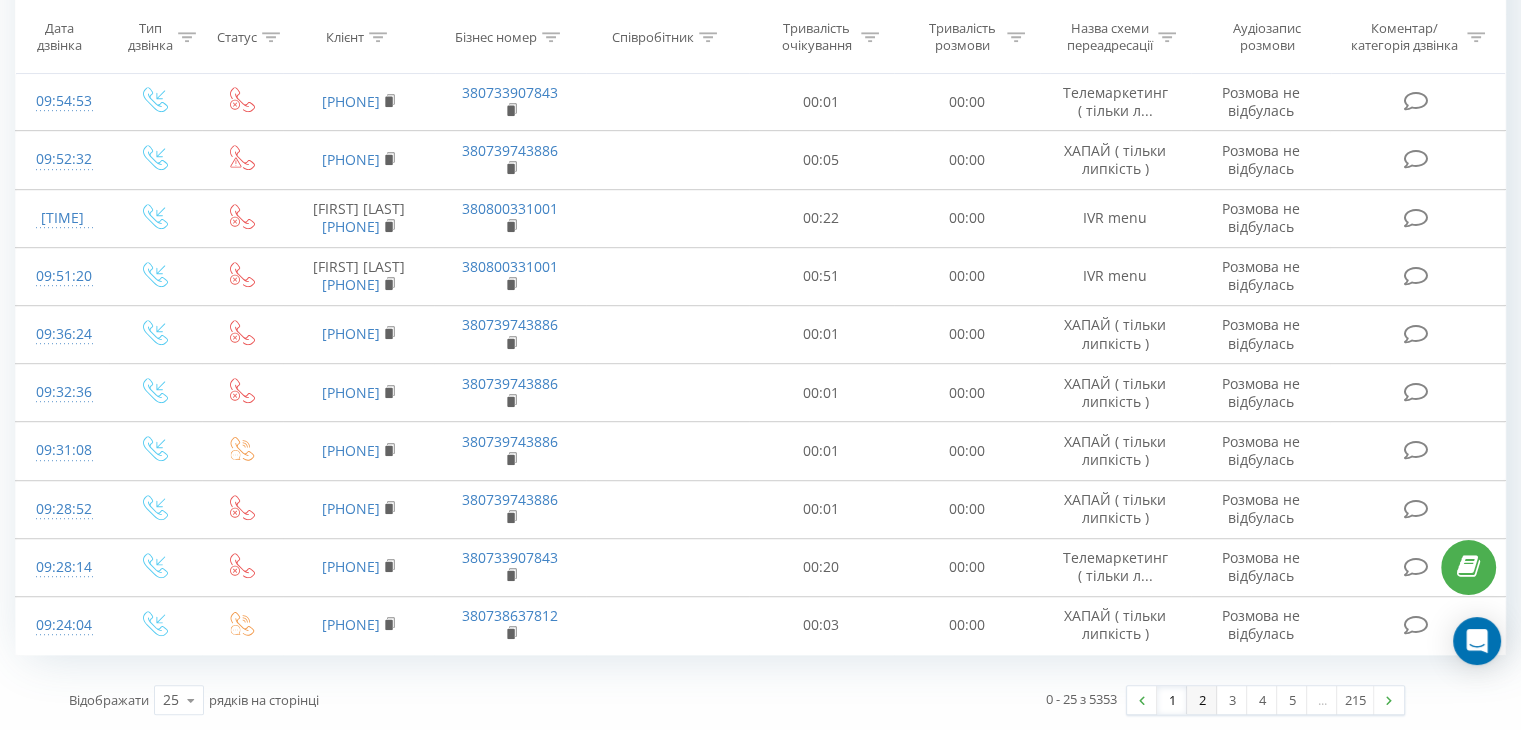 click on "2" at bounding box center [1202, 700] 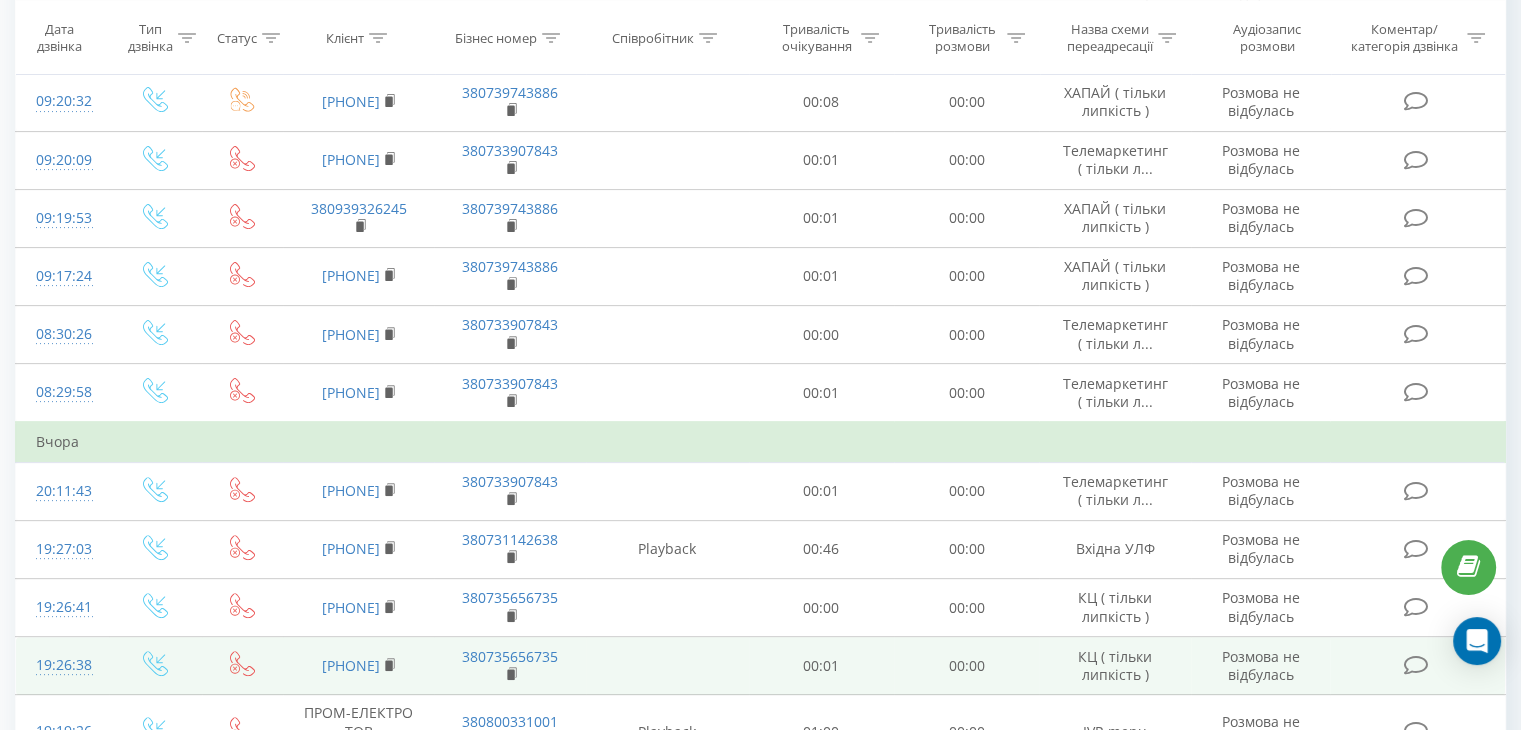 scroll, scrollTop: 432, scrollLeft: 0, axis: vertical 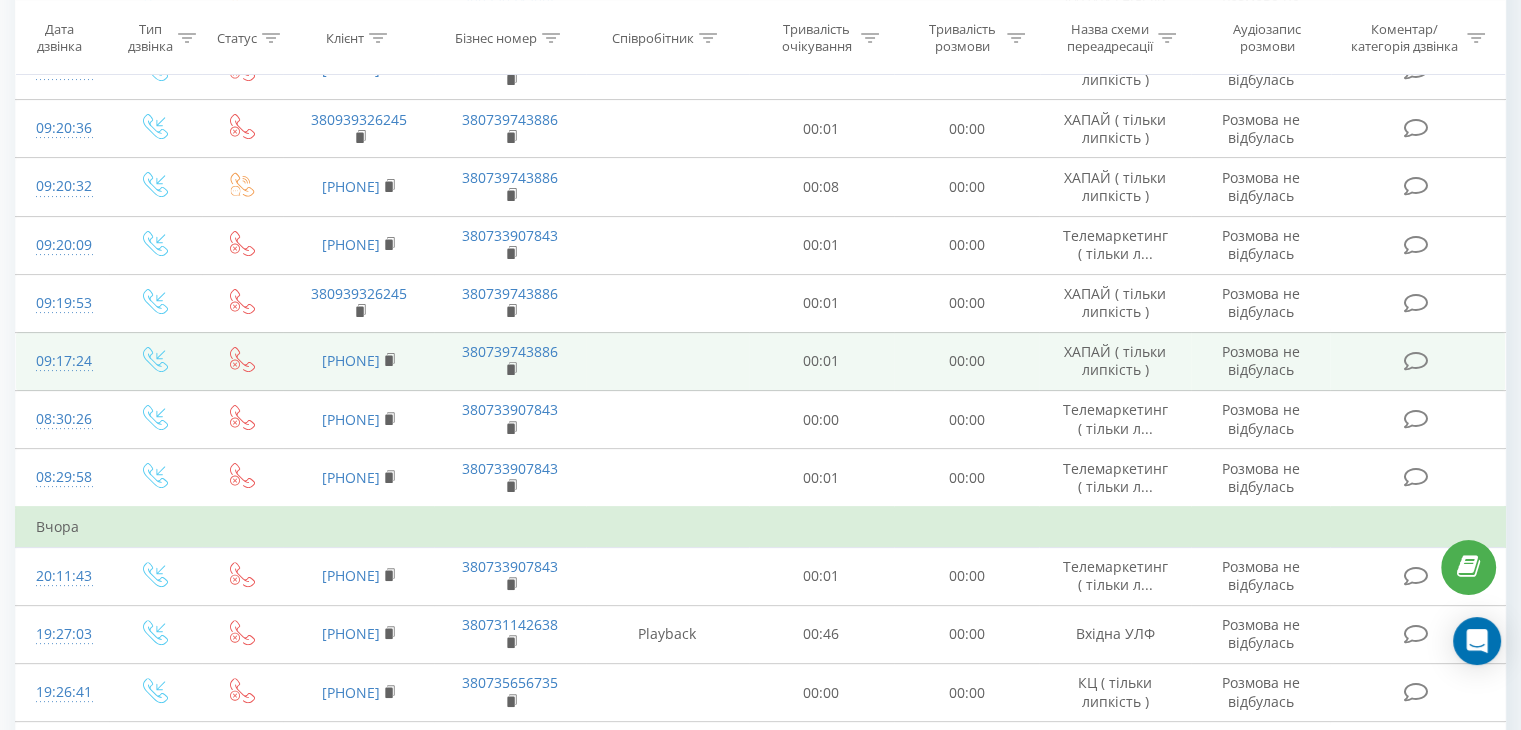 drag, startPoint x: 411, startPoint y: 346, endPoint x: 327, endPoint y: 335, distance: 84.71718 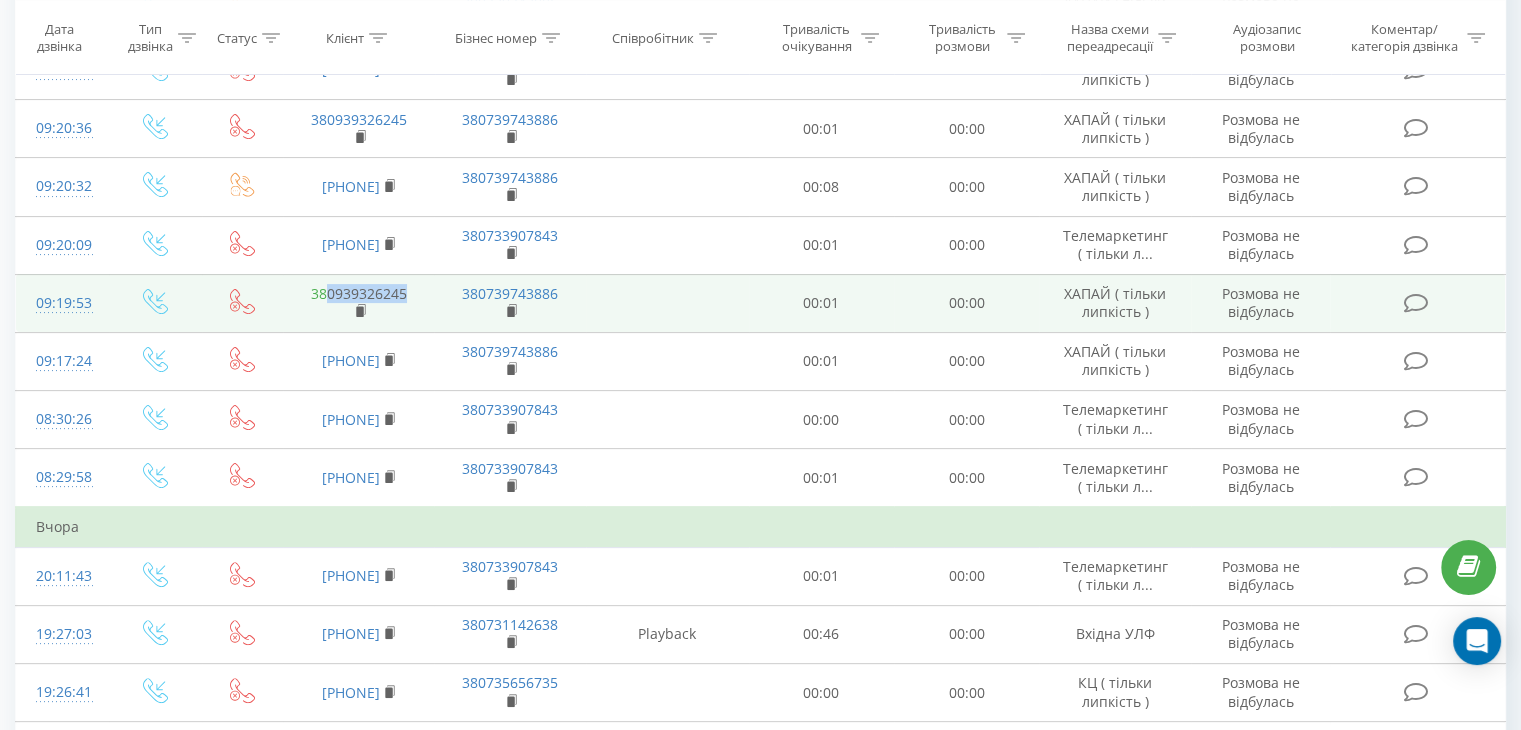 drag, startPoint x: 413, startPoint y: 286, endPoint x: 325, endPoint y: 291, distance: 88.14193 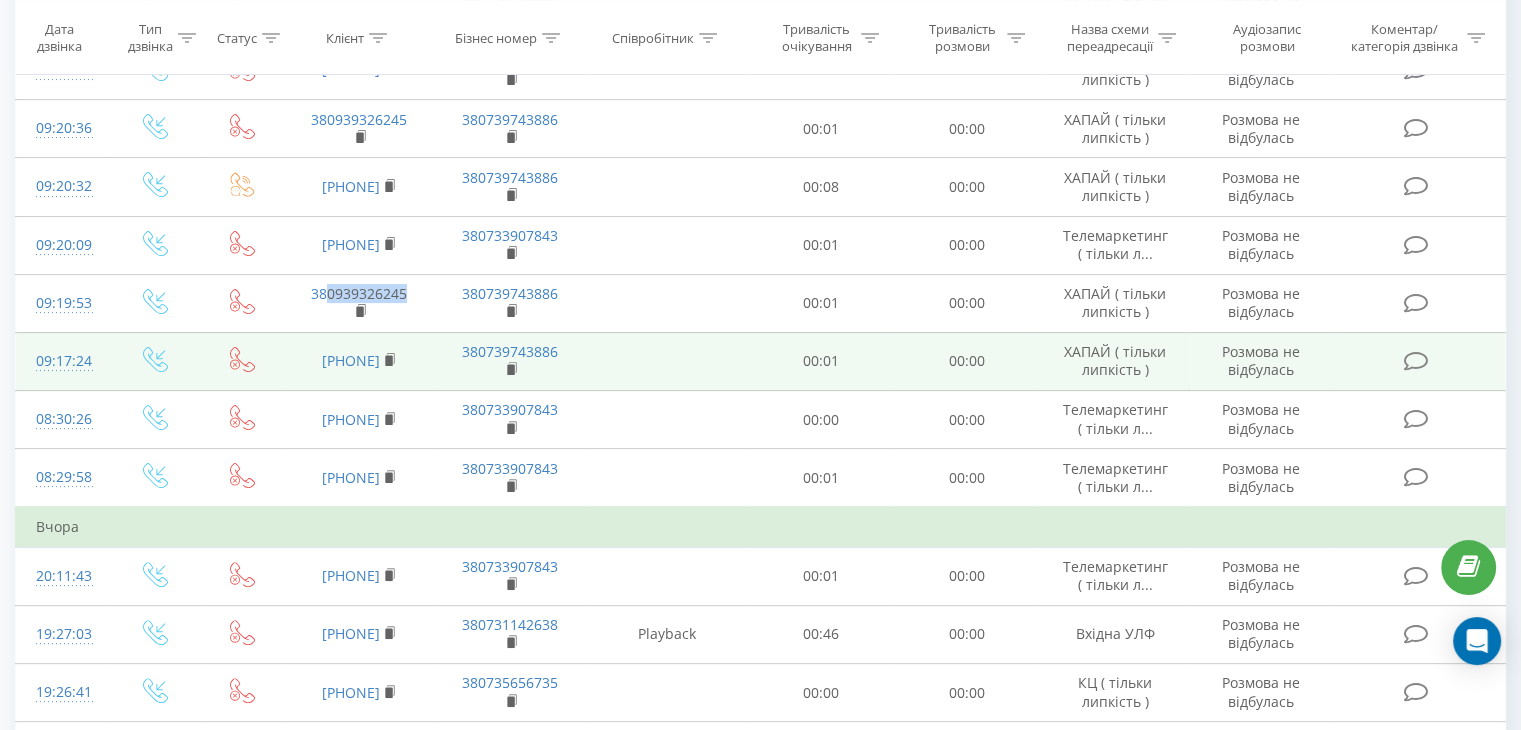 copy on "[PHONE]" 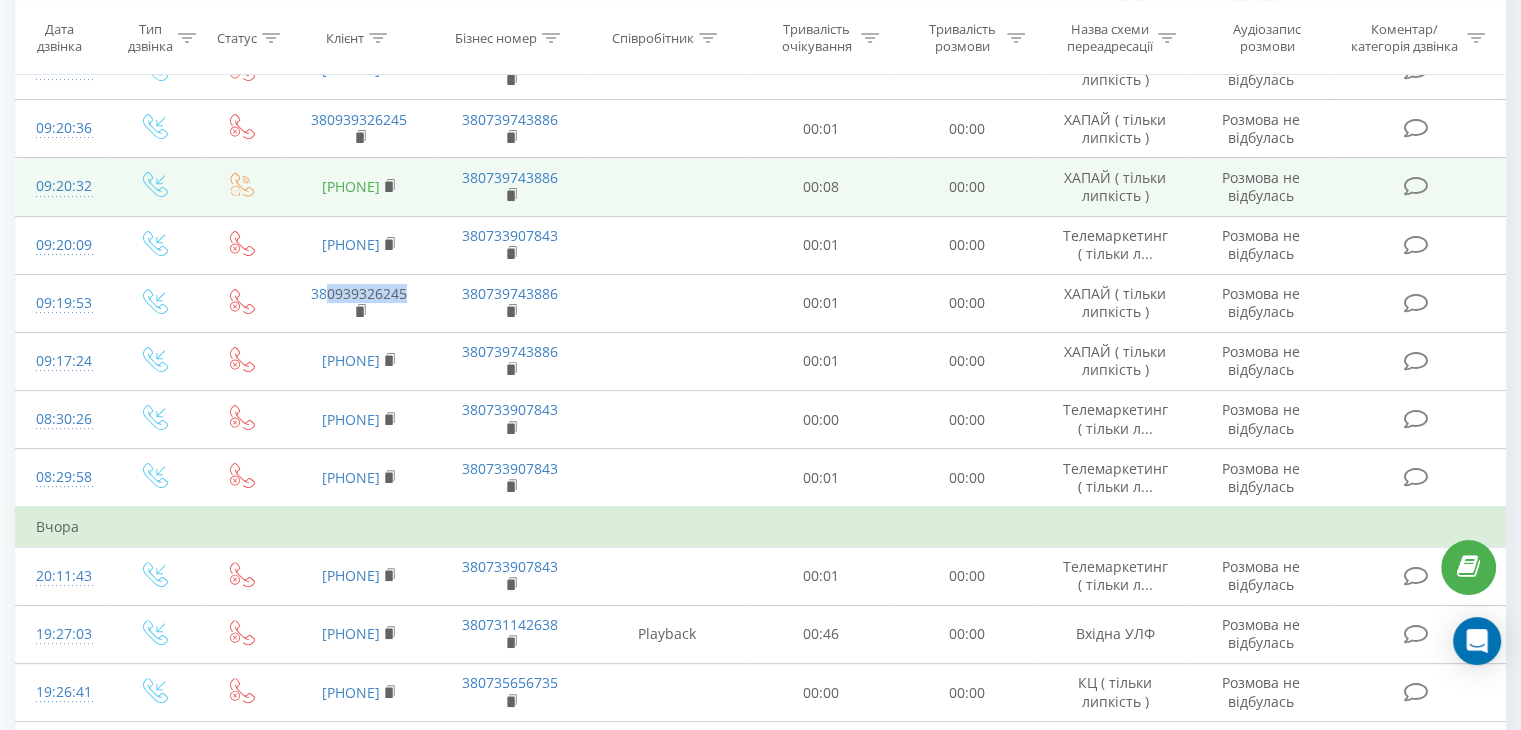 drag, startPoint x: 412, startPoint y: 169, endPoint x: 328, endPoint y: 169, distance: 84 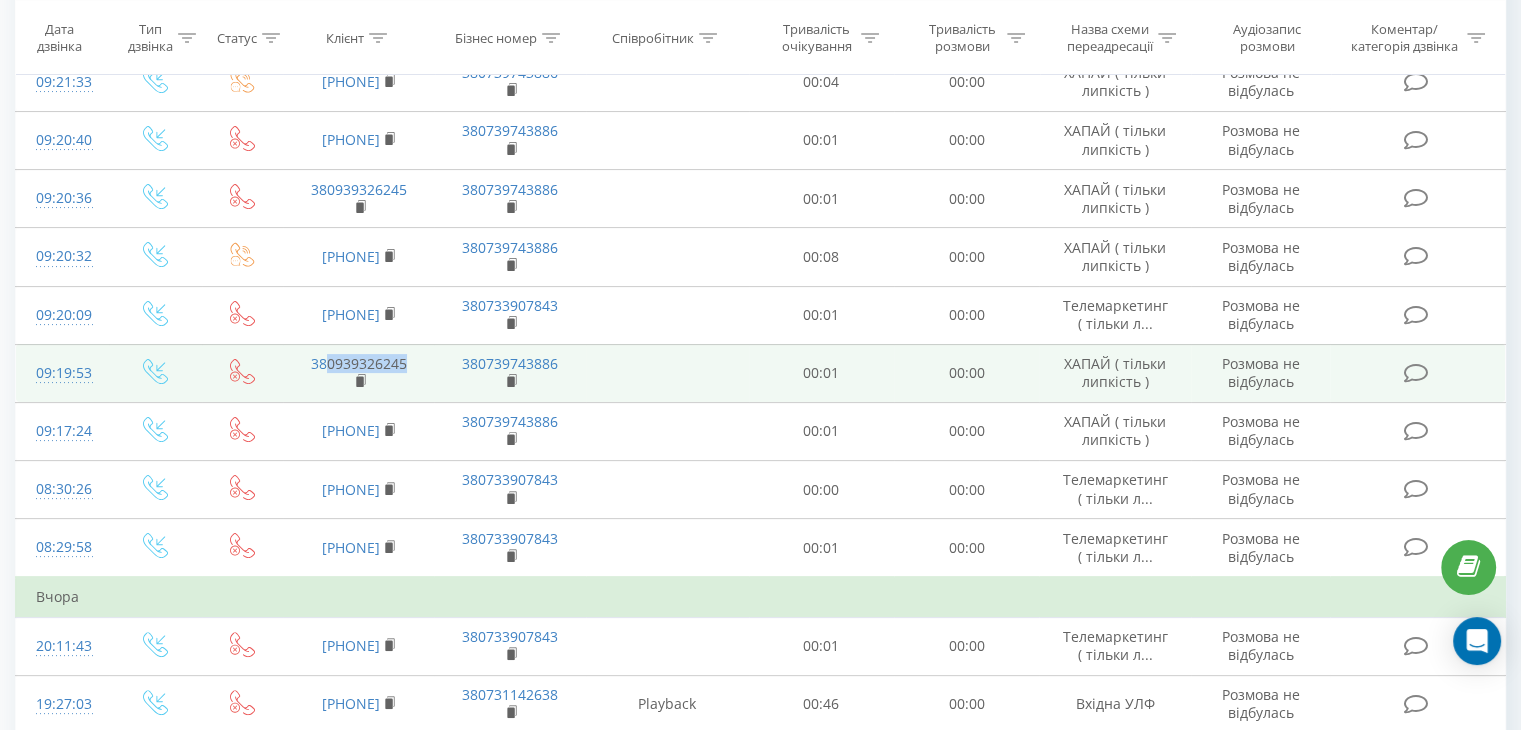 scroll, scrollTop: 332, scrollLeft: 0, axis: vertical 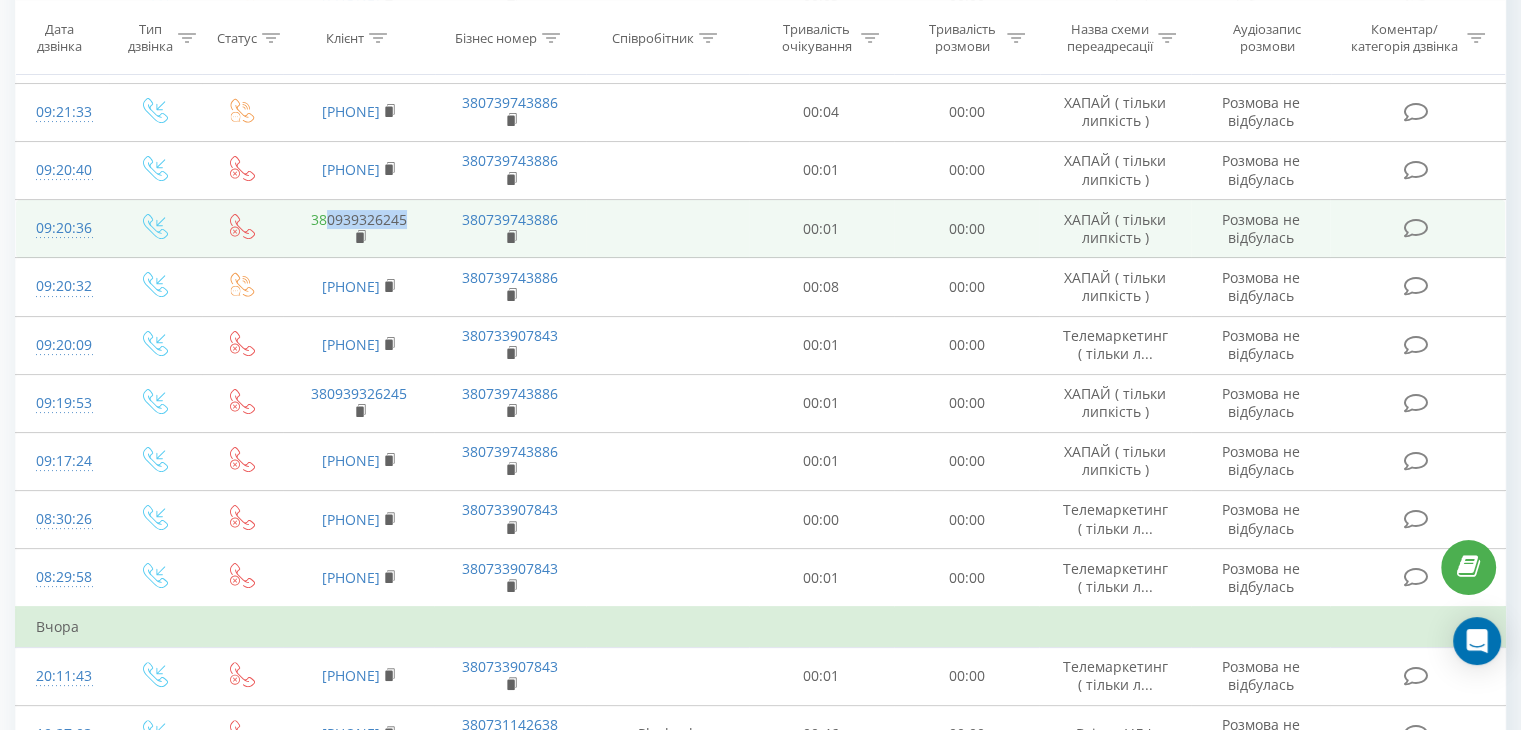 drag, startPoint x: 414, startPoint y: 217, endPoint x: 328, endPoint y: 218, distance: 86.00581 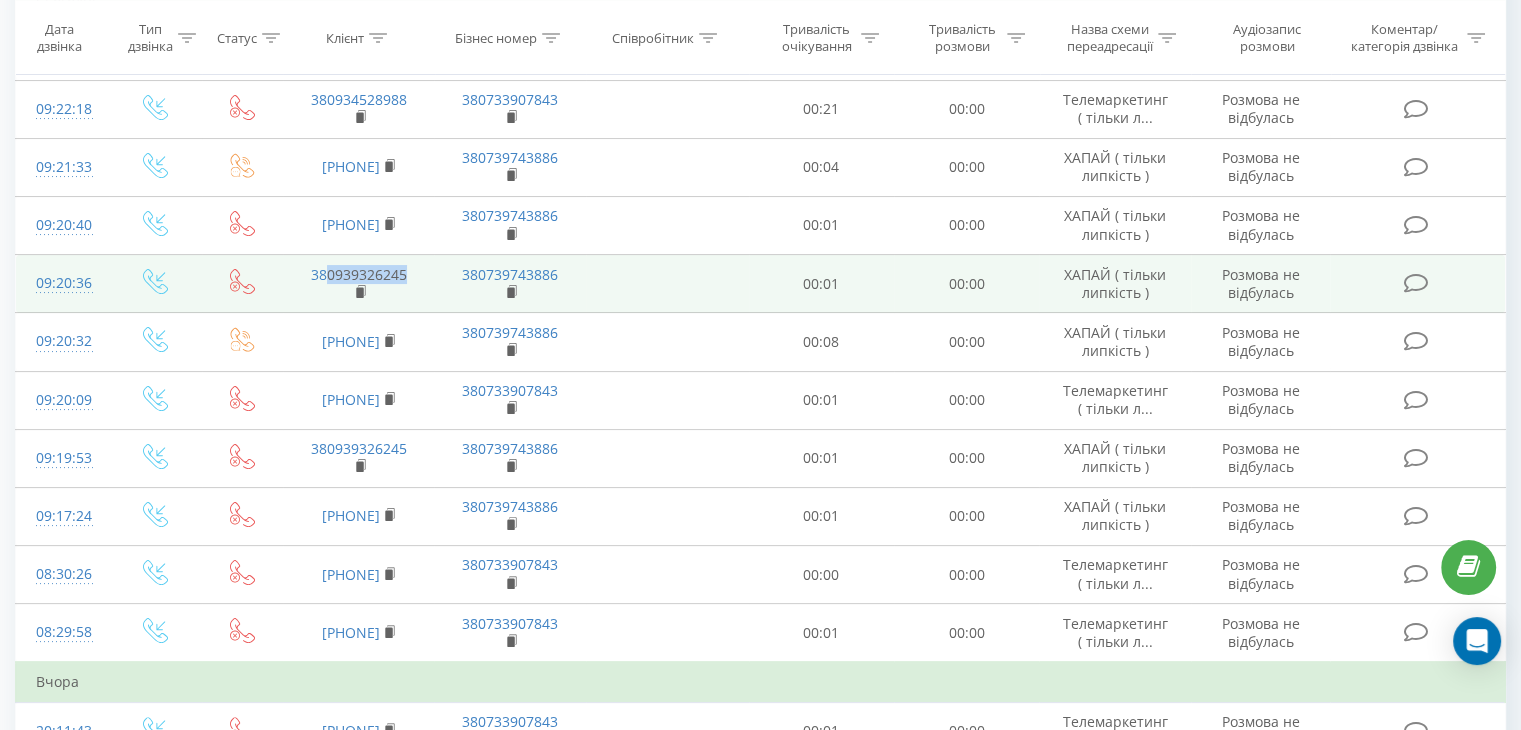 scroll, scrollTop: 232, scrollLeft: 0, axis: vertical 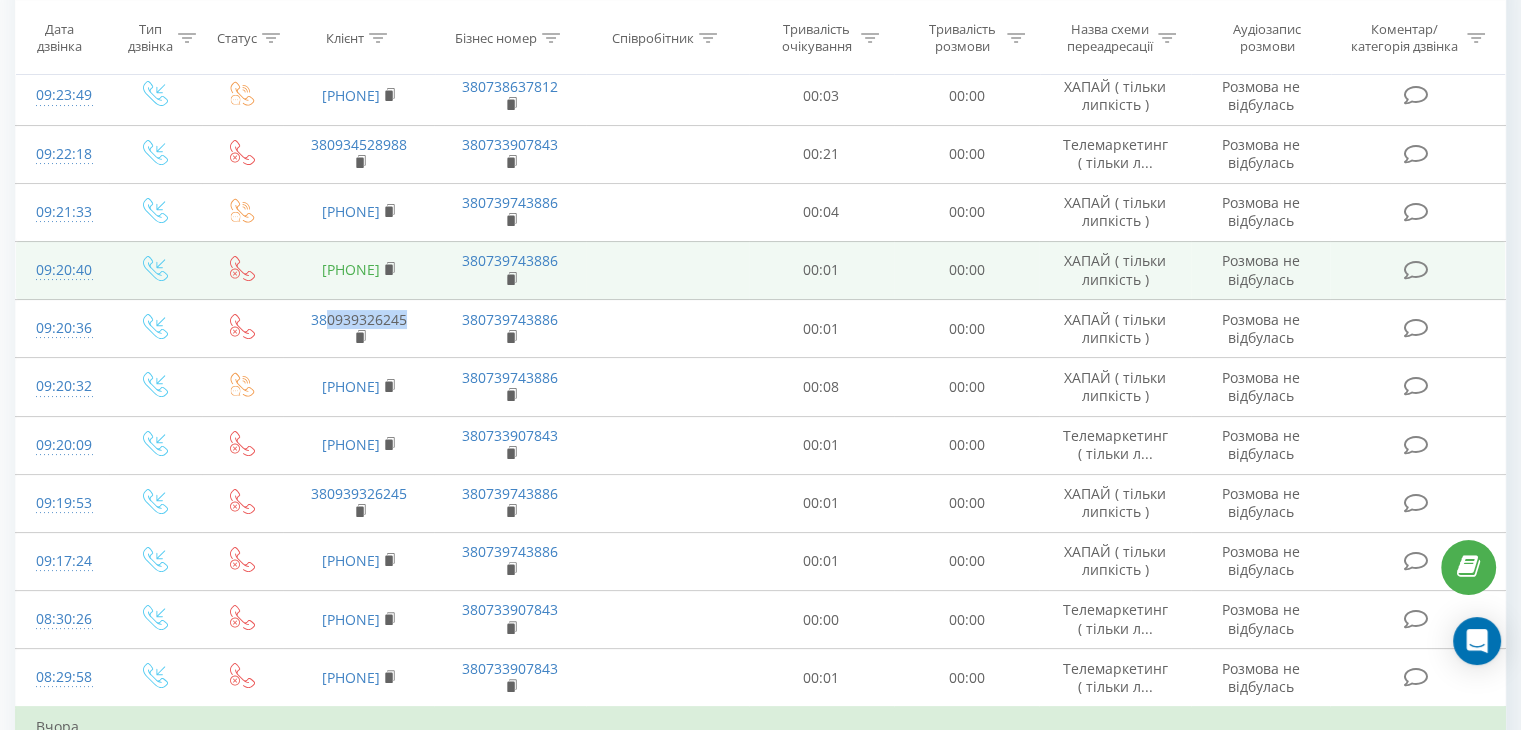 drag, startPoint x: 409, startPoint y: 259, endPoint x: 326, endPoint y: 256, distance: 83.0542 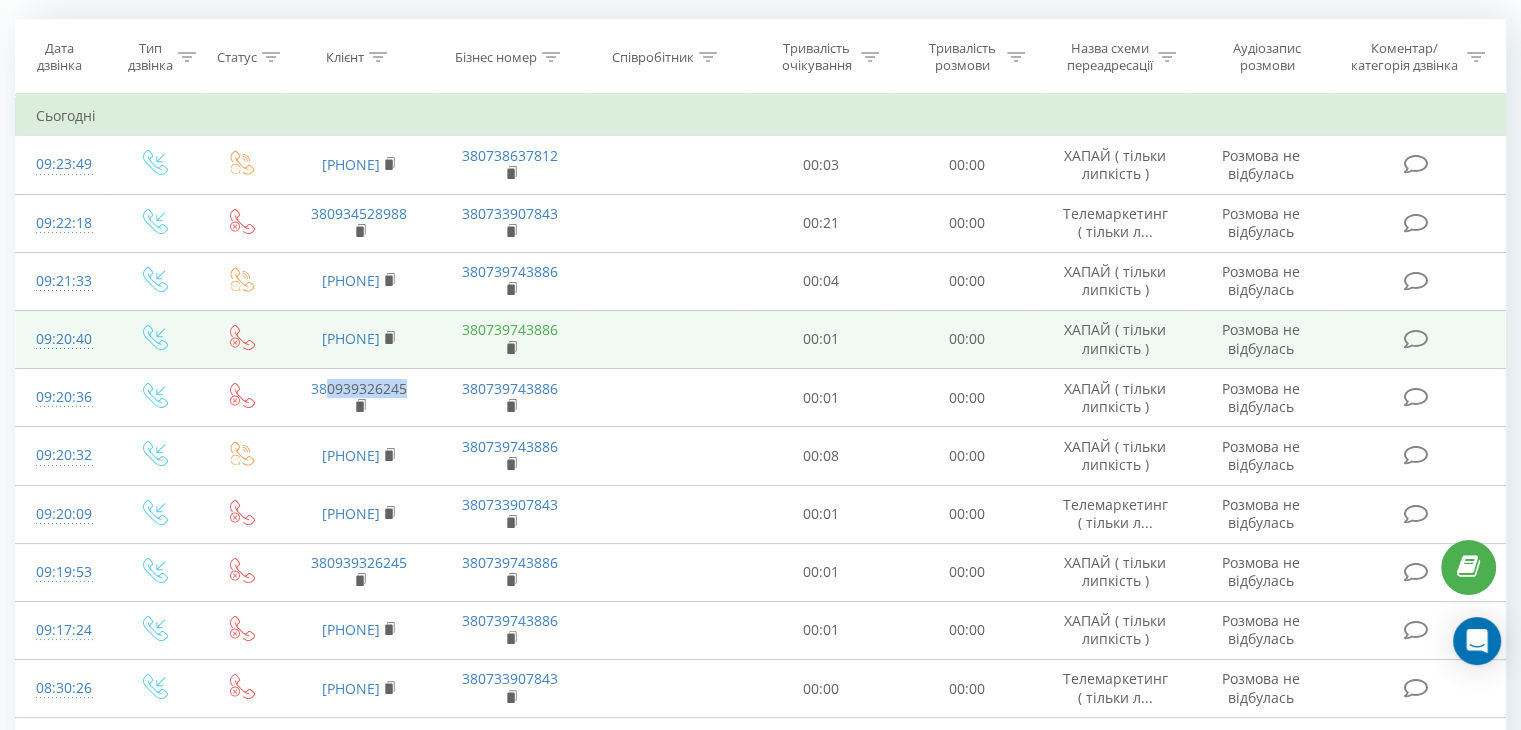 scroll, scrollTop: 132, scrollLeft: 0, axis: vertical 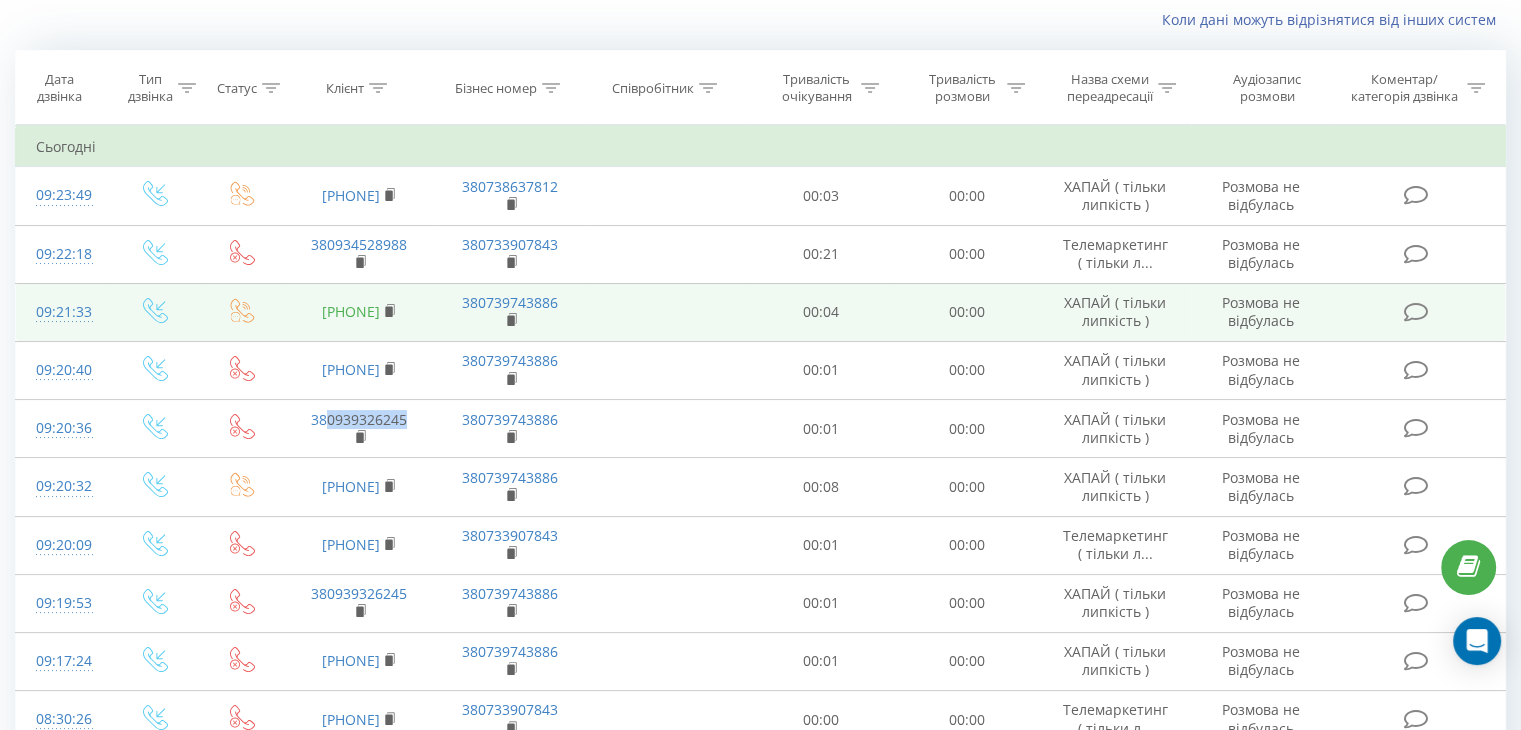 drag, startPoint x: 412, startPoint y: 301, endPoint x: 327, endPoint y: 297, distance: 85.09406 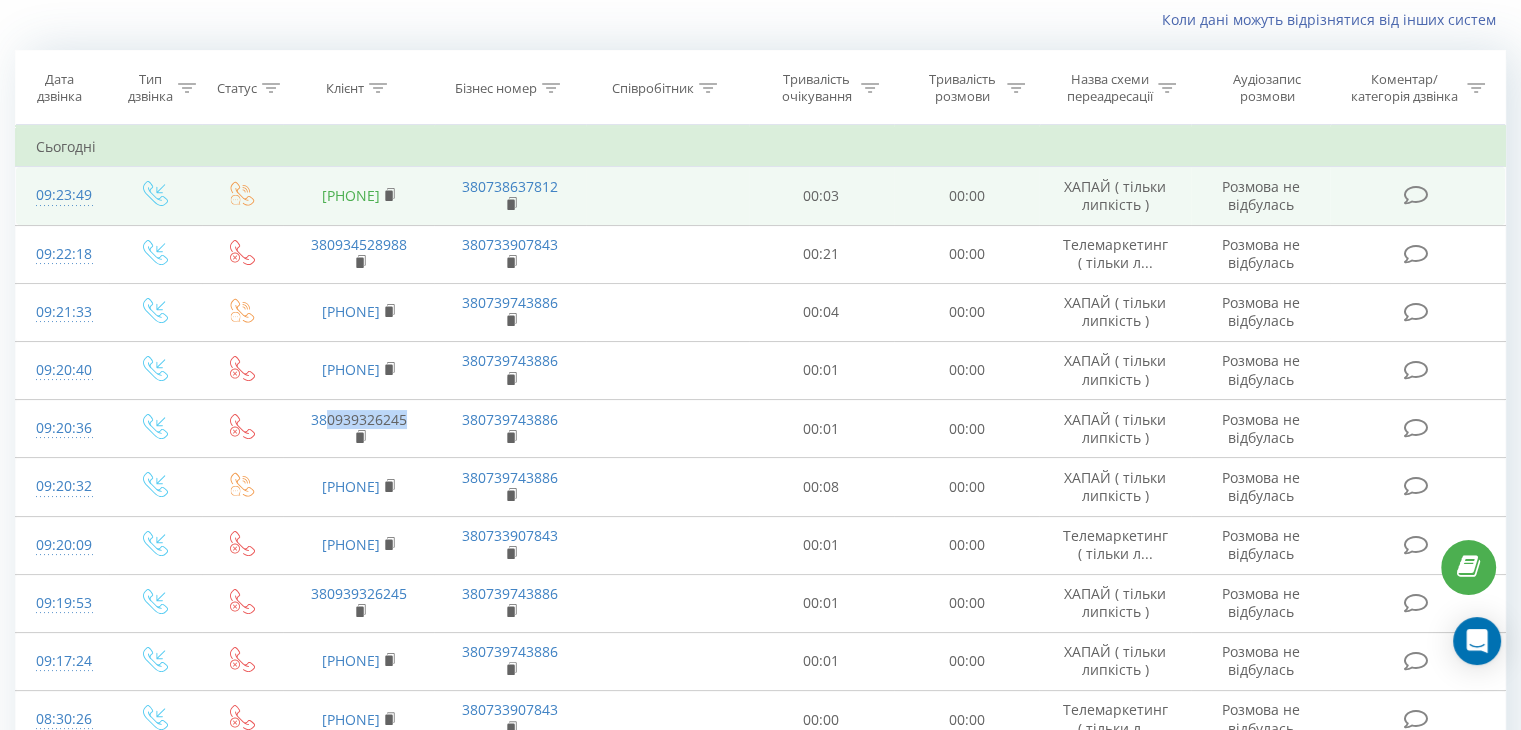 drag, startPoint x: 412, startPoint y: 181, endPoint x: 330, endPoint y: 186, distance: 82.1523 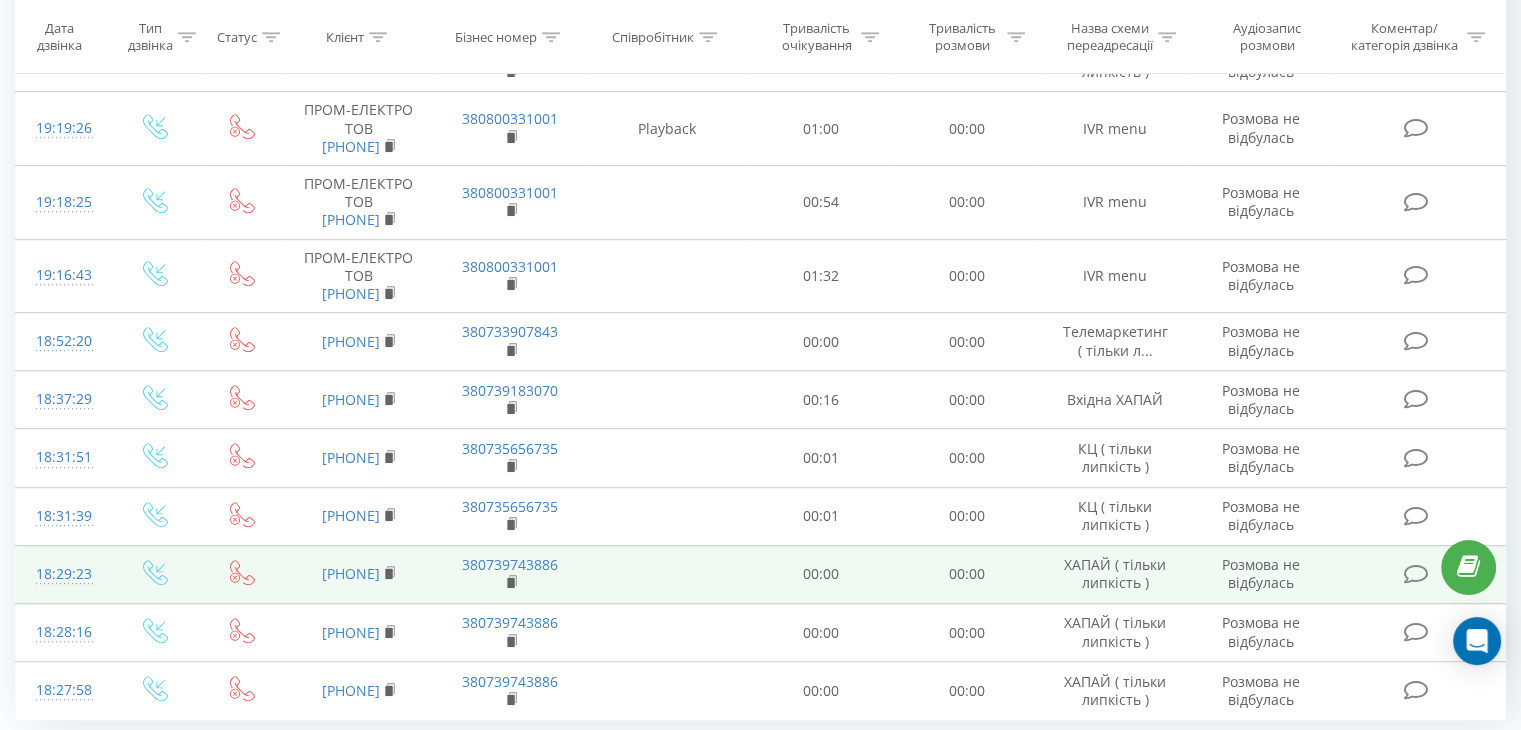 scroll, scrollTop: 1234, scrollLeft: 0, axis: vertical 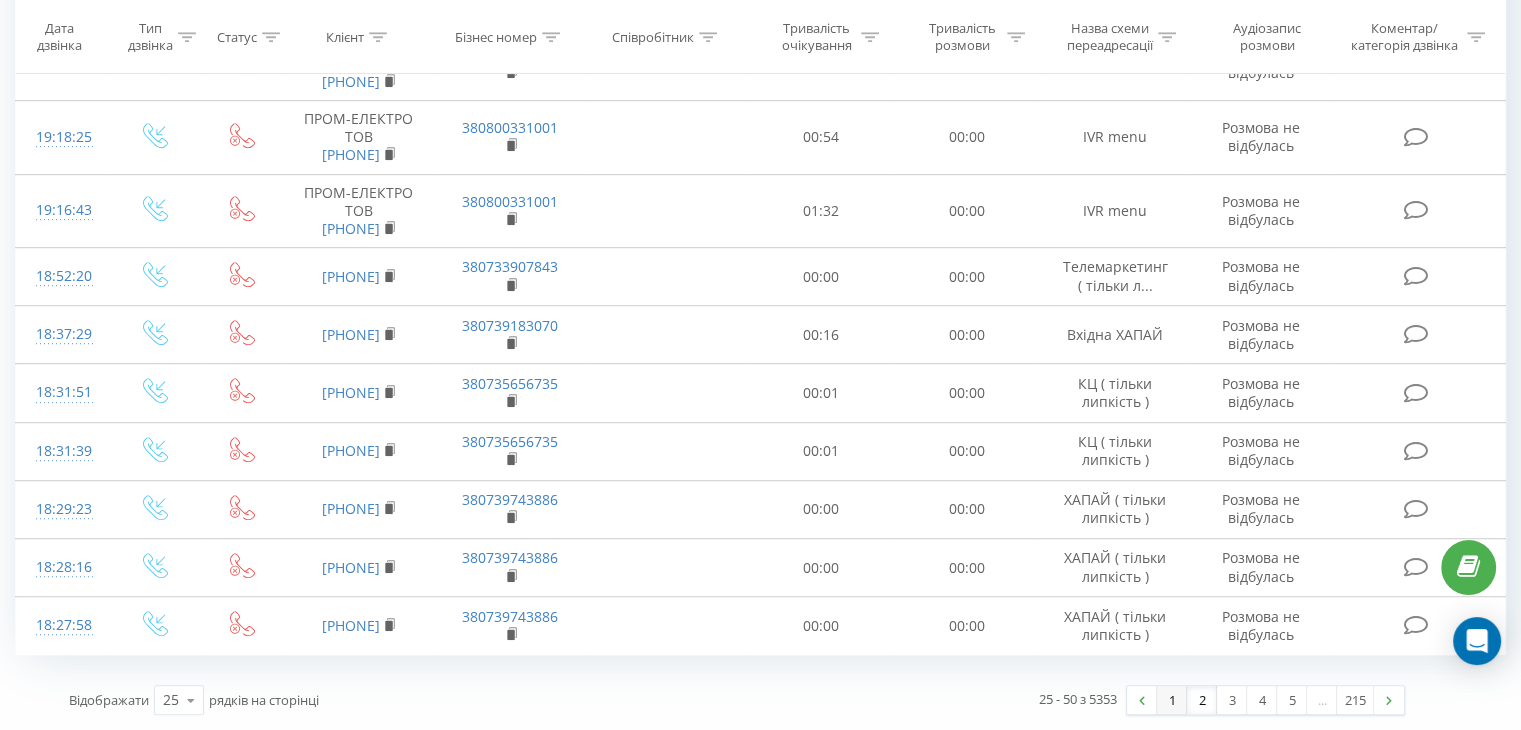 click on "1" at bounding box center (1172, 700) 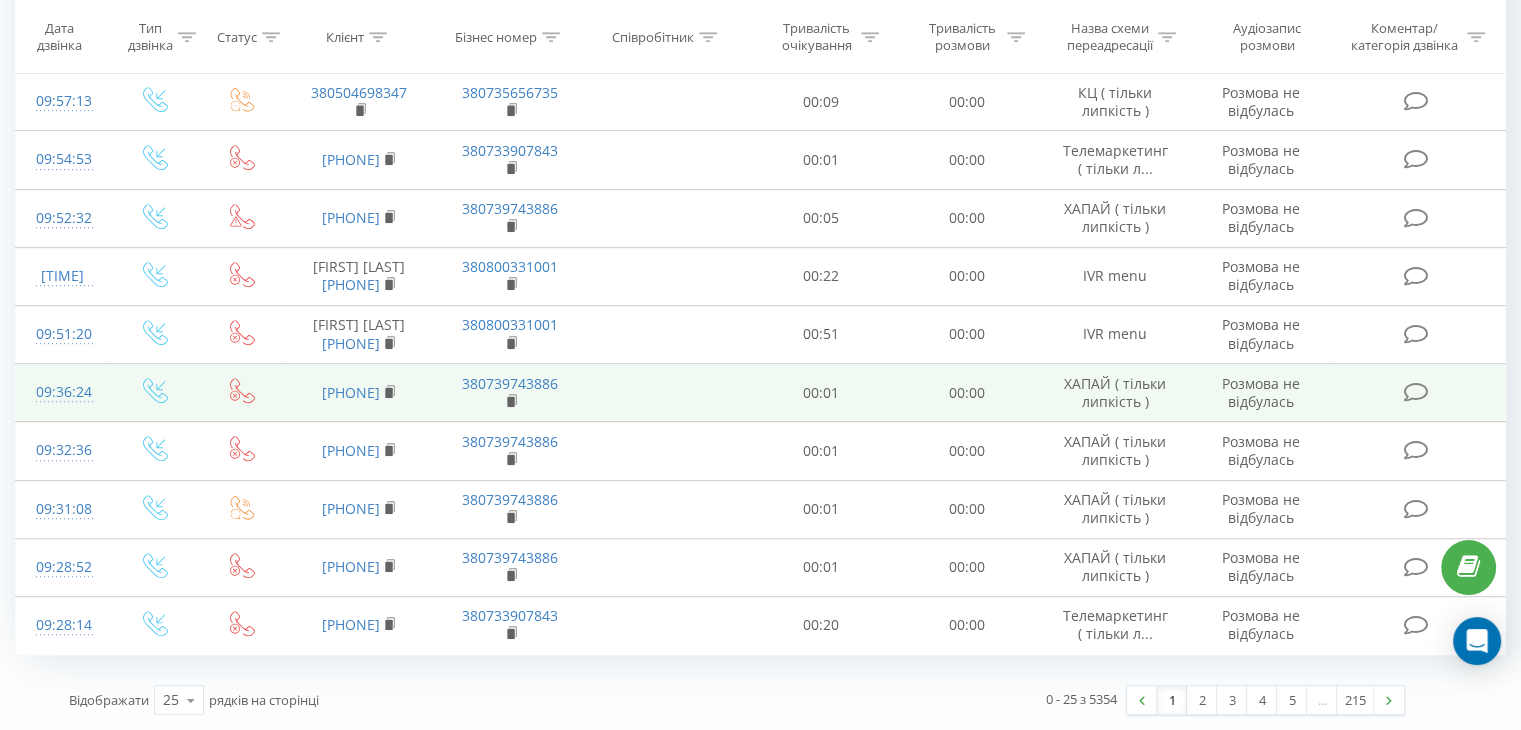 scroll, scrollTop: 1196, scrollLeft: 0, axis: vertical 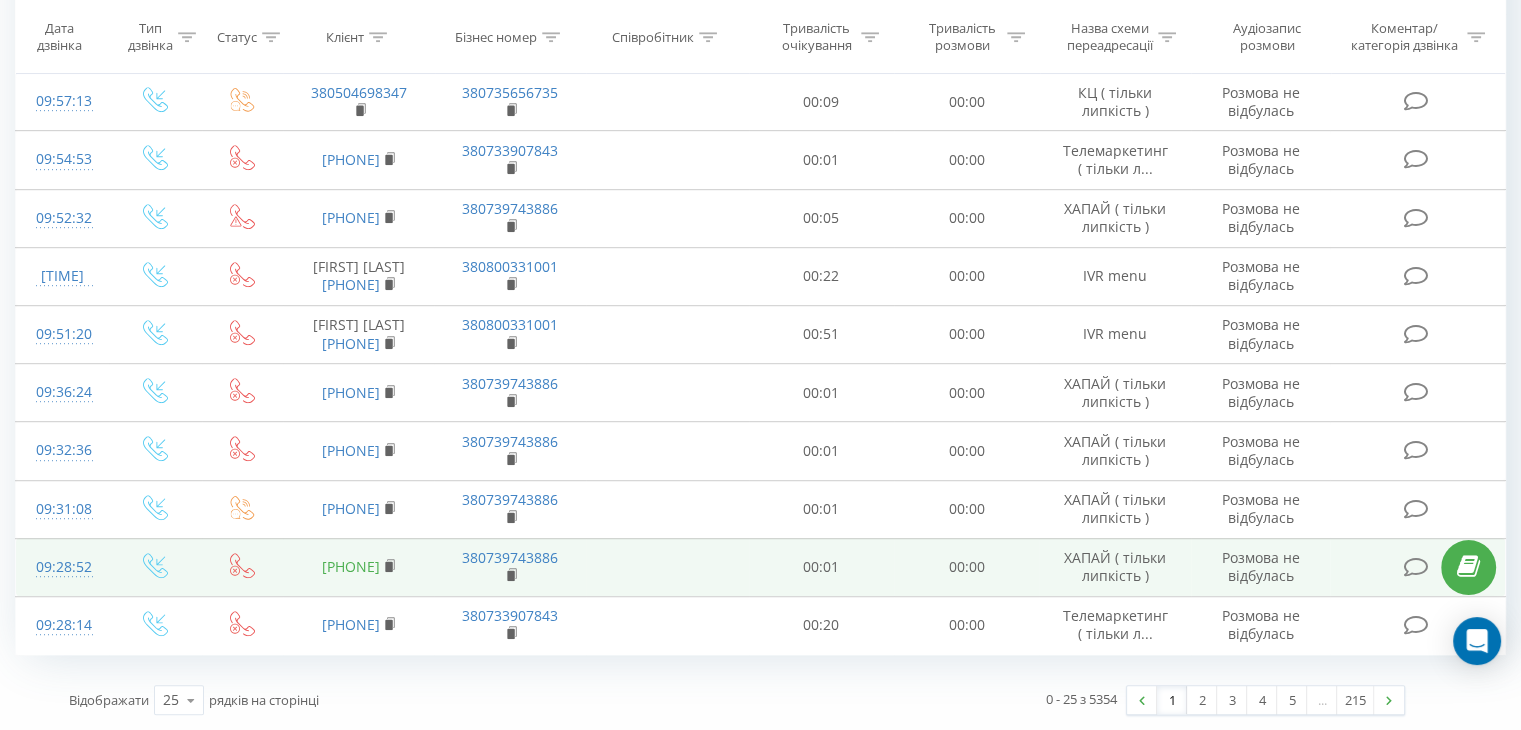 drag, startPoint x: 407, startPoint y: 559, endPoint x: 327, endPoint y: 557, distance: 80.024994 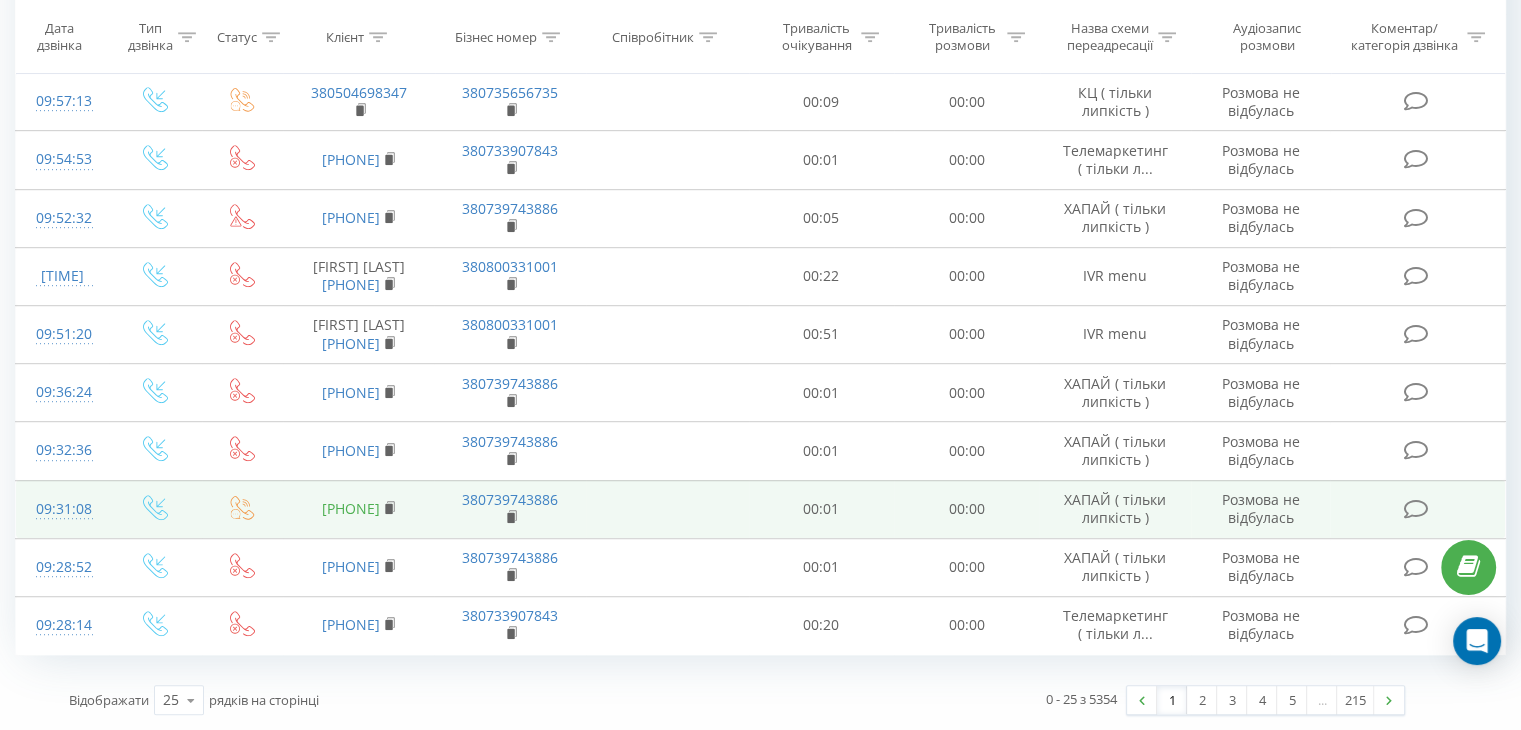 drag, startPoint x: 412, startPoint y: 499, endPoint x: 329, endPoint y: 497, distance: 83.02409 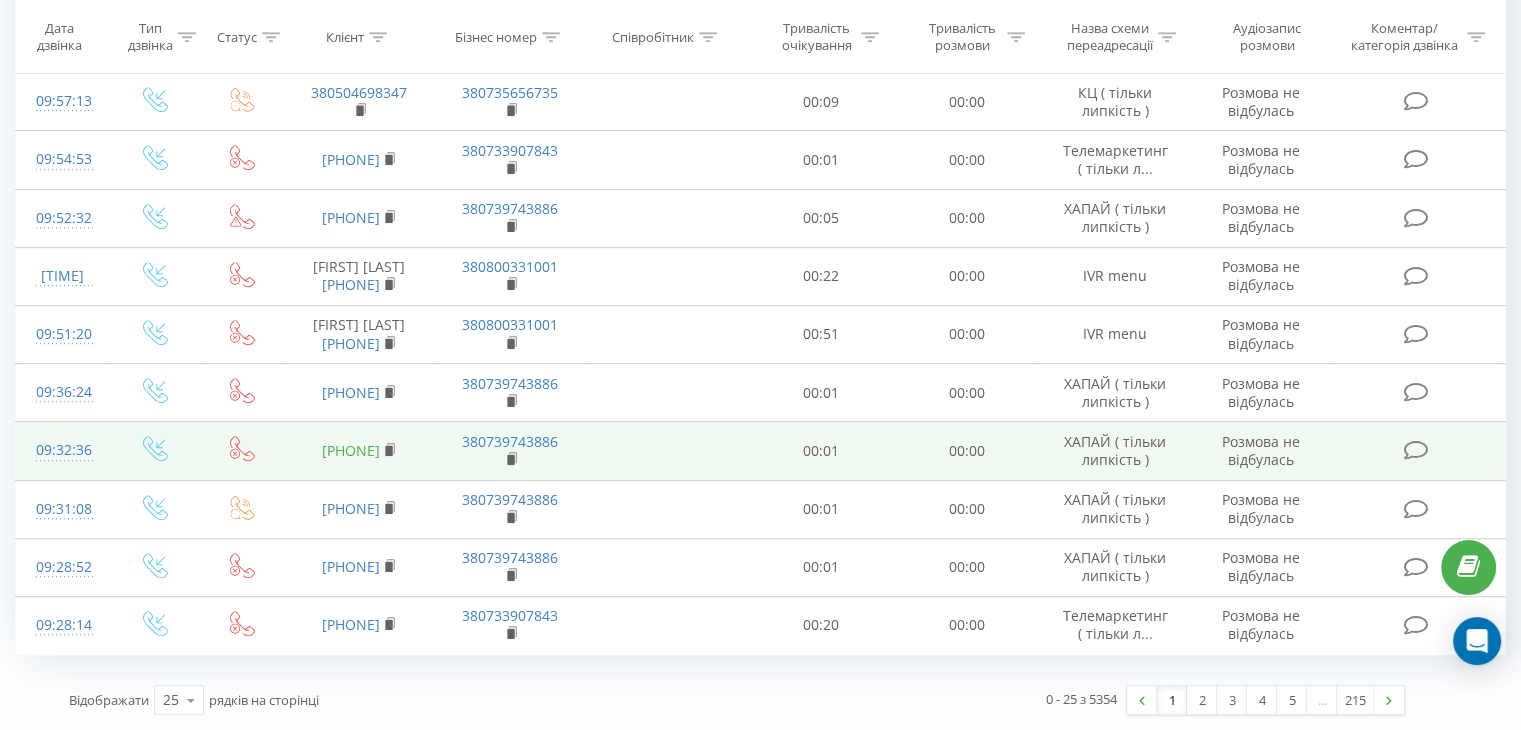 drag, startPoint x: 410, startPoint y: 438, endPoint x: 324, endPoint y: 446, distance: 86.37129 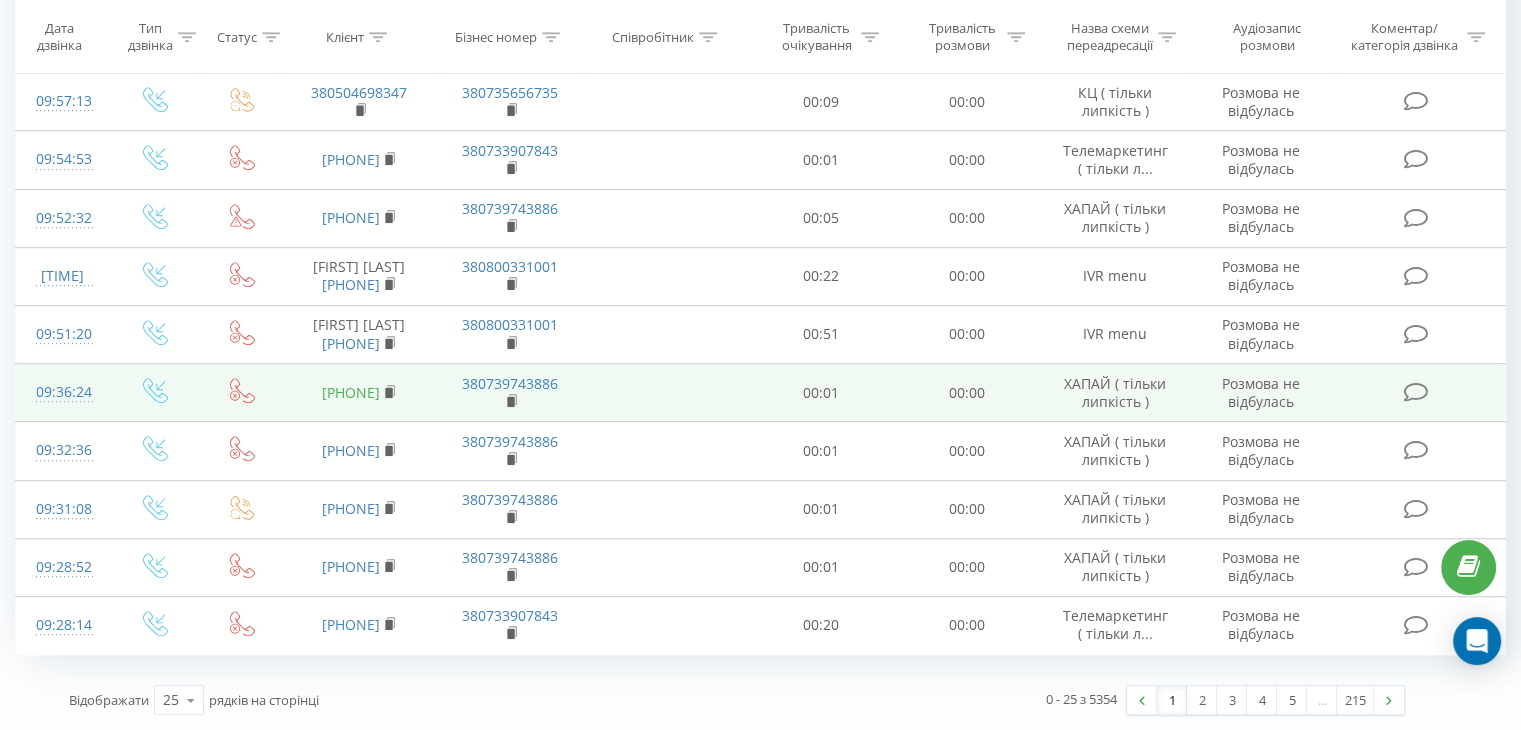drag, startPoint x: 400, startPoint y: 382, endPoint x: 328, endPoint y: 389, distance: 72.33948 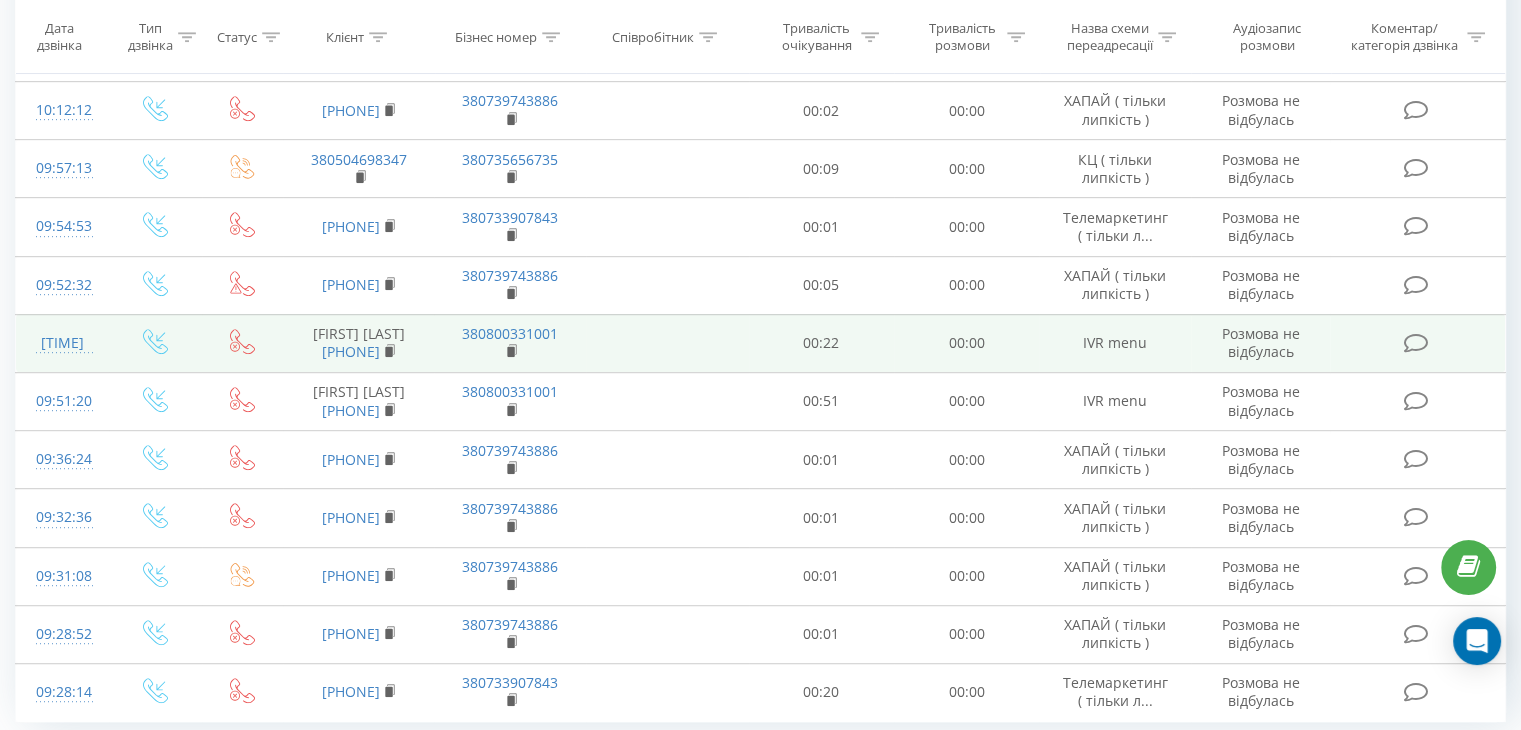 scroll, scrollTop: 996, scrollLeft: 0, axis: vertical 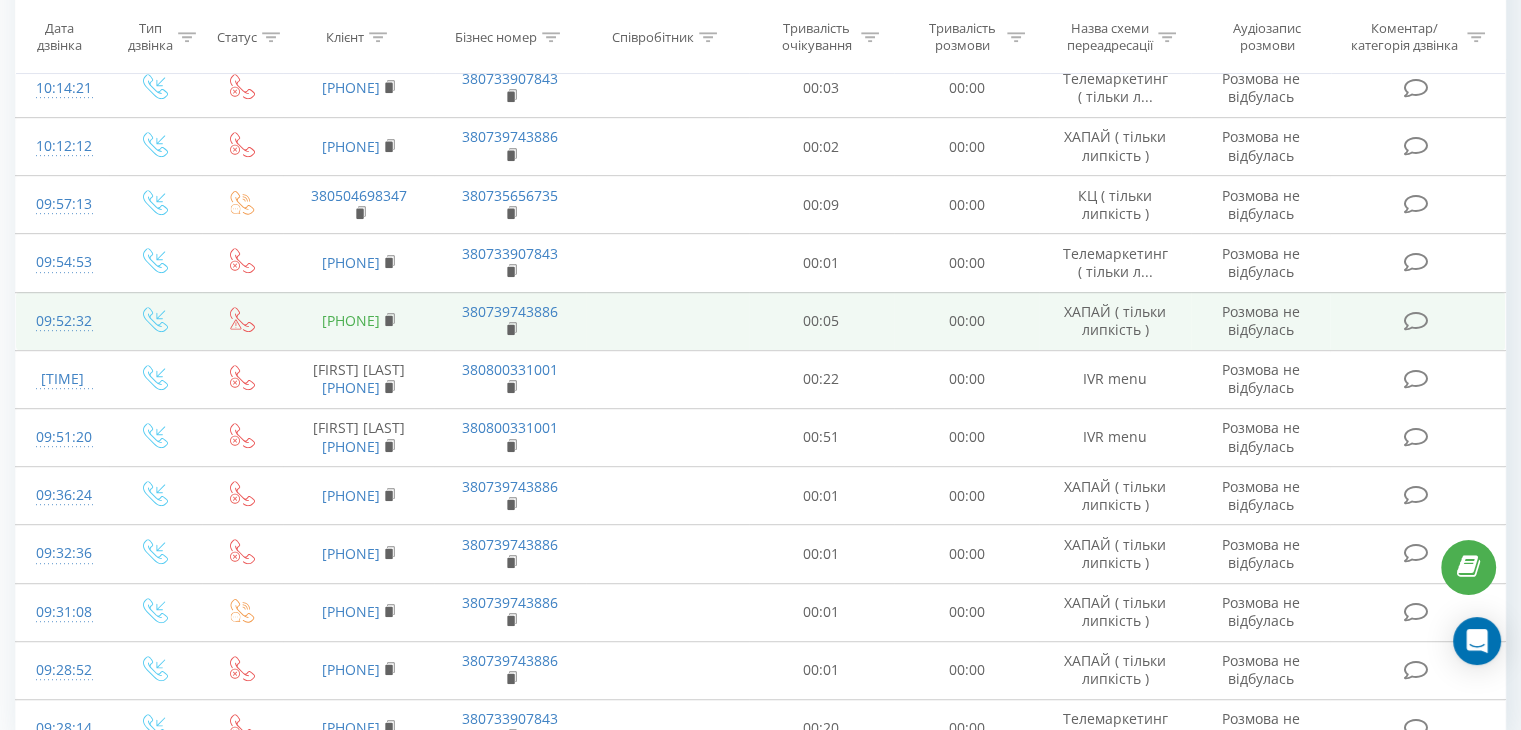 drag, startPoint x: 384, startPoint y: 312, endPoint x: 327, endPoint y: 309, distance: 57.07889 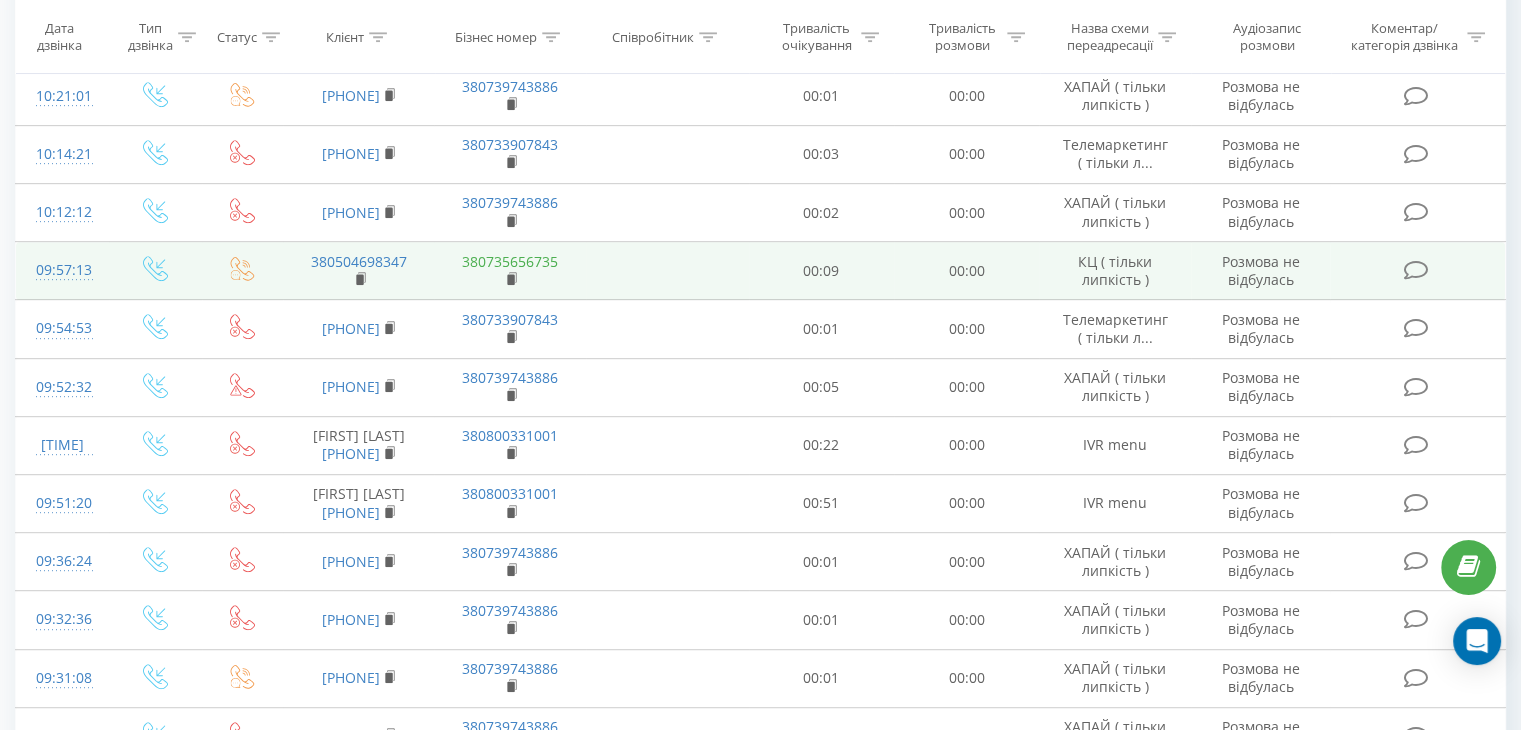 scroll, scrollTop: 896, scrollLeft: 0, axis: vertical 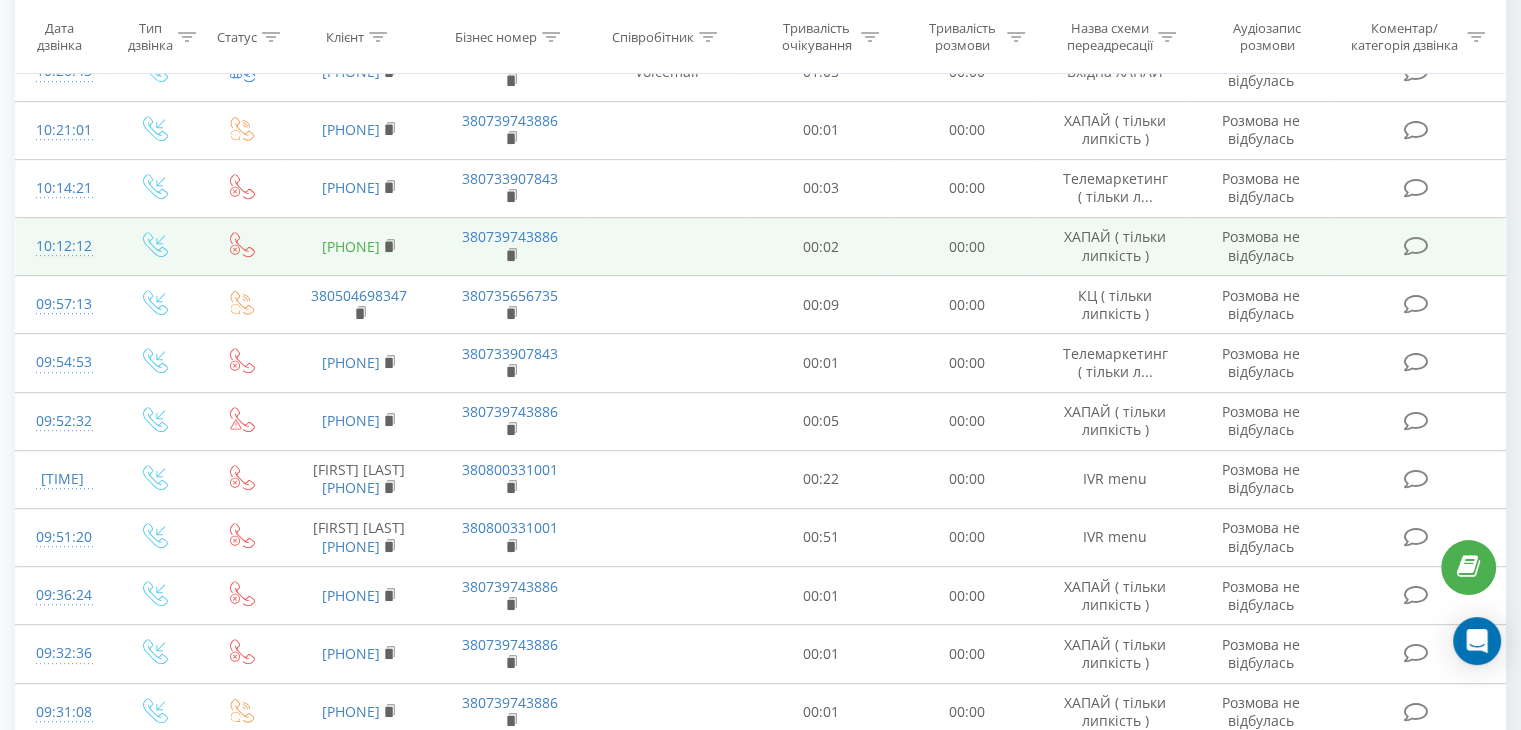 drag, startPoint x: 410, startPoint y: 234, endPoint x: 324, endPoint y: 240, distance: 86.209045 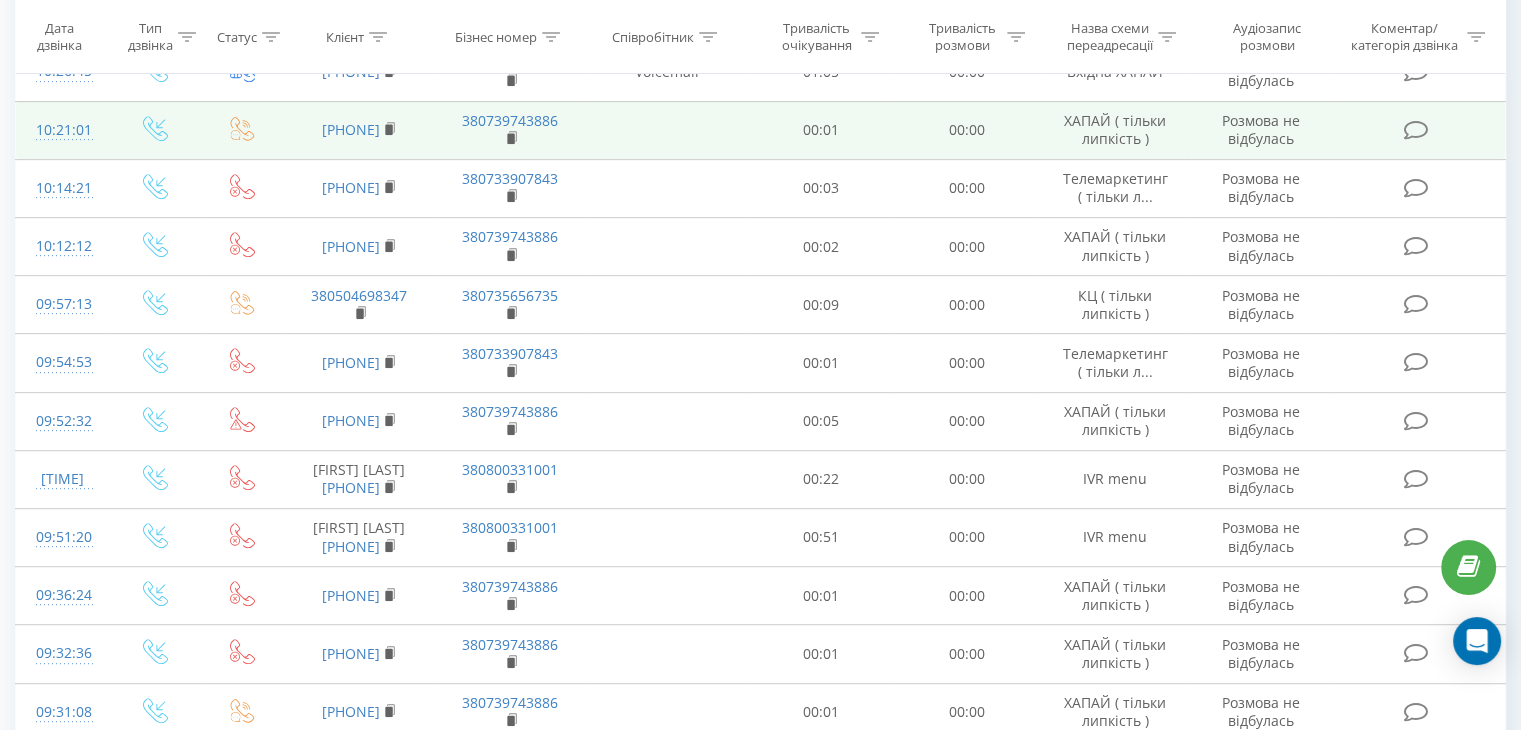 drag, startPoint x: 409, startPoint y: 113, endPoint x: 328, endPoint y: 105, distance: 81.394104 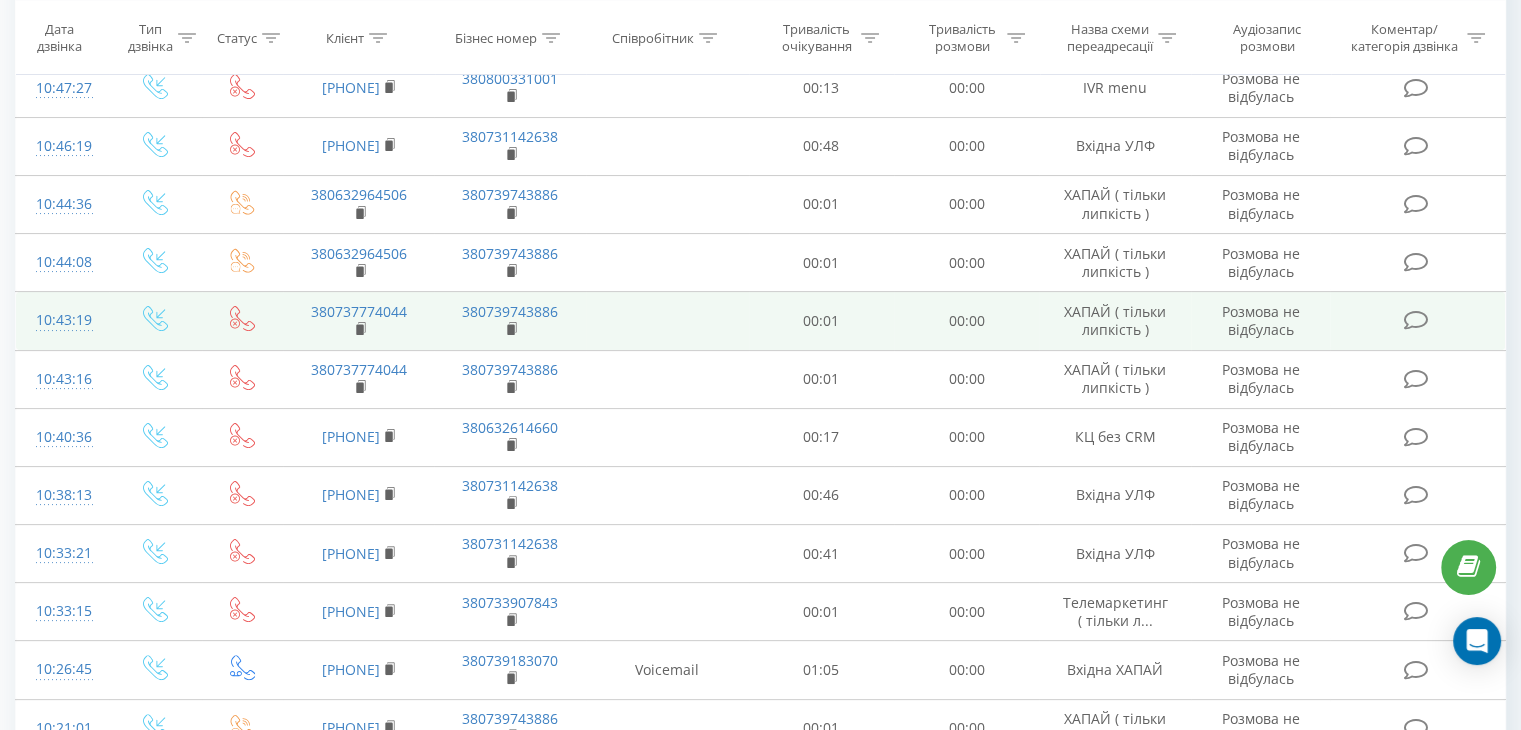 scroll, scrollTop: 296, scrollLeft: 0, axis: vertical 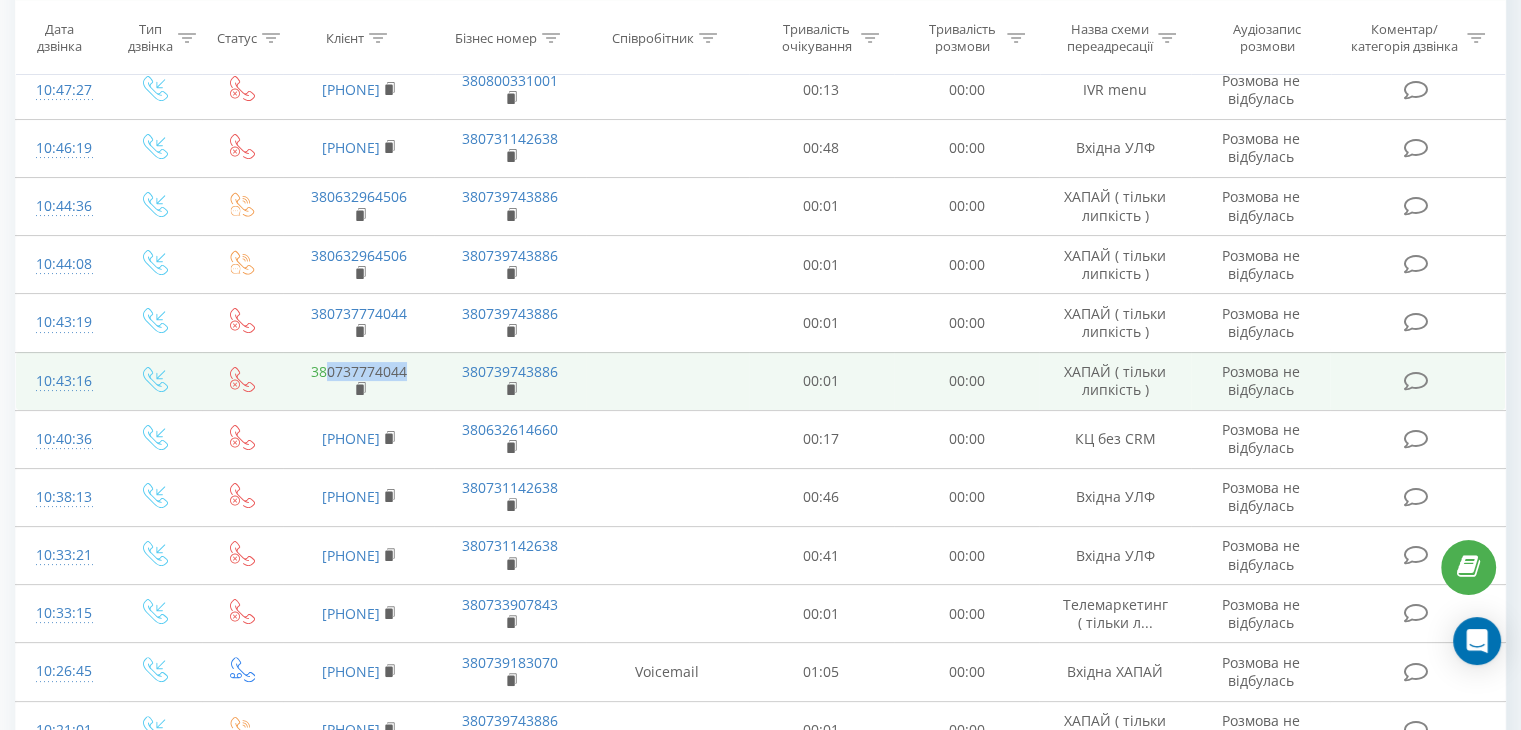 drag, startPoint x: 415, startPoint y: 364, endPoint x: 328, endPoint y: 375, distance: 87.69264 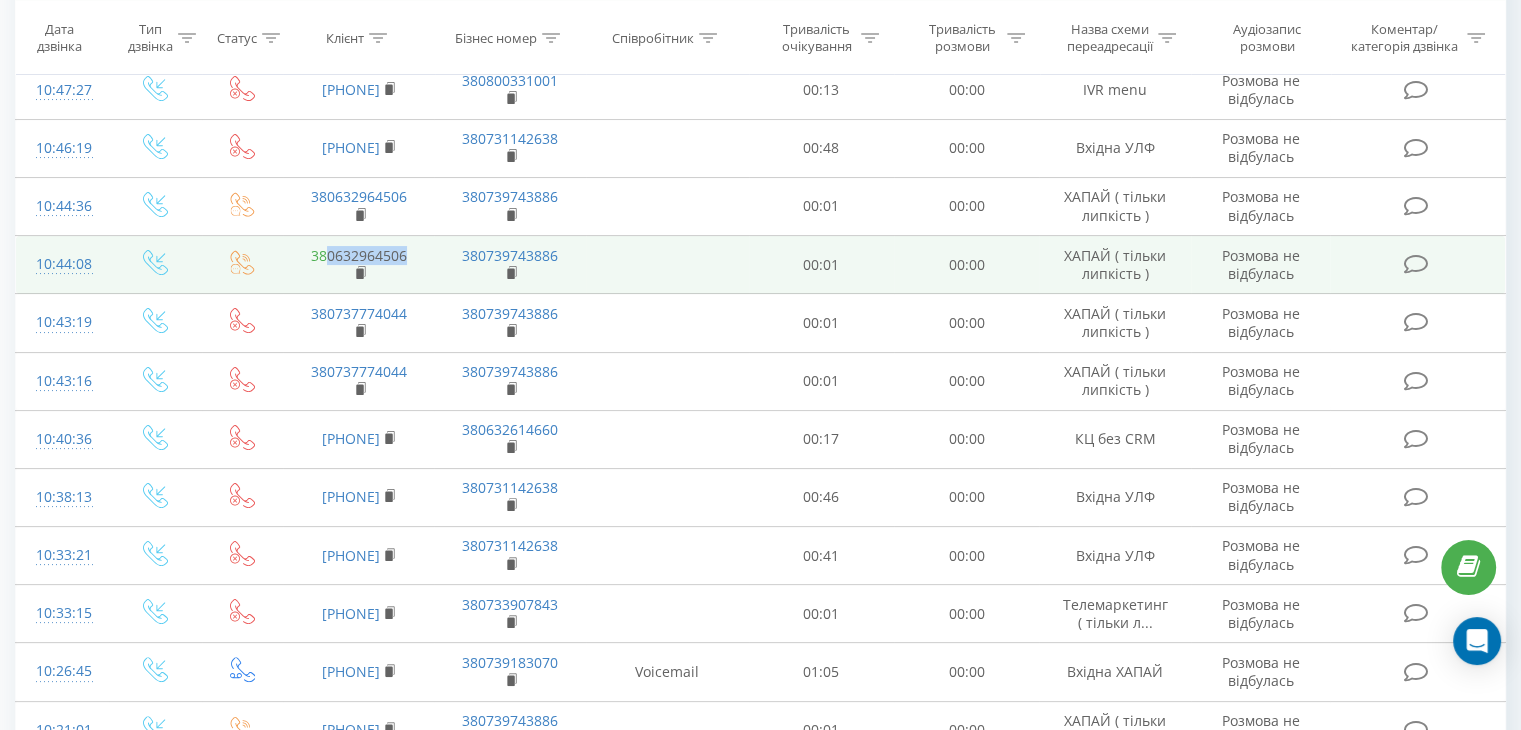 drag, startPoint x: 411, startPoint y: 249, endPoint x: 326, endPoint y: 249, distance: 85 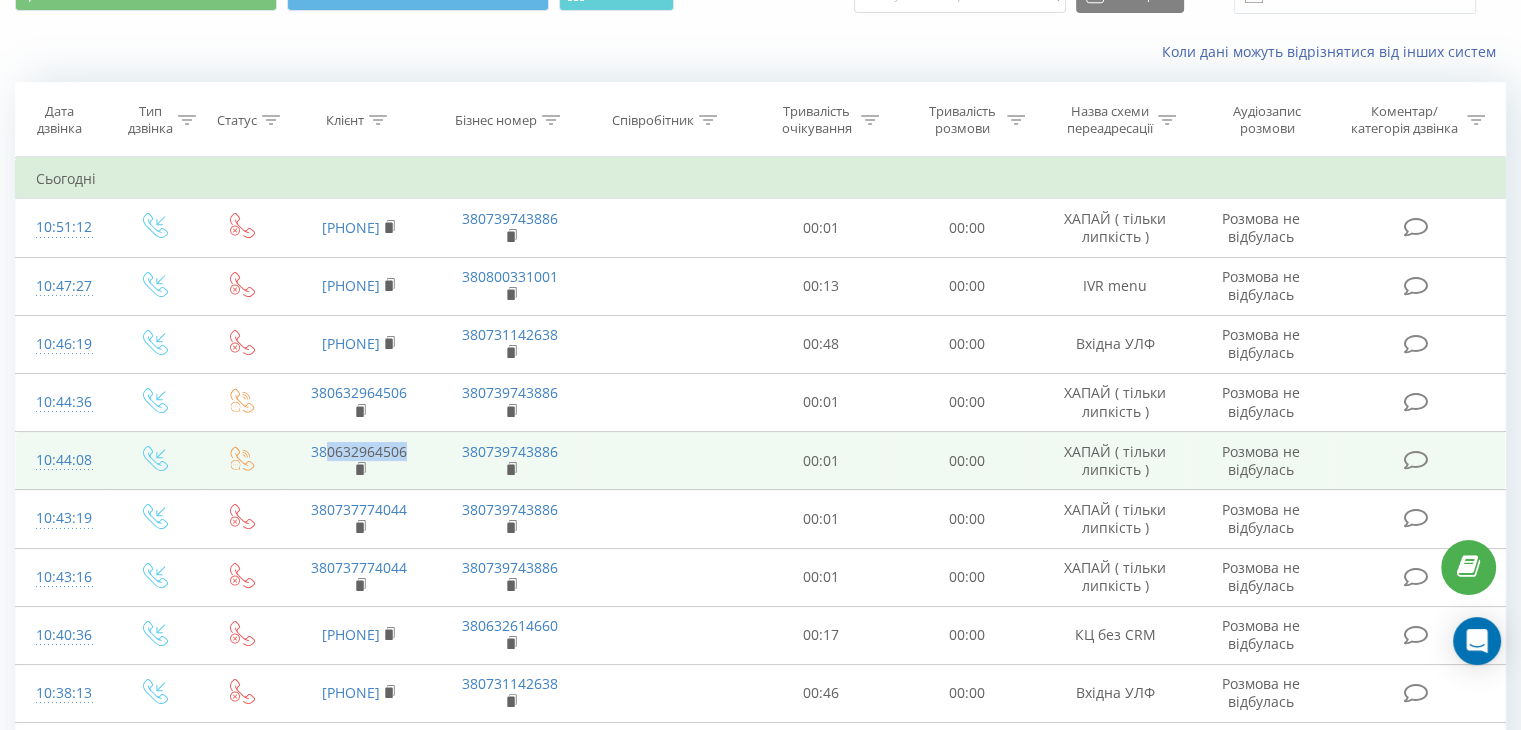 scroll, scrollTop: 96, scrollLeft: 0, axis: vertical 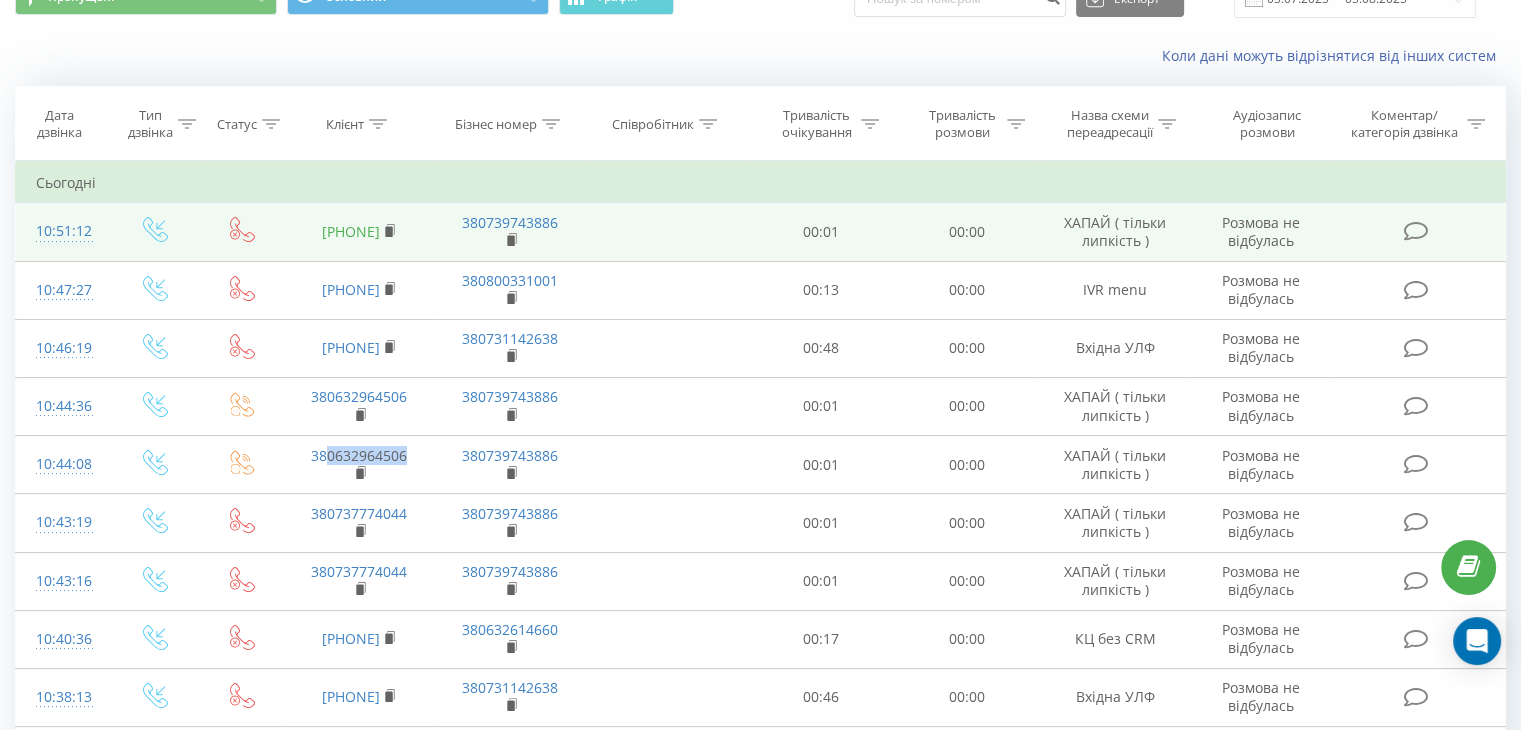 drag, startPoint x: 411, startPoint y: 216, endPoint x: 329, endPoint y: 226, distance: 82.607506 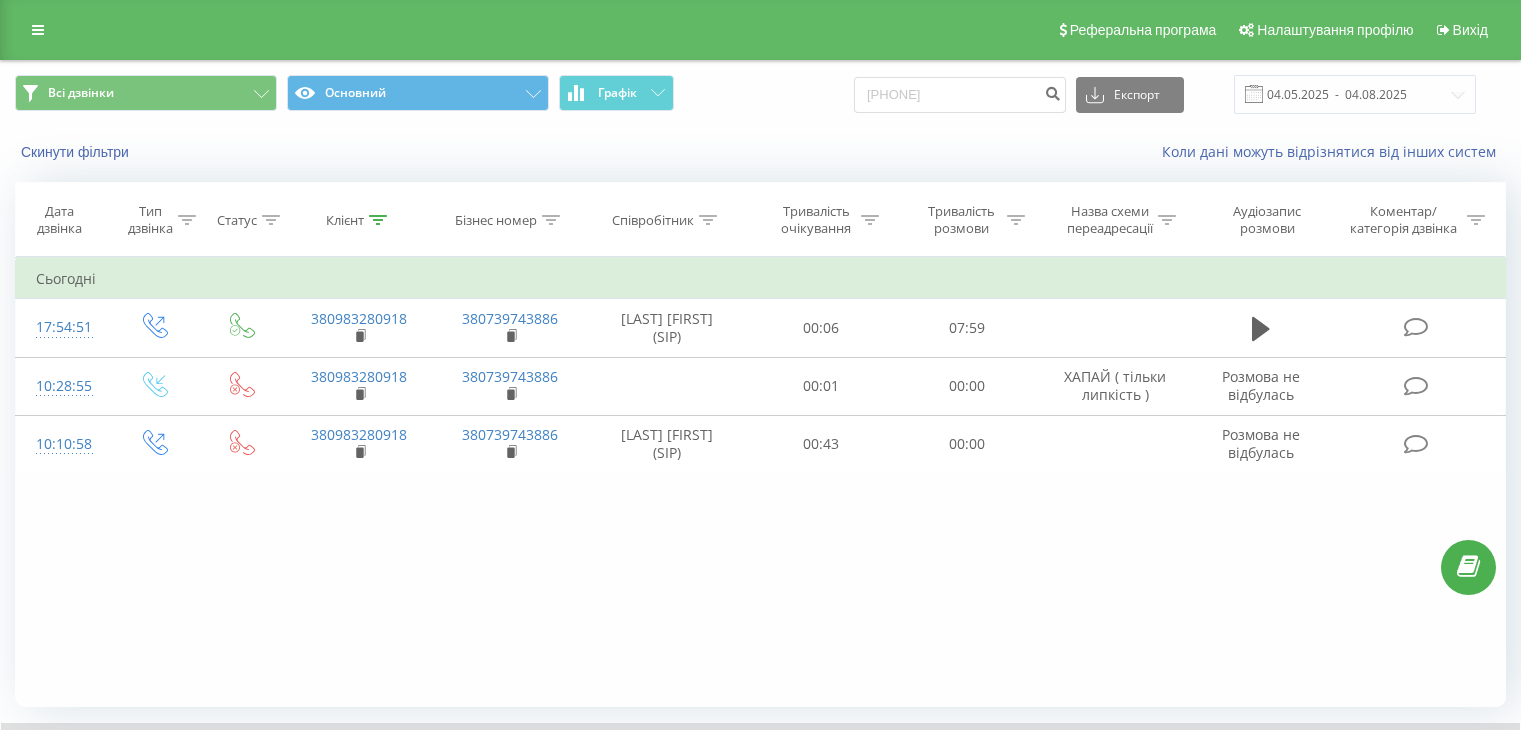 scroll, scrollTop: 128, scrollLeft: 0, axis: vertical 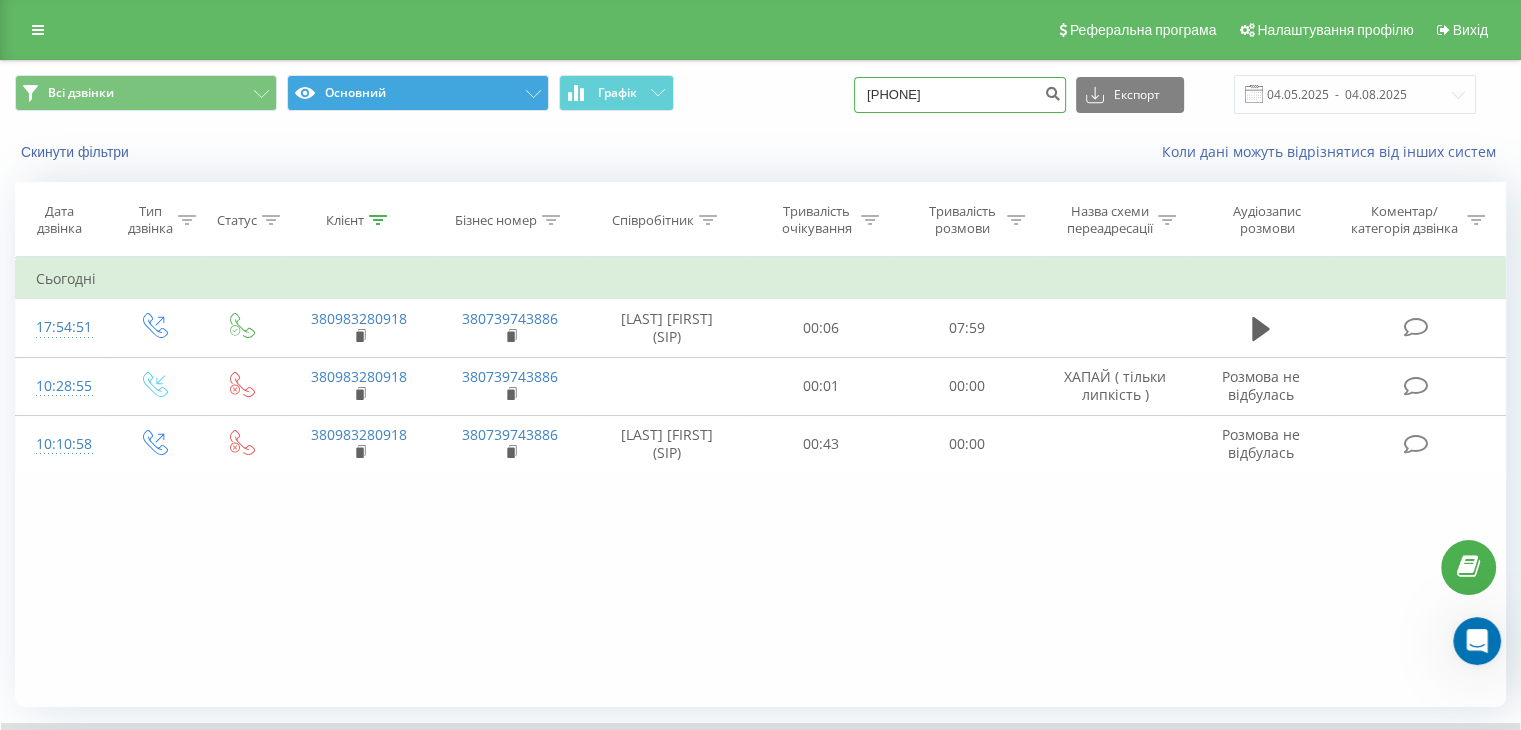 drag, startPoint x: 531, startPoint y: 103, endPoint x: 515, endPoint y: 106, distance: 16.27882 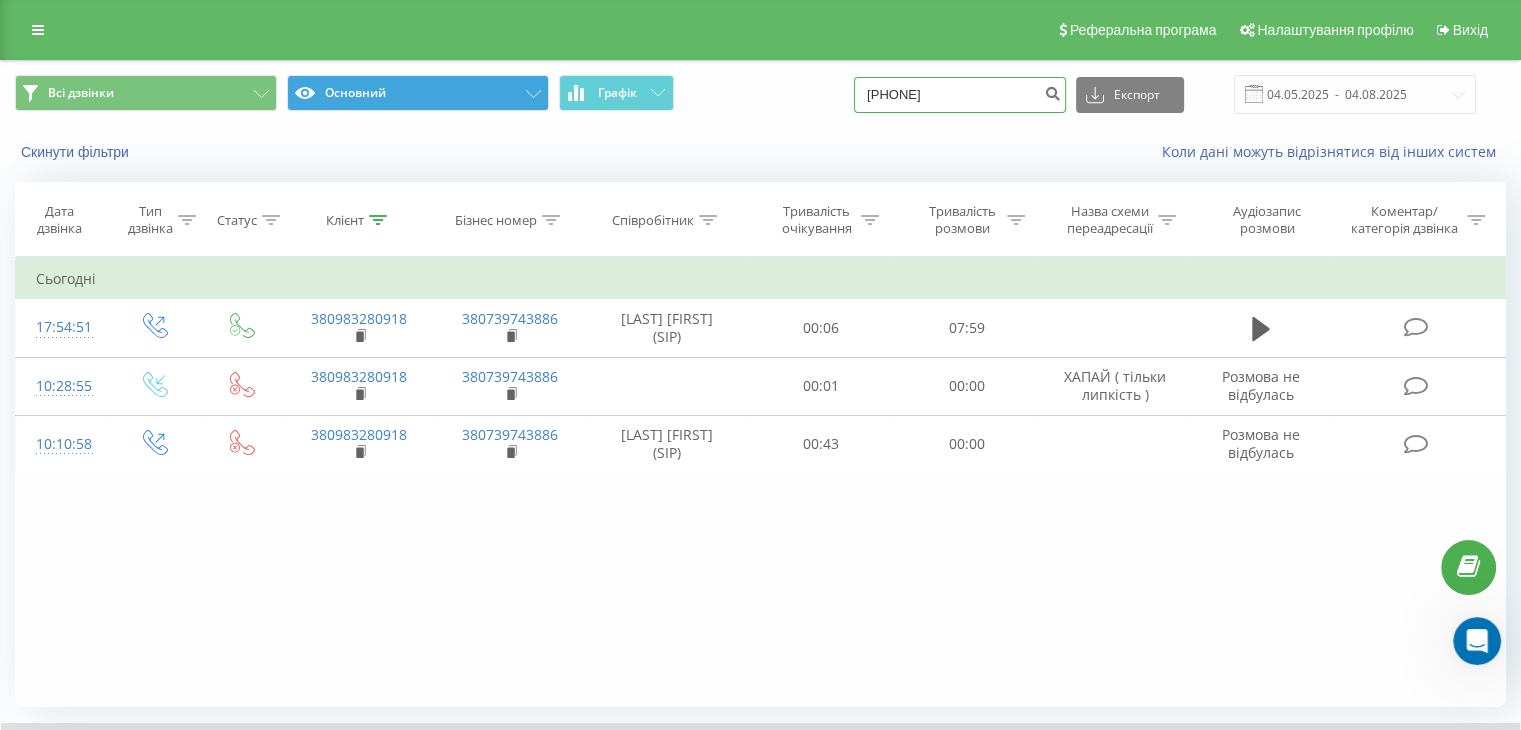 type on "0955135933" 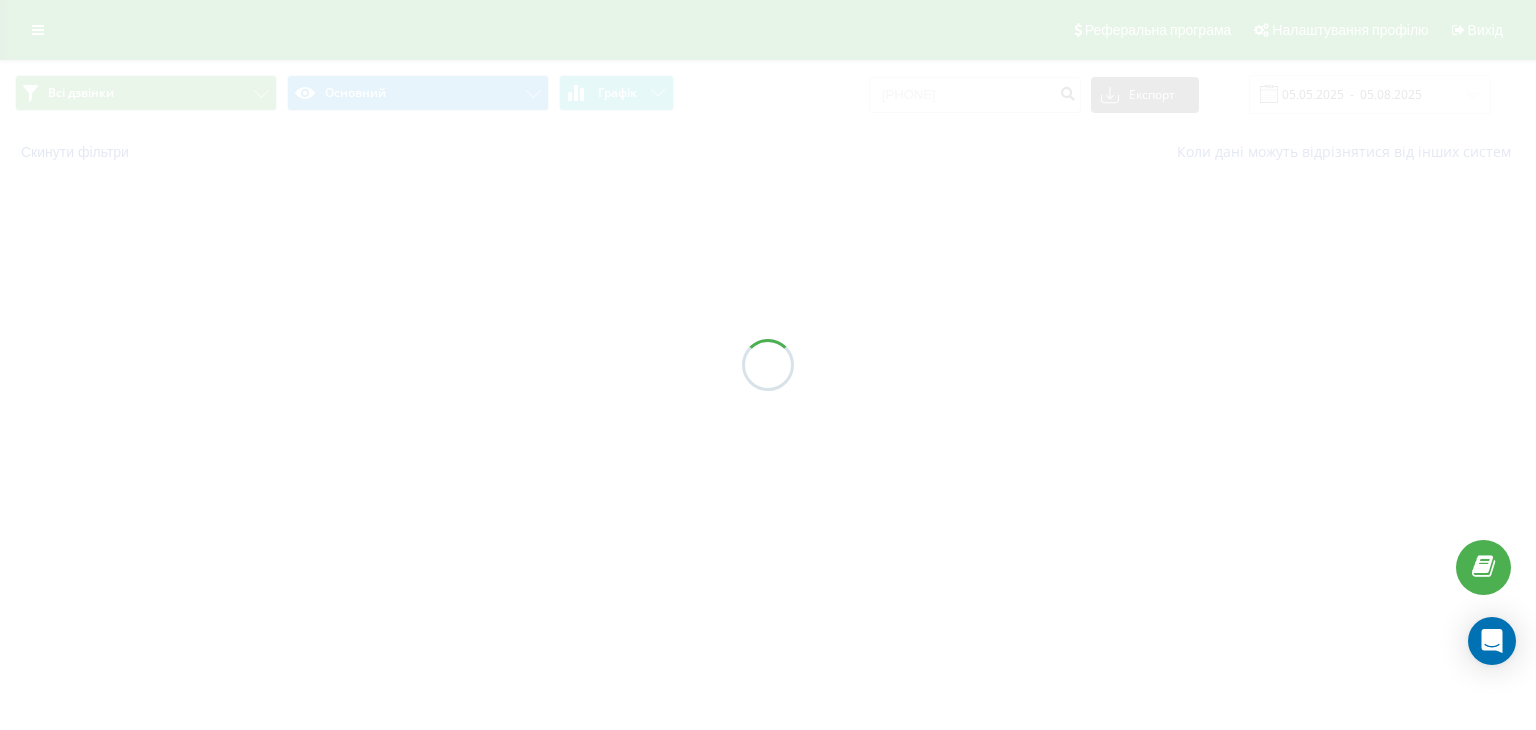scroll, scrollTop: 0, scrollLeft: 0, axis: both 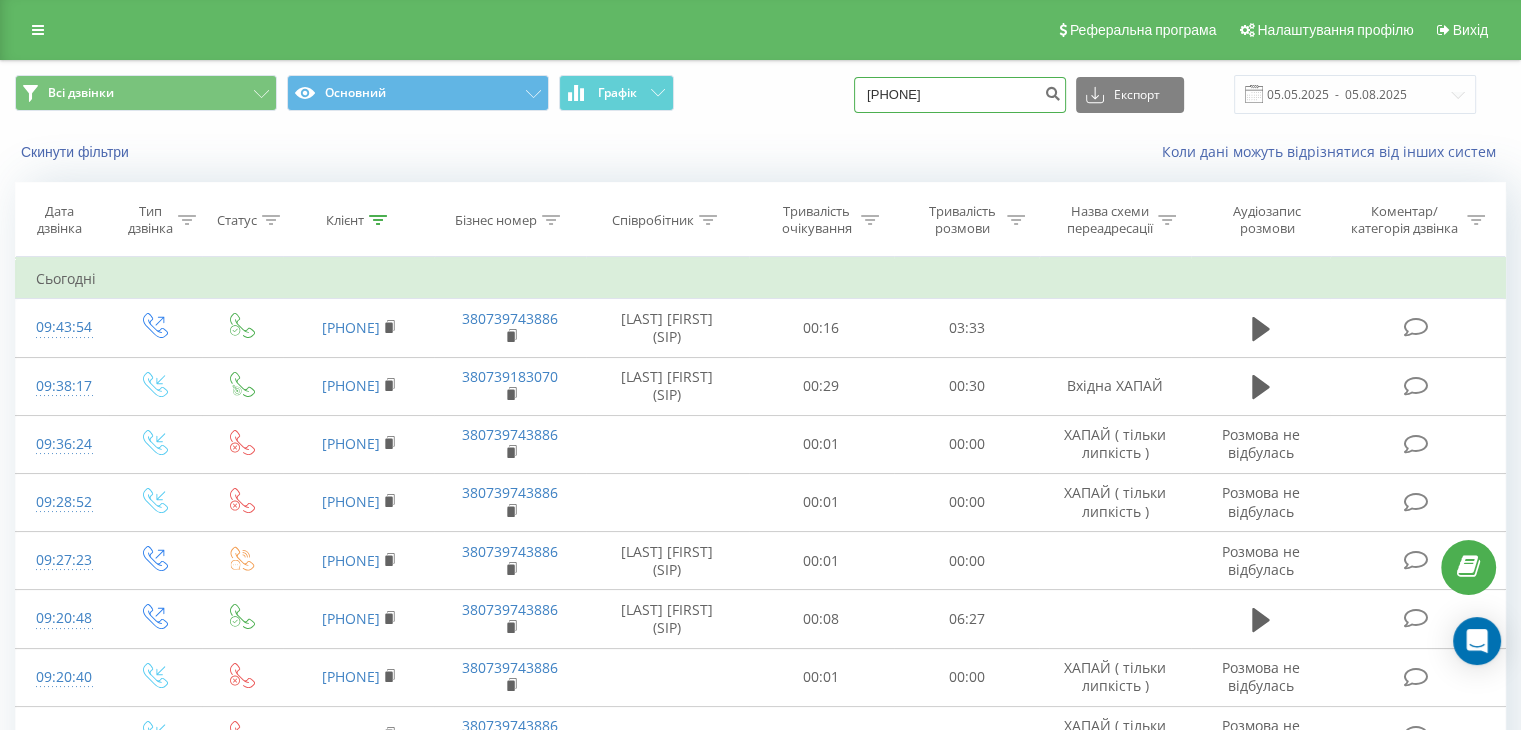drag, startPoint x: 987, startPoint y: 93, endPoint x: 306, endPoint y: 70, distance: 681.3883 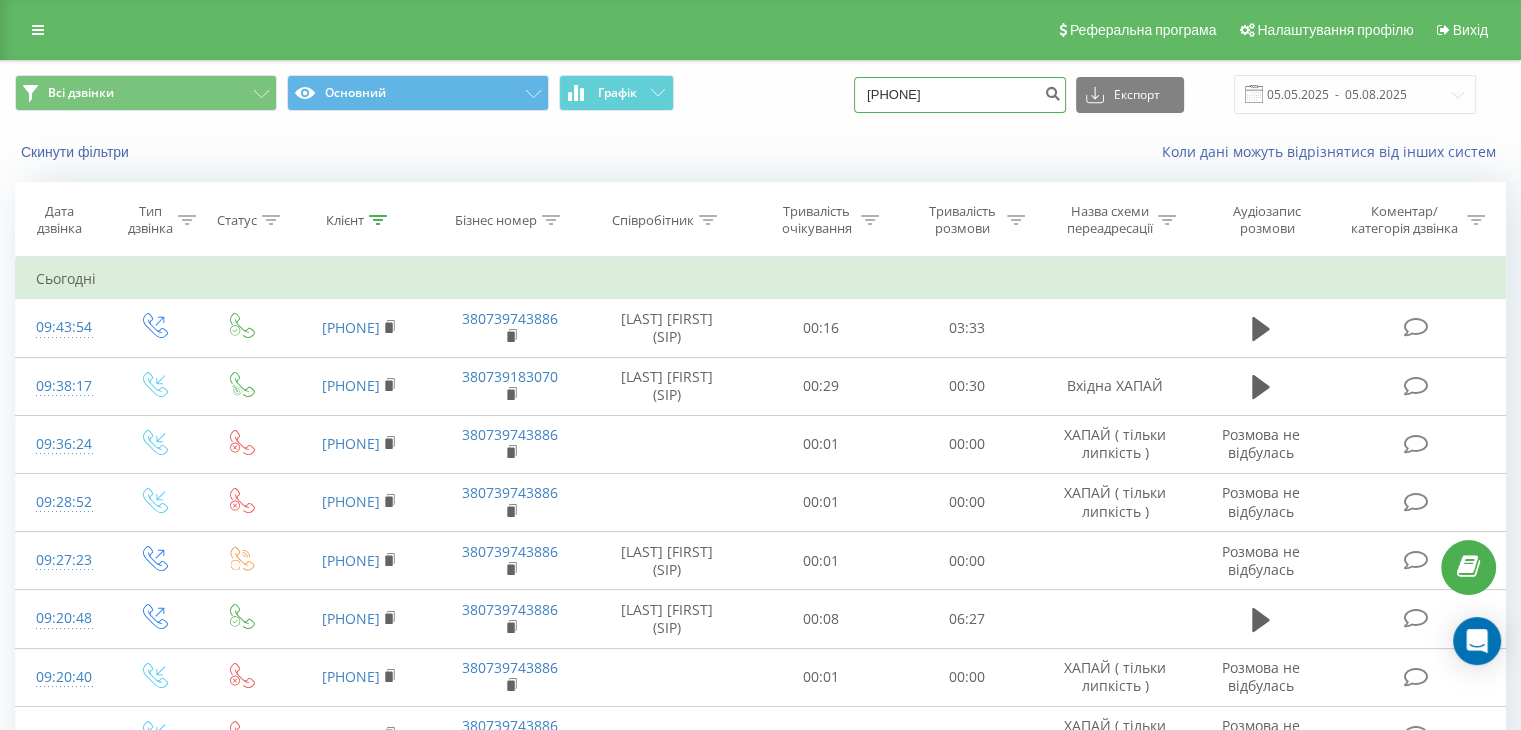 click on "Всі дзвінки Основний Графік [PHONE] Експорт .csv .xls .xlsx [DATE]  -  [DATE]" at bounding box center [760, 94] 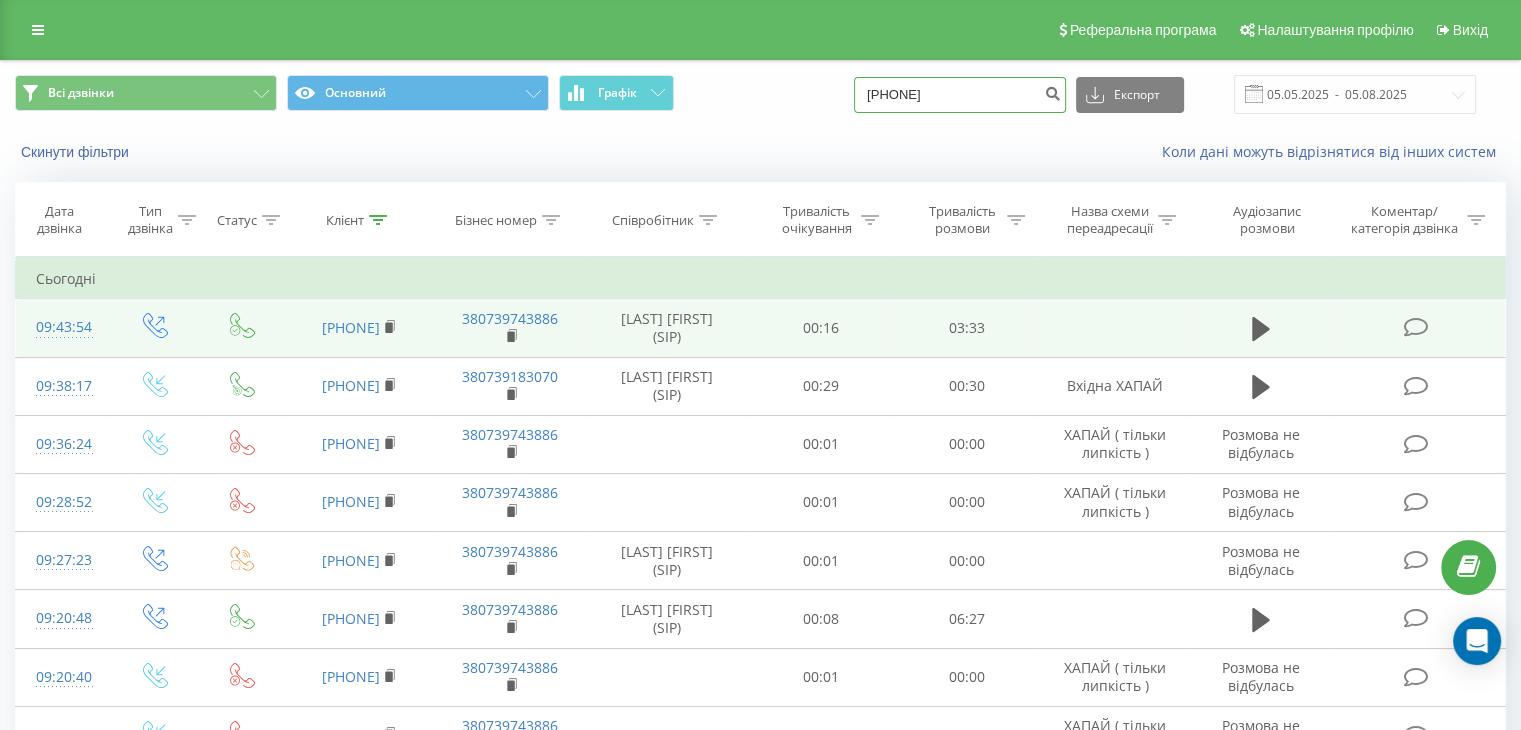 type on "0939326245" 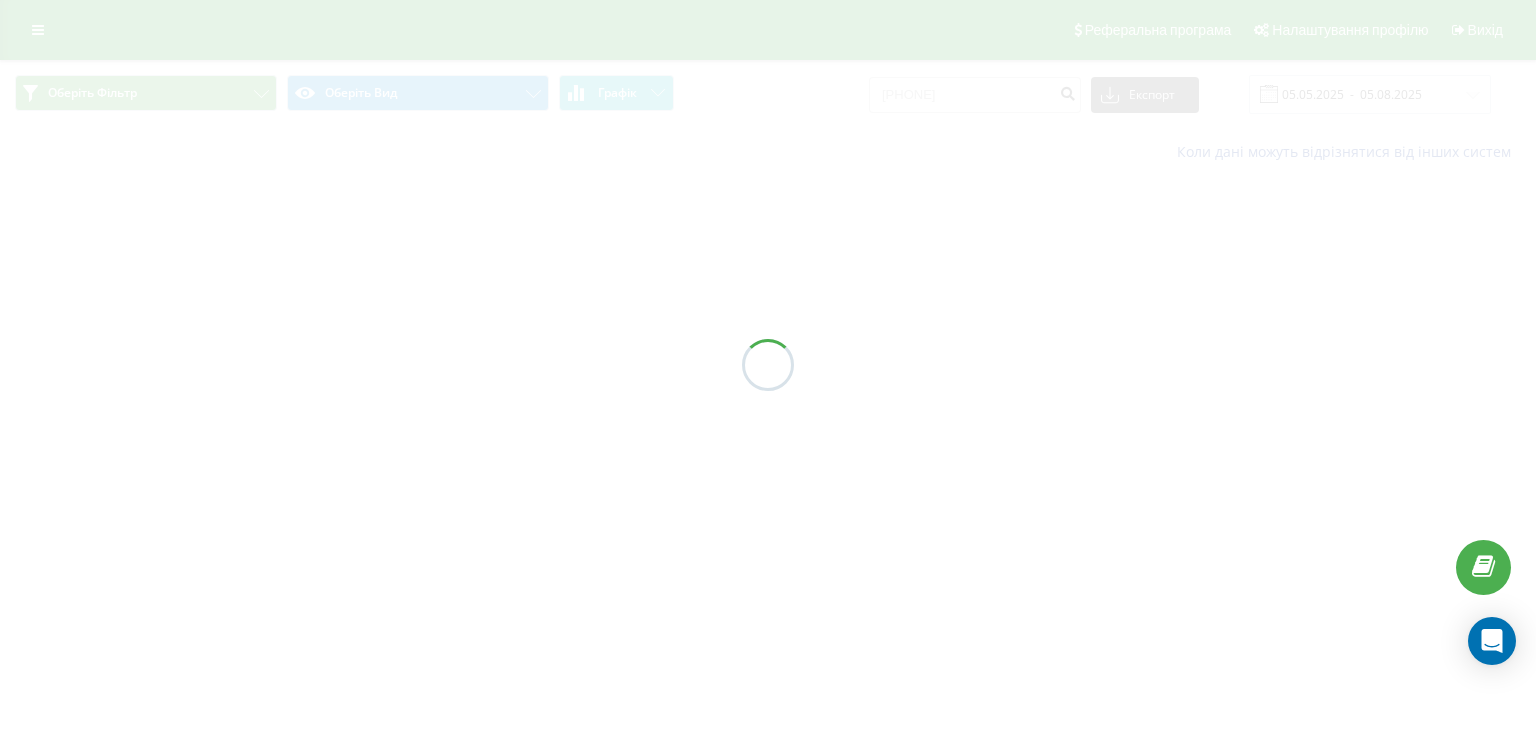 scroll, scrollTop: 0, scrollLeft: 0, axis: both 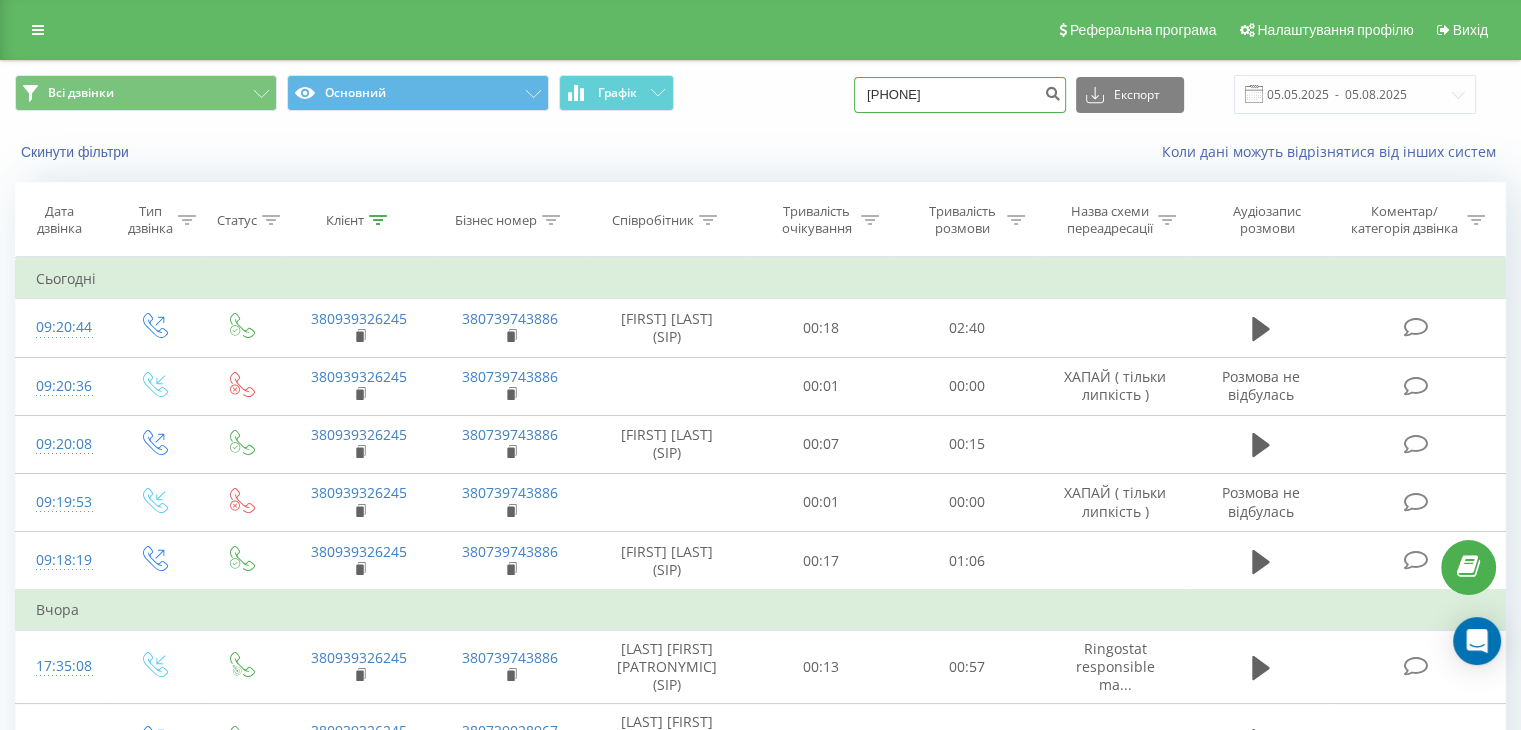 drag, startPoint x: 1009, startPoint y: 97, endPoint x: 338, endPoint y: 130, distance: 671.811 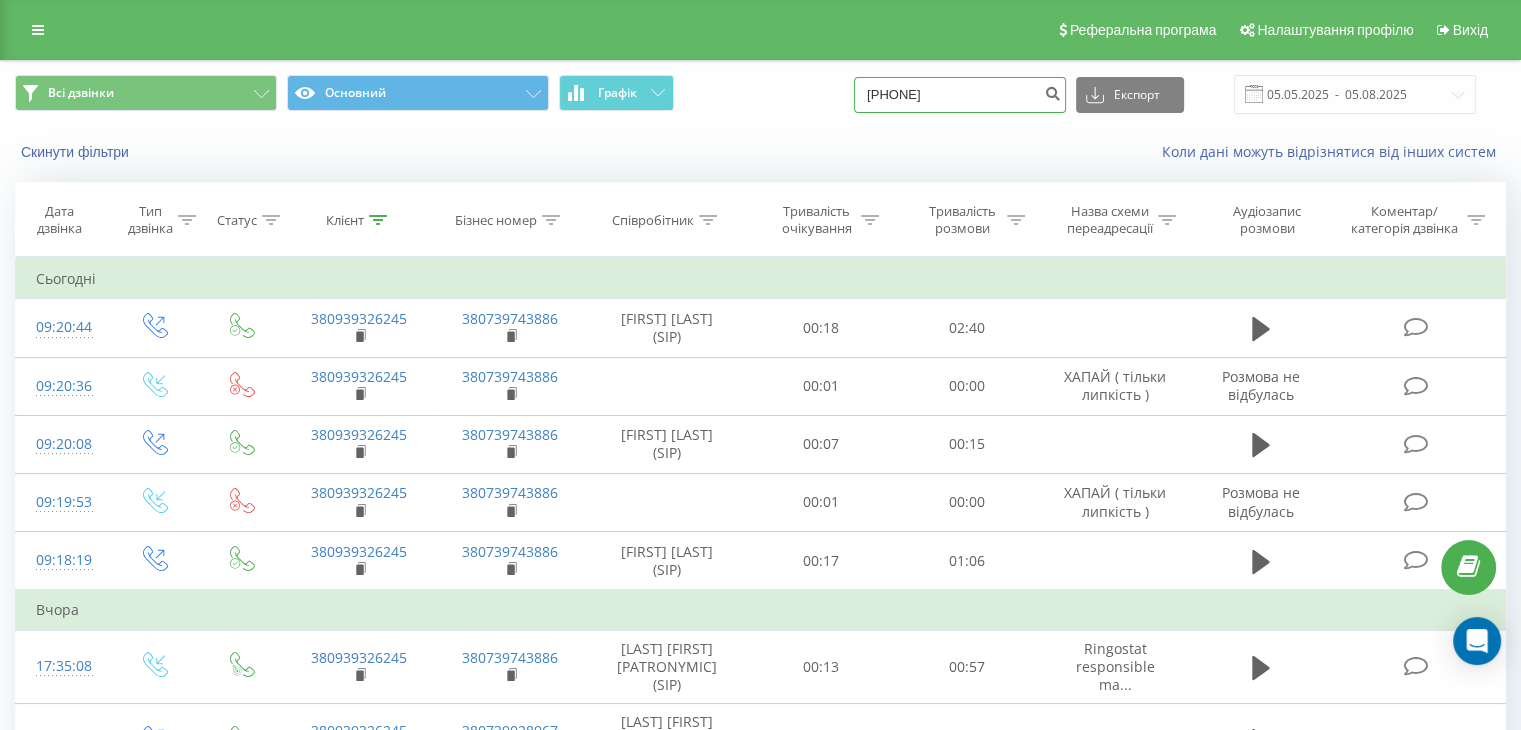 type on "[PHONE]" 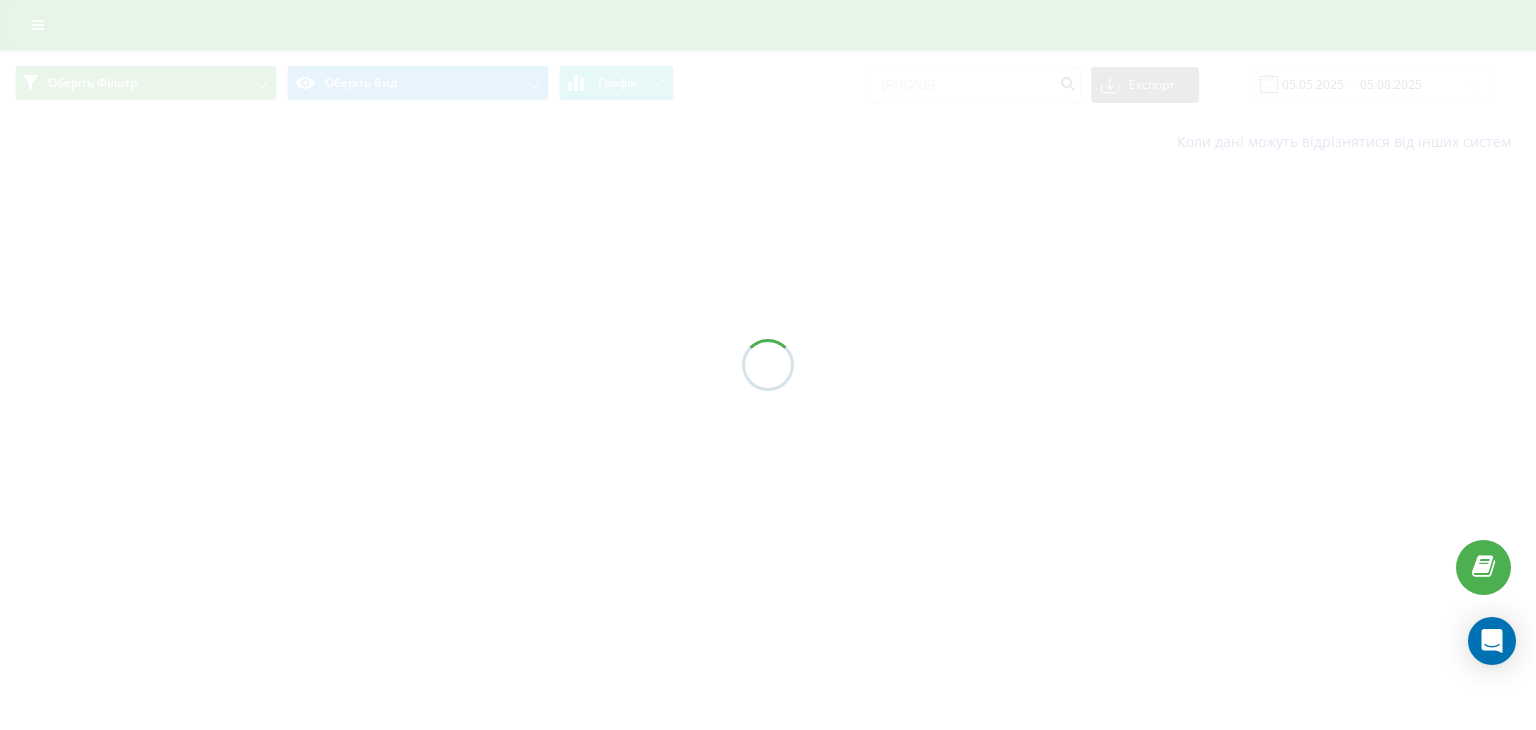 scroll, scrollTop: 0, scrollLeft: 0, axis: both 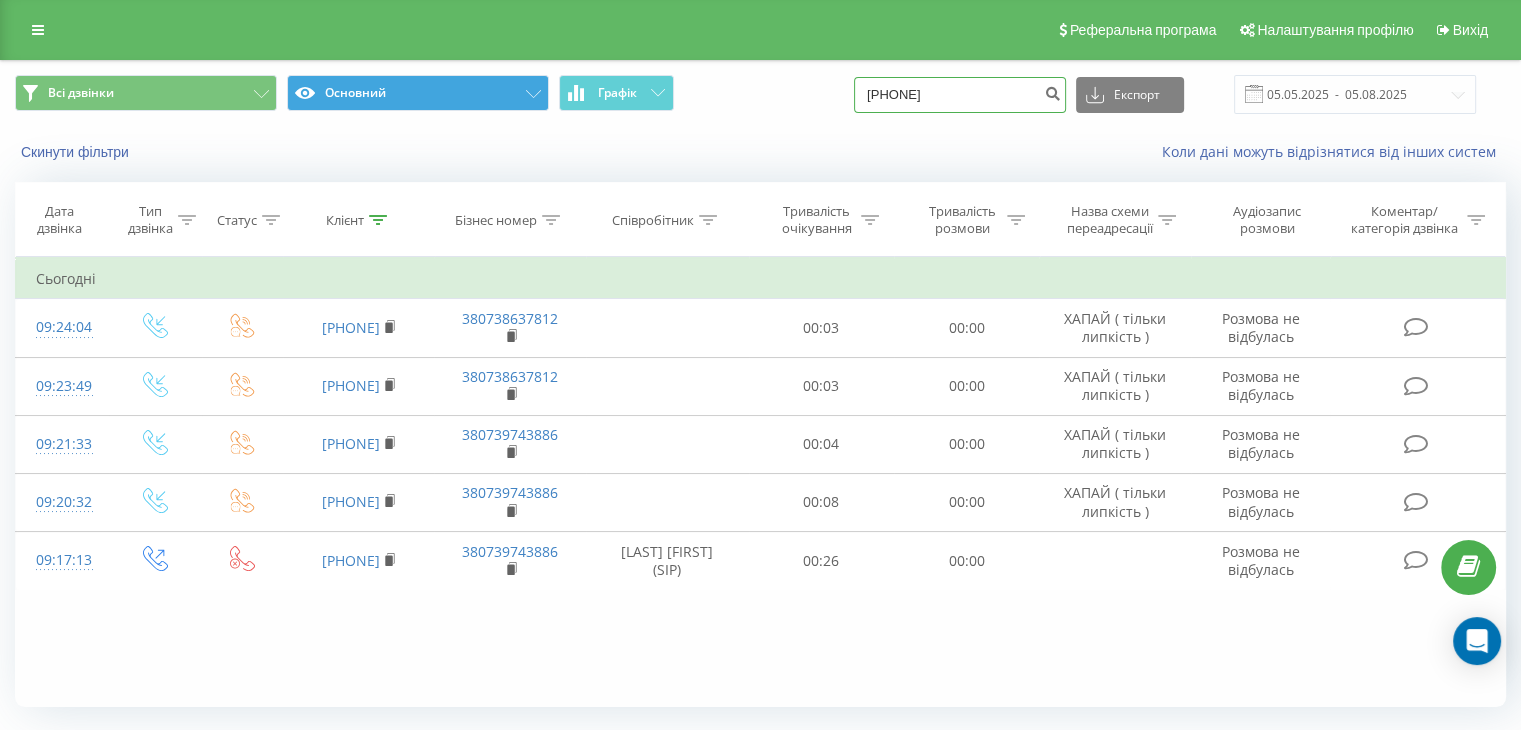 drag, startPoint x: 990, startPoint y: 106, endPoint x: 432, endPoint y: 99, distance: 558.0439 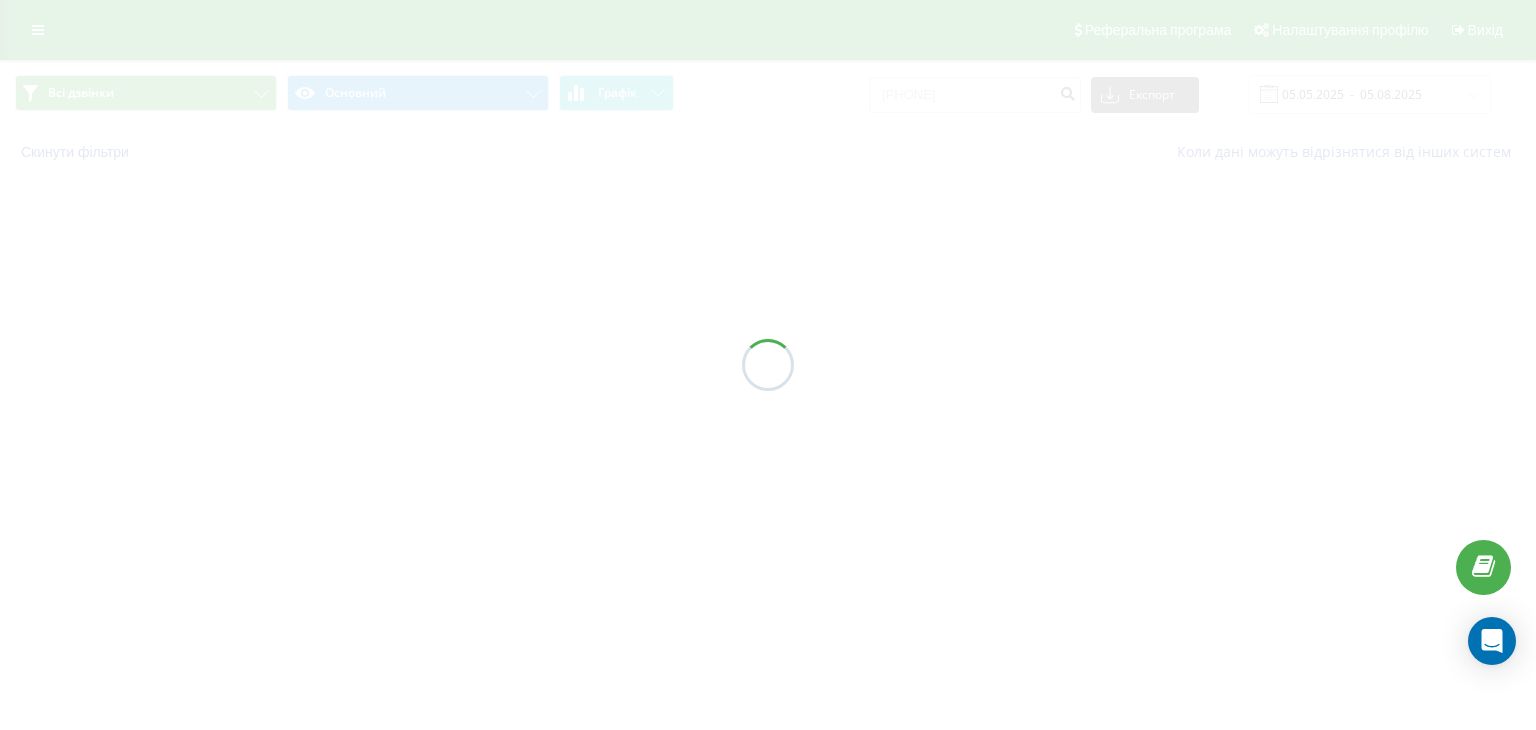 scroll, scrollTop: 0, scrollLeft: 0, axis: both 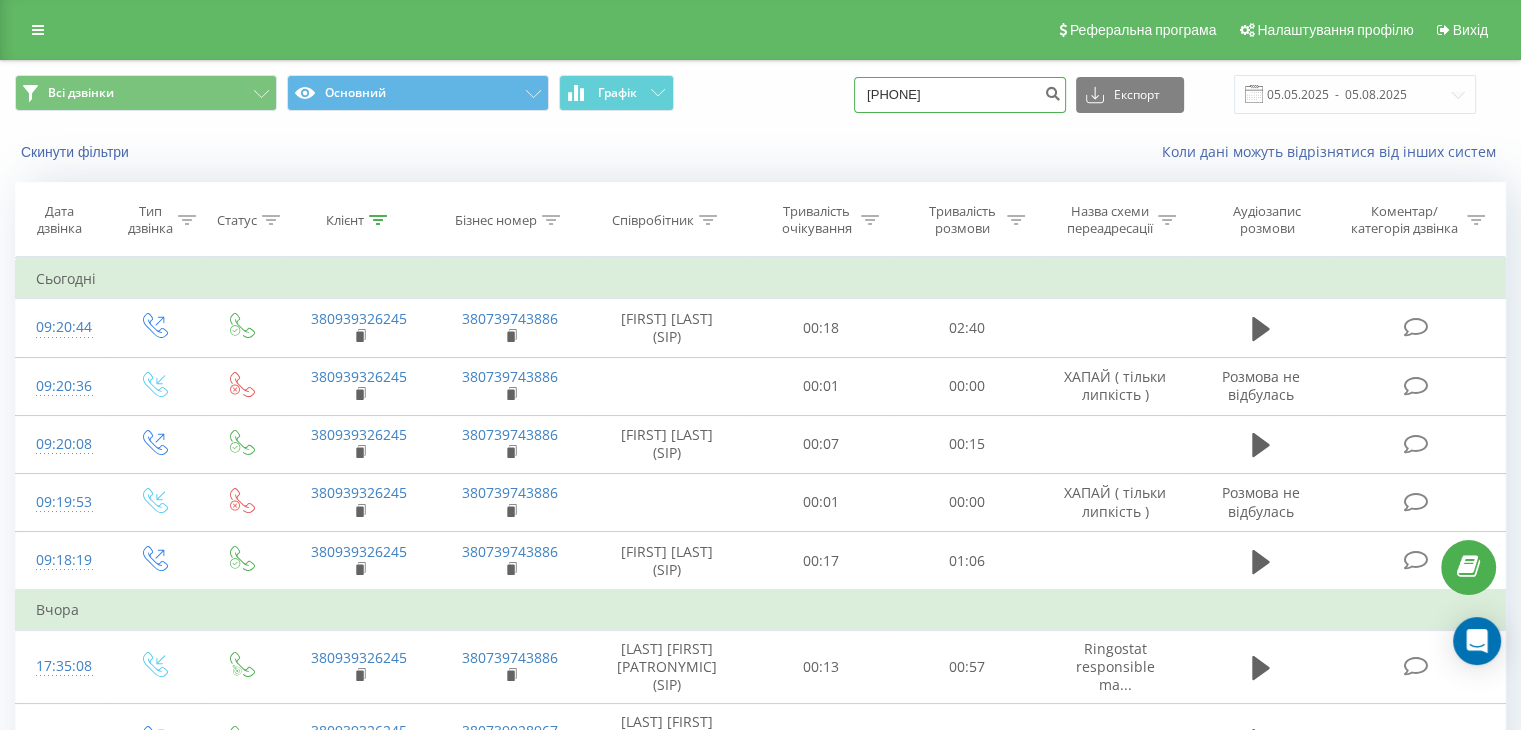 drag, startPoint x: 1000, startPoint y: 93, endPoint x: 637, endPoint y: 131, distance: 364.98355 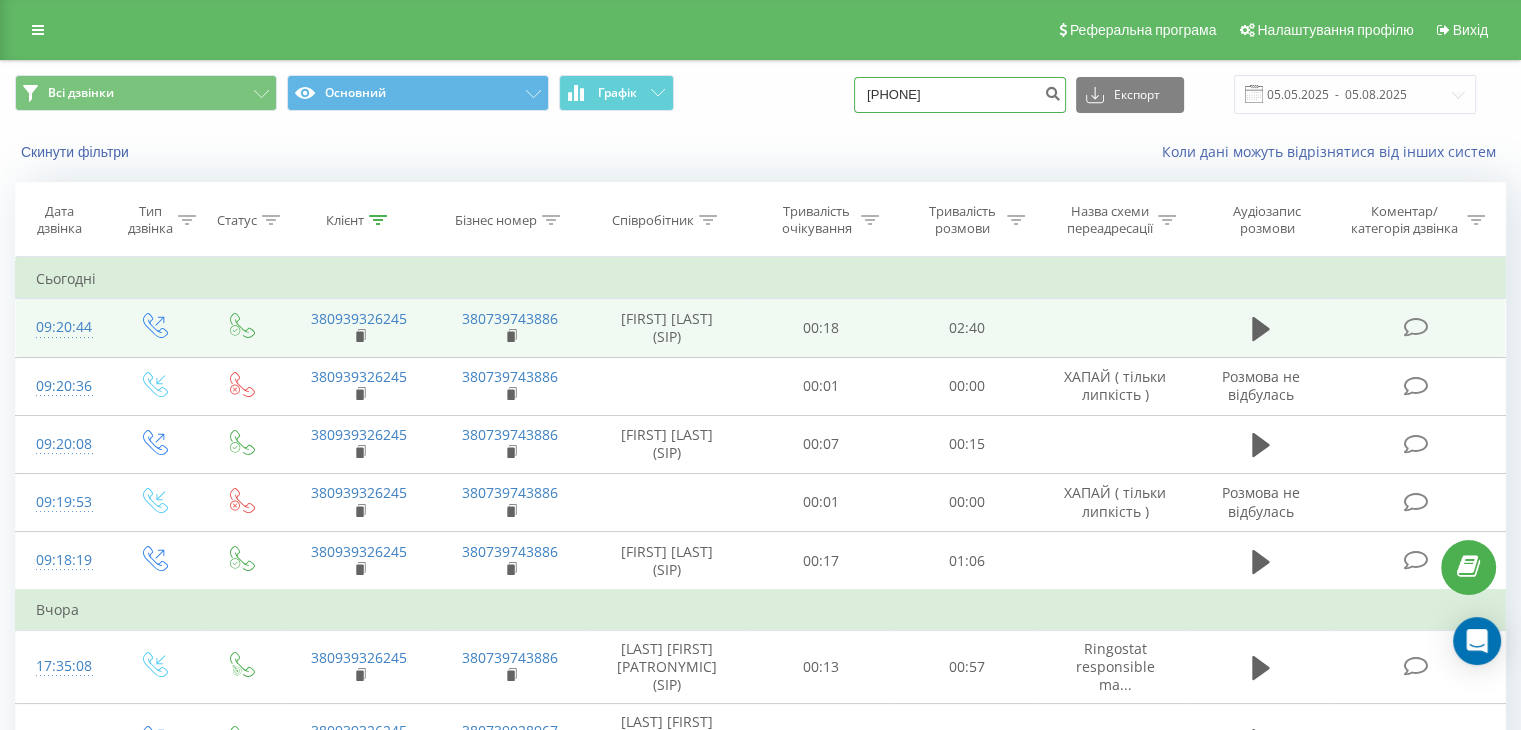 type on "[PHONE]" 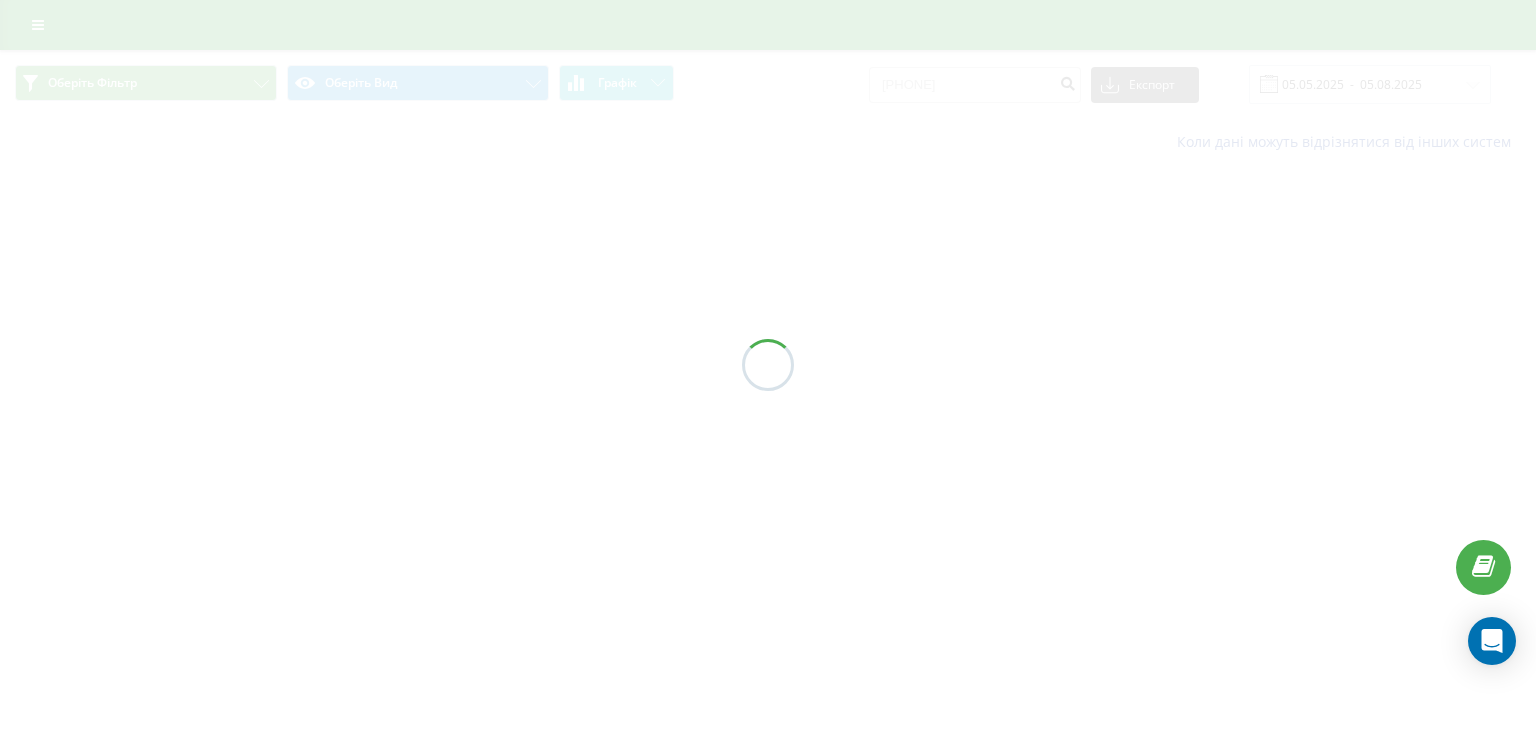 scroll, scrollTop: 0, scrollLeft: 0, axis: both 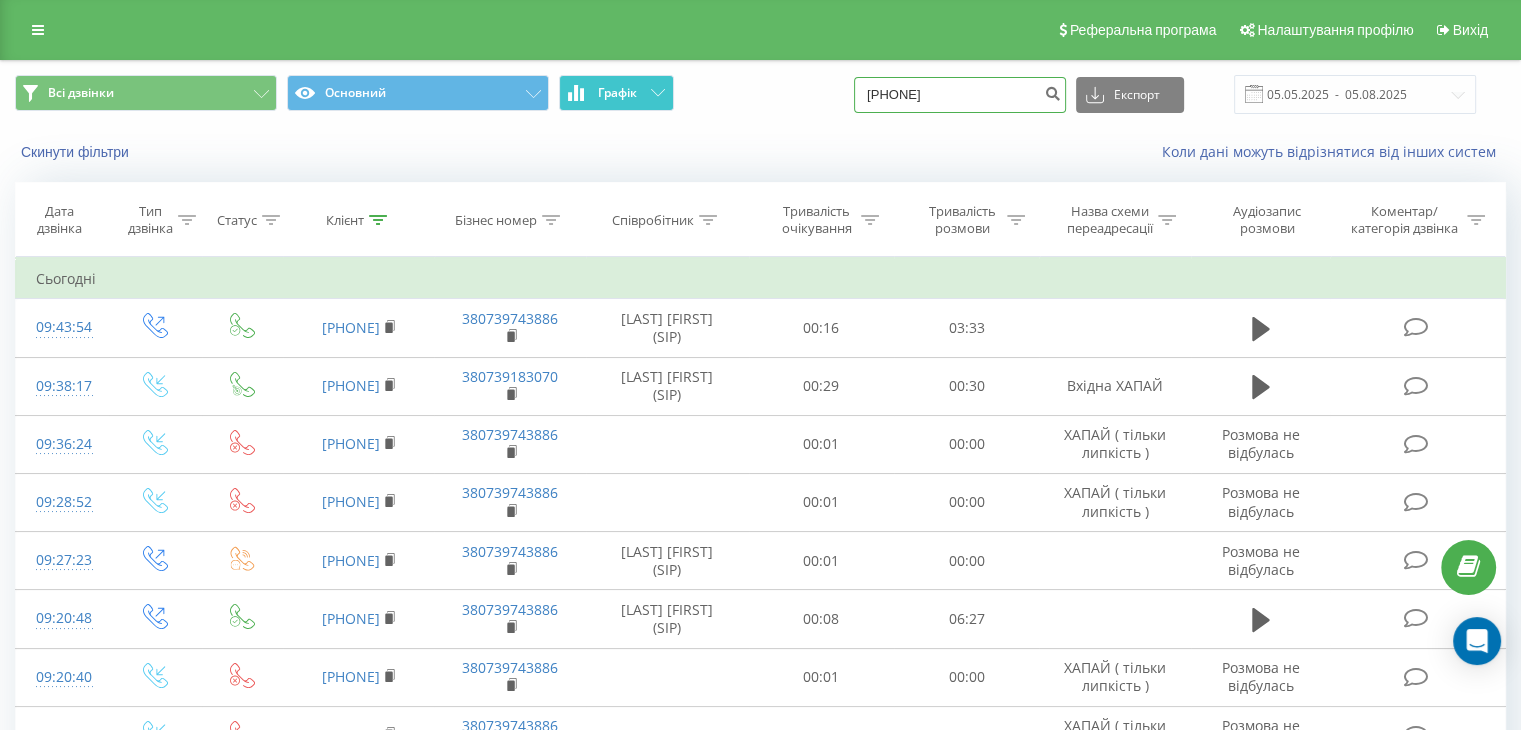drag, startPoint x: 991, startPoint y: 88, endPoint x: 614, endPoint y: 101, distance: 377.22406 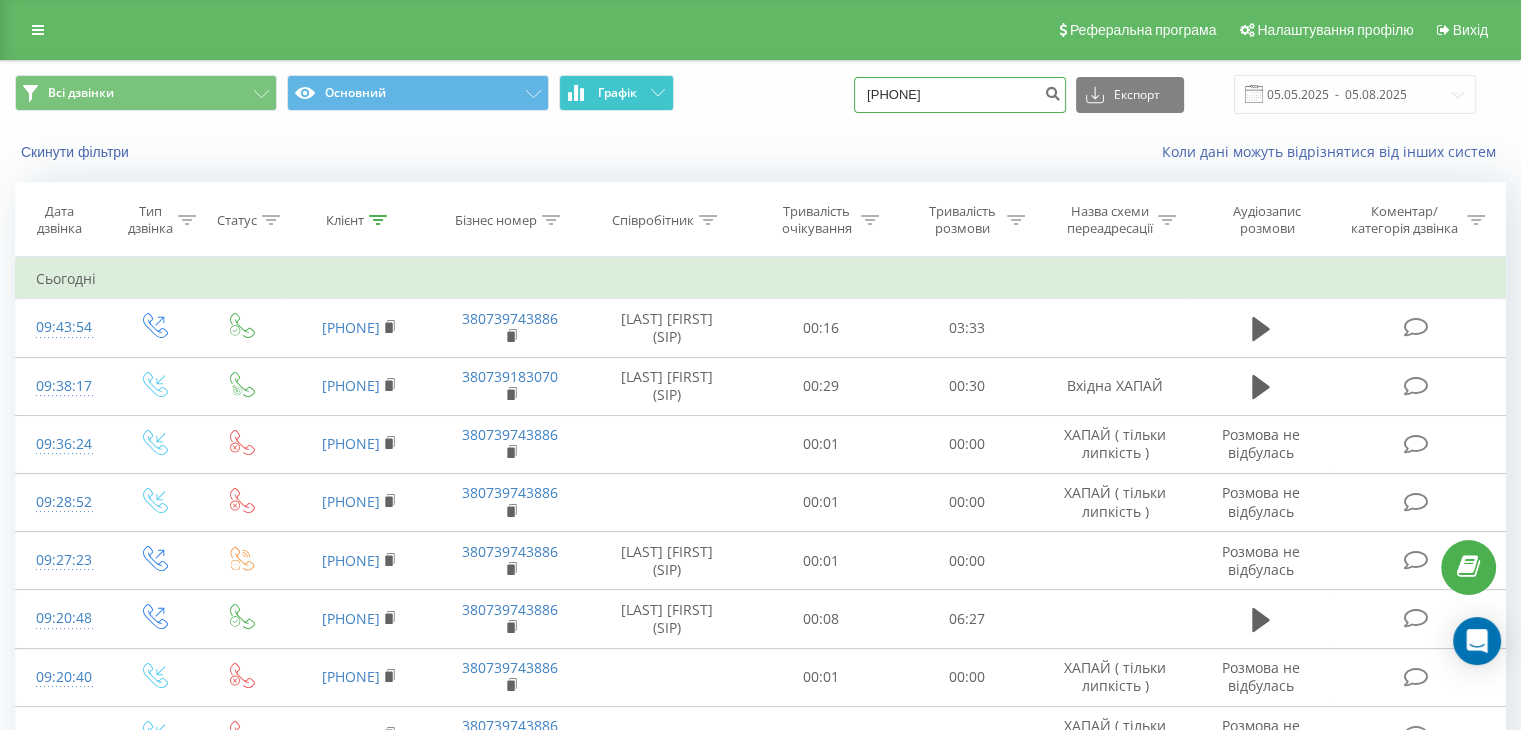 click on "Всі дзвінки Основний Графік 0955135933 Експорт .csv .xls .xlsx 05.05.2025  -  05.08.2025" at bounding box center [760, 94] 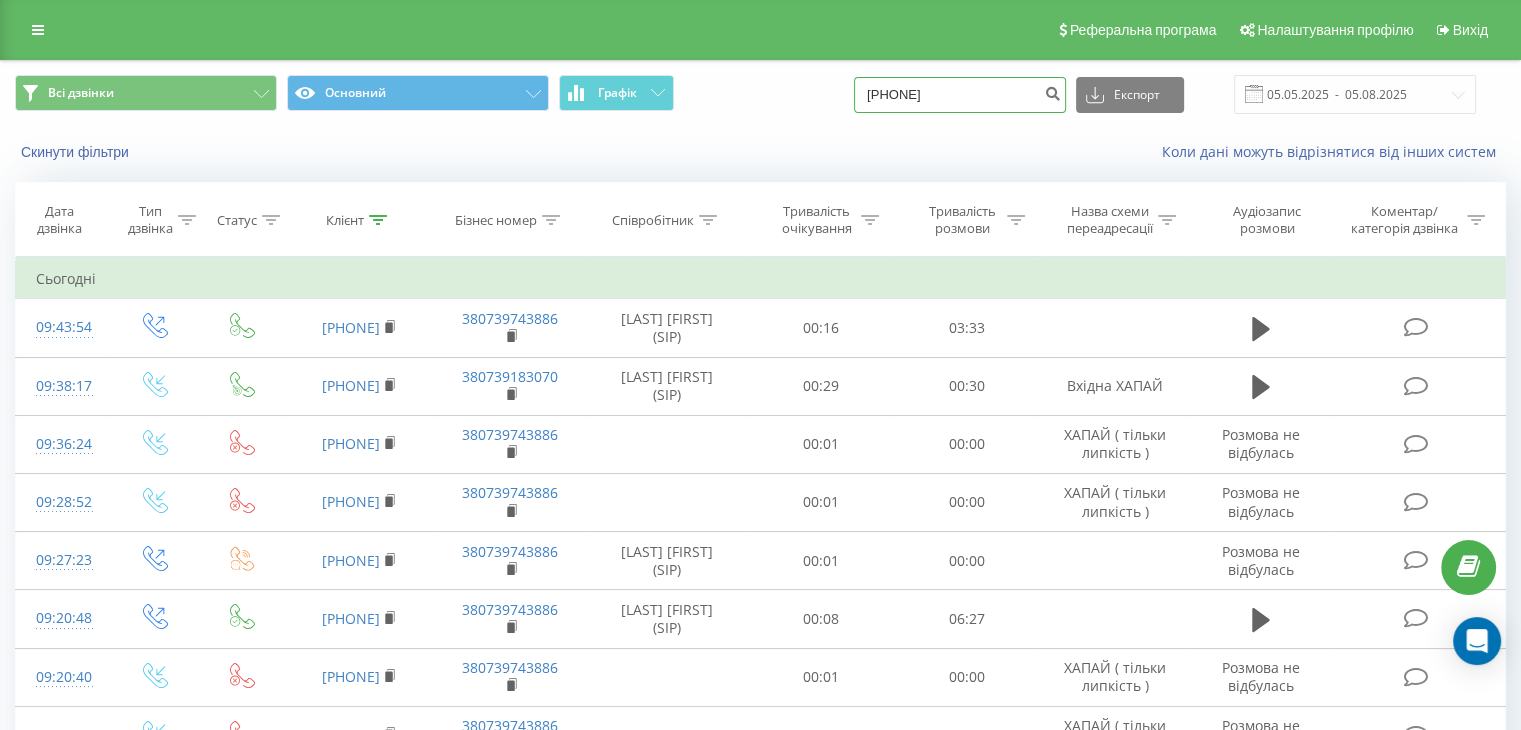 type on "0976480545" 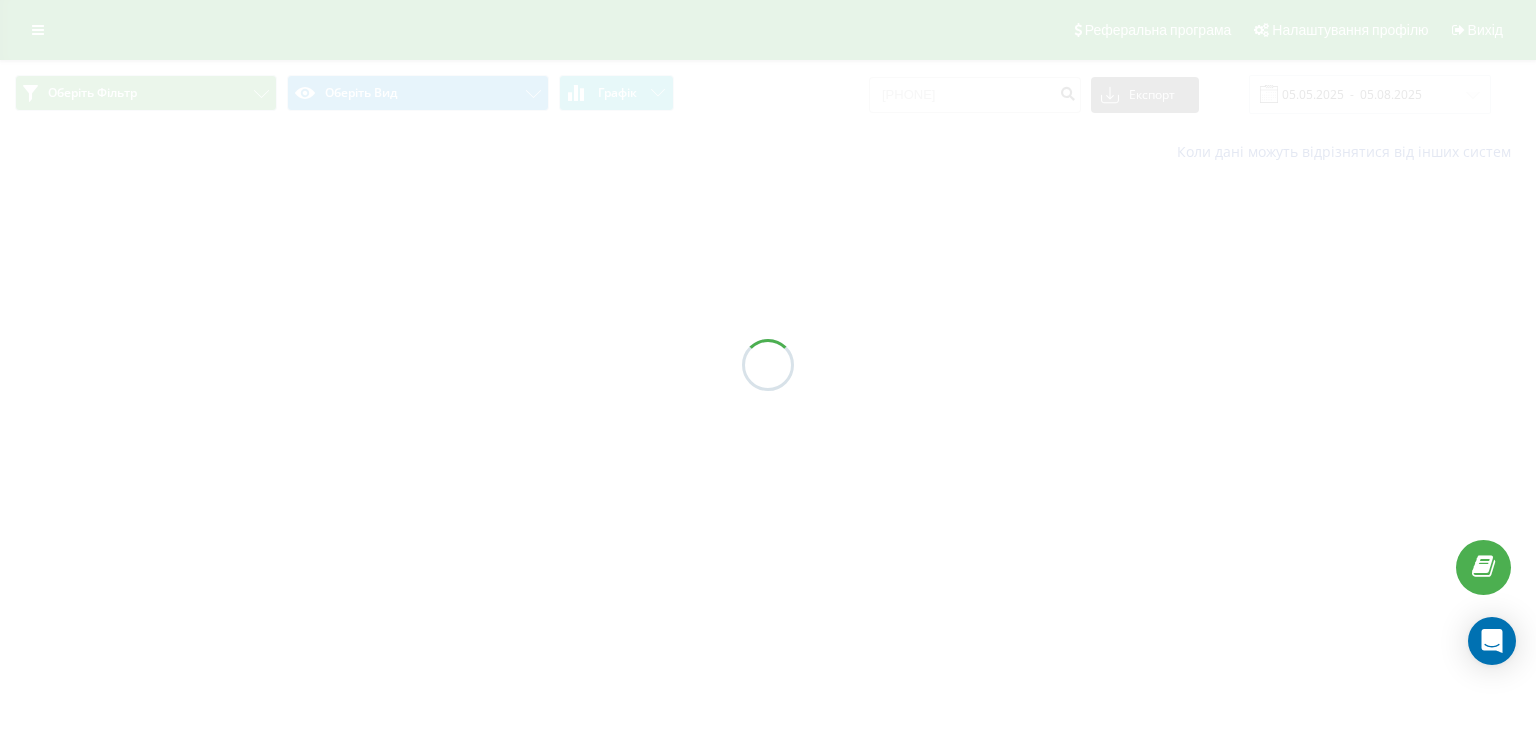 scroll, scrollTop: 0, scrollLeft: 0, axis: both 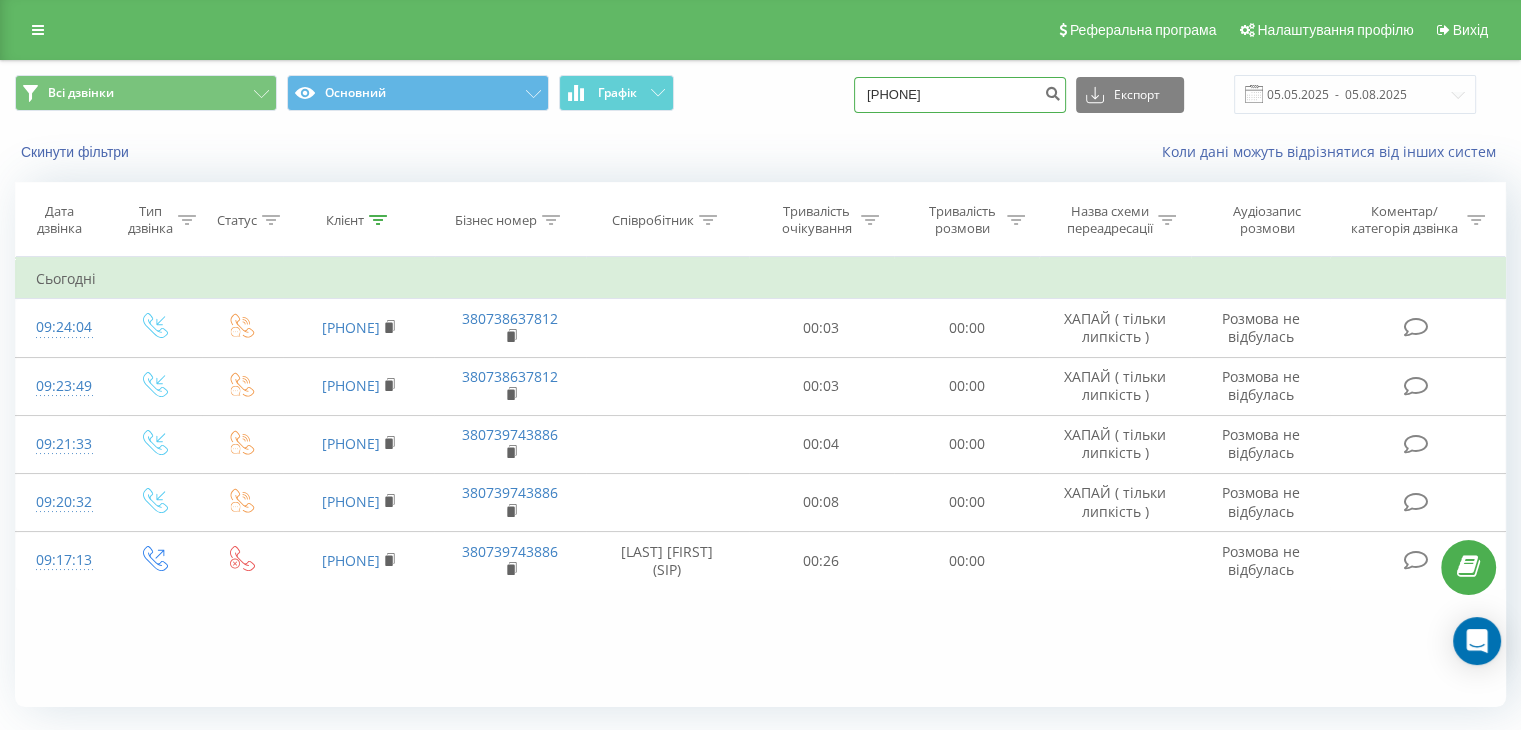 drag, startPoint x: 732, startPoint y: 108, endPoint x: 522, endPoint y: 127, distance: 210.85777 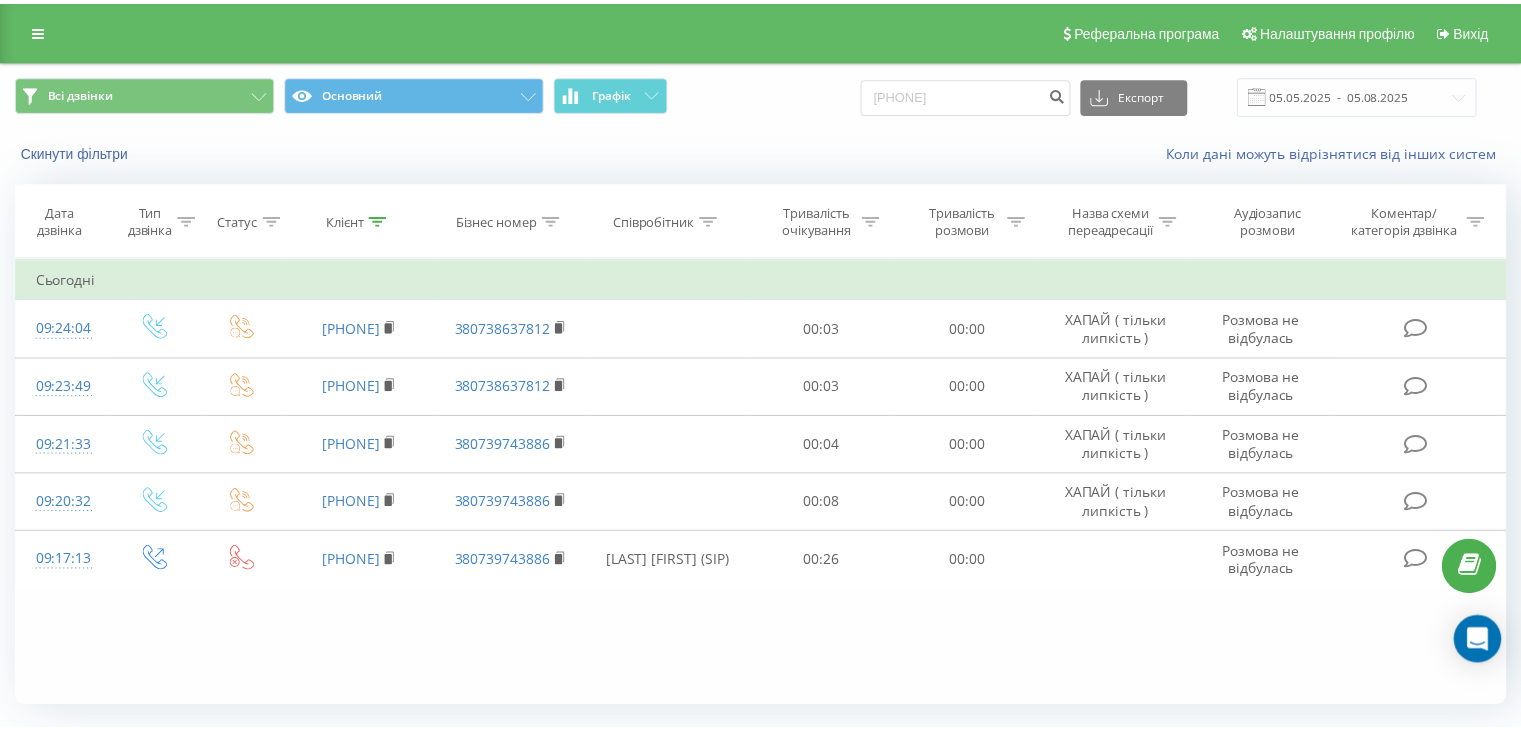 scroll, scrollTop: 0, scrollLeft: 0, axis: both 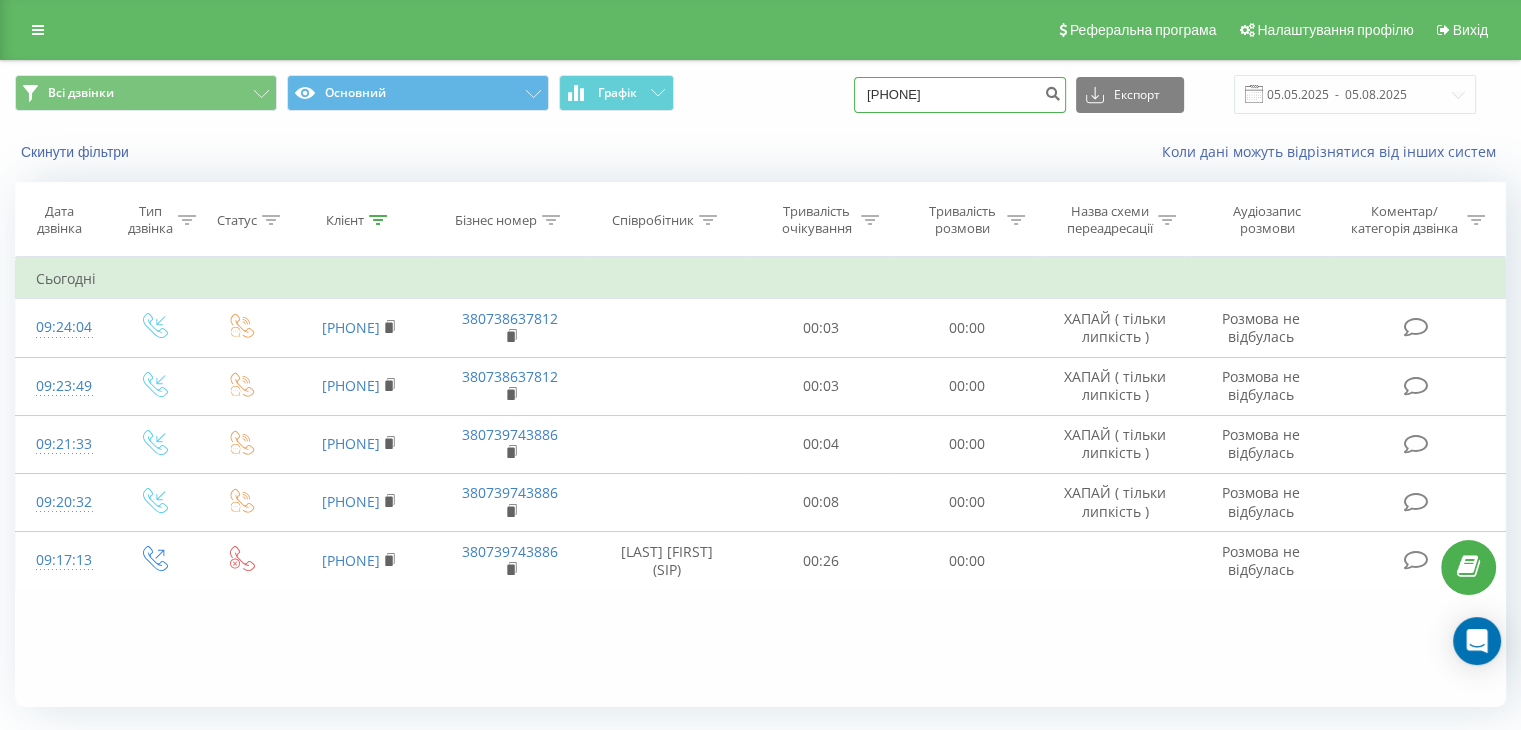 drag, startPoint x: 720, startPoint y: 120, endPoint x: 552, endPoint y: 123, distance: 168.02678 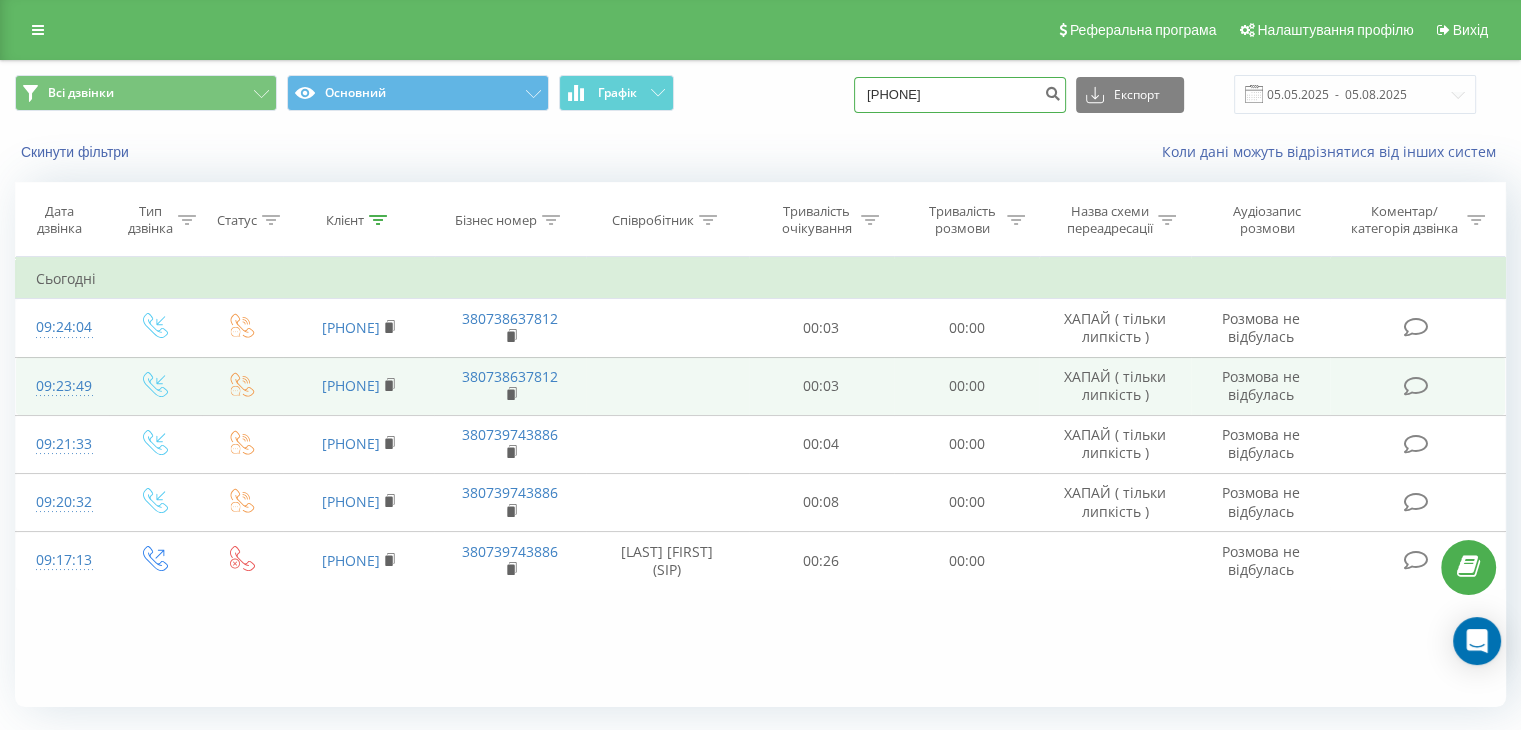 type on "[PHONE]" 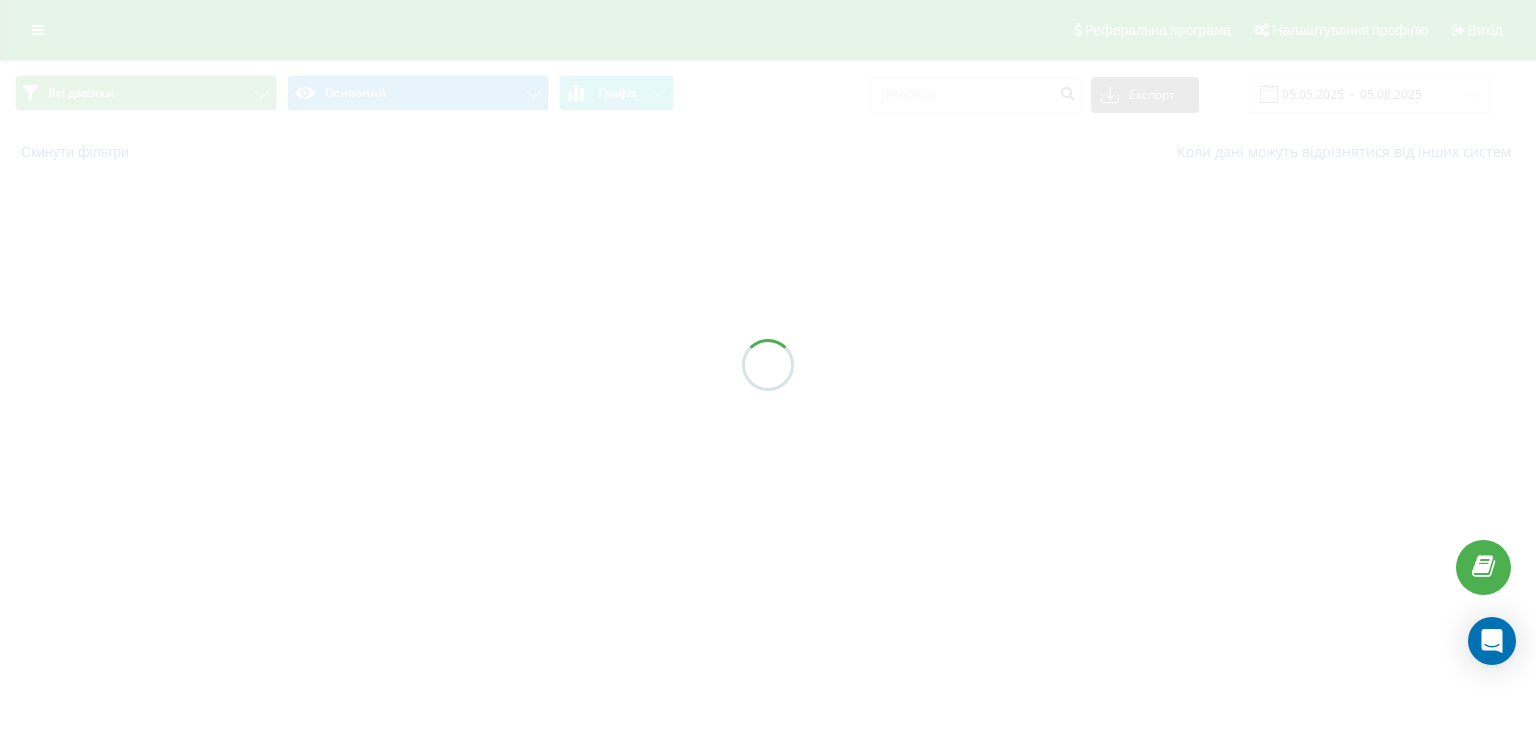 scroll, scrollTop: 0, scrollLeft: 0, axis: both 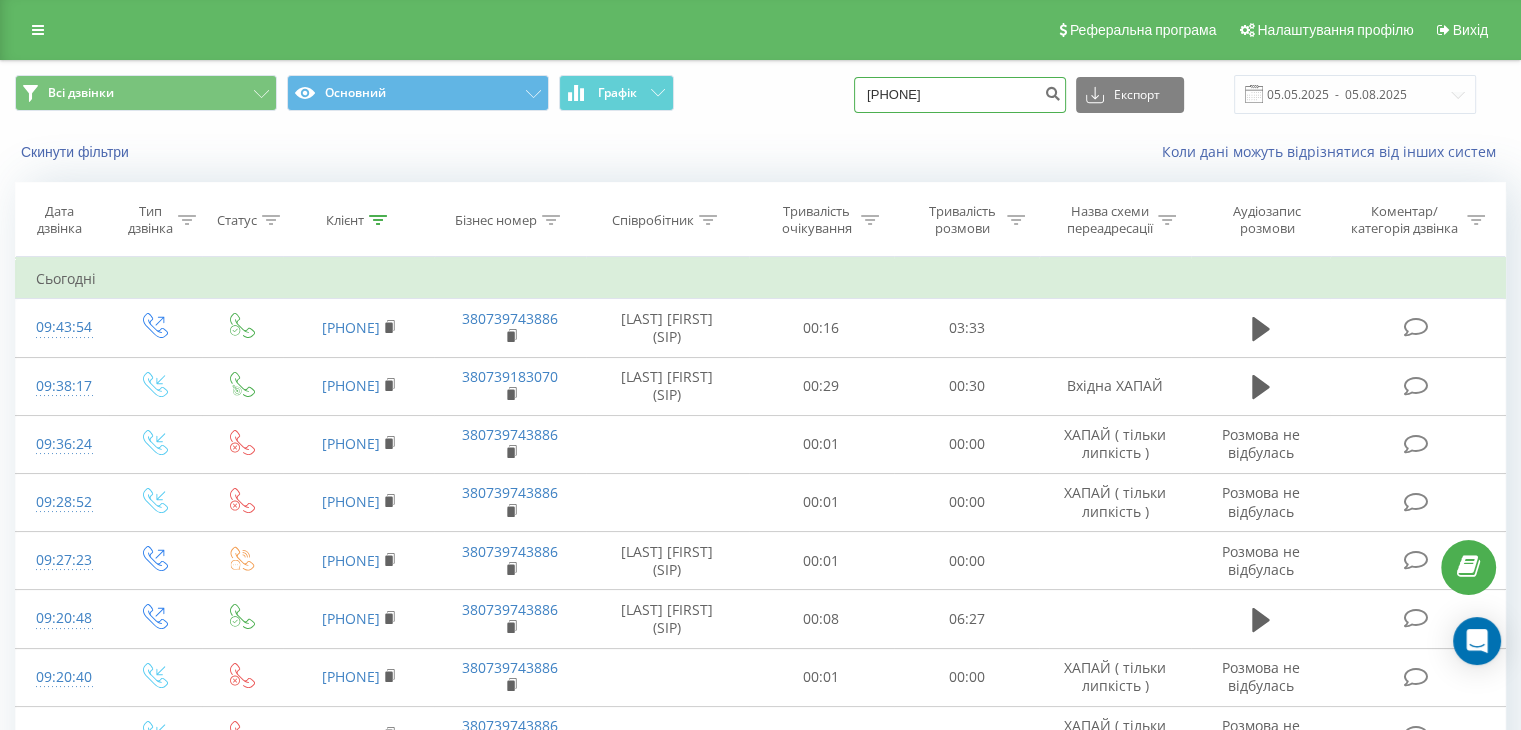 drag, startPoint x: 980, startPoint y: 88, endPoint x: 358, endPoint y: 121, distance: 622.8748 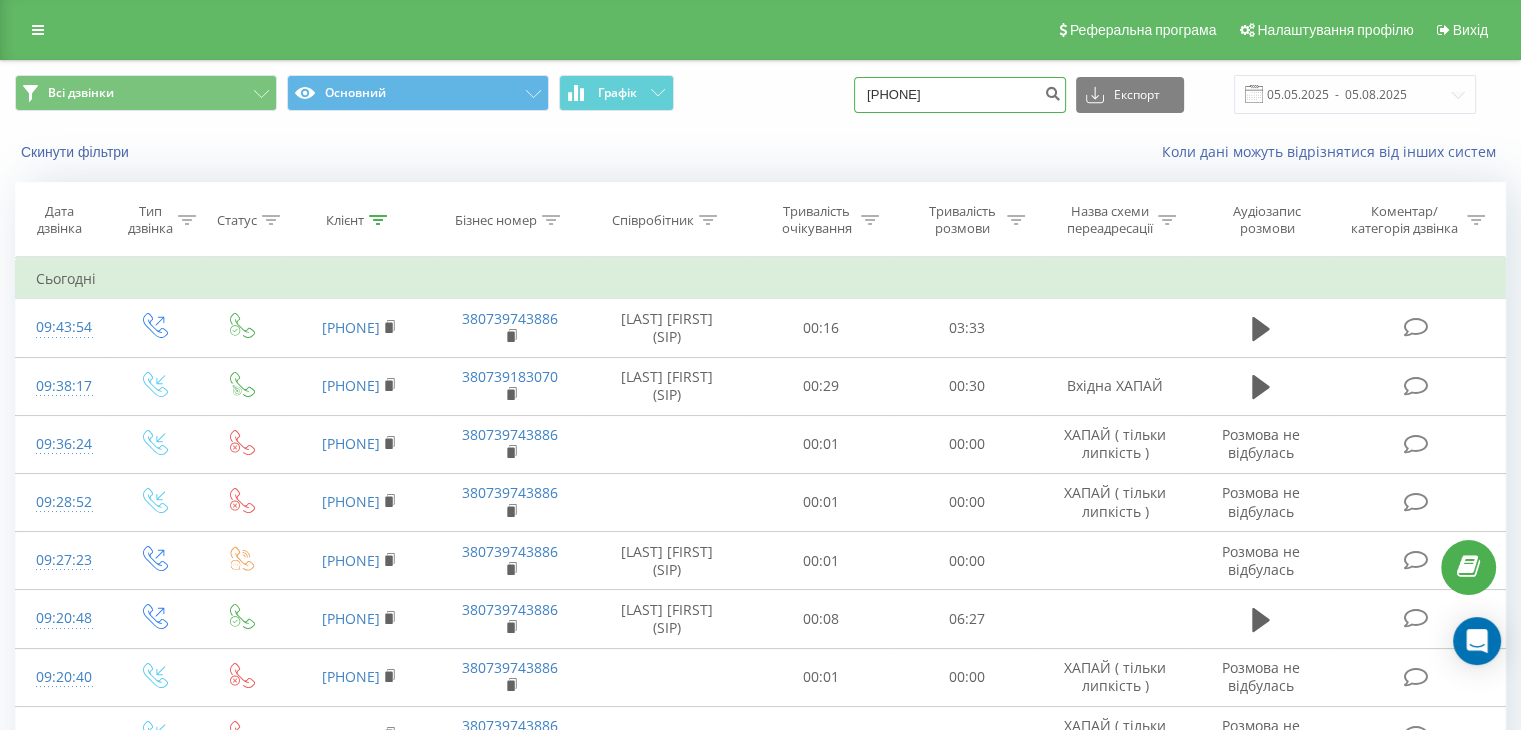 type on "0952293853" 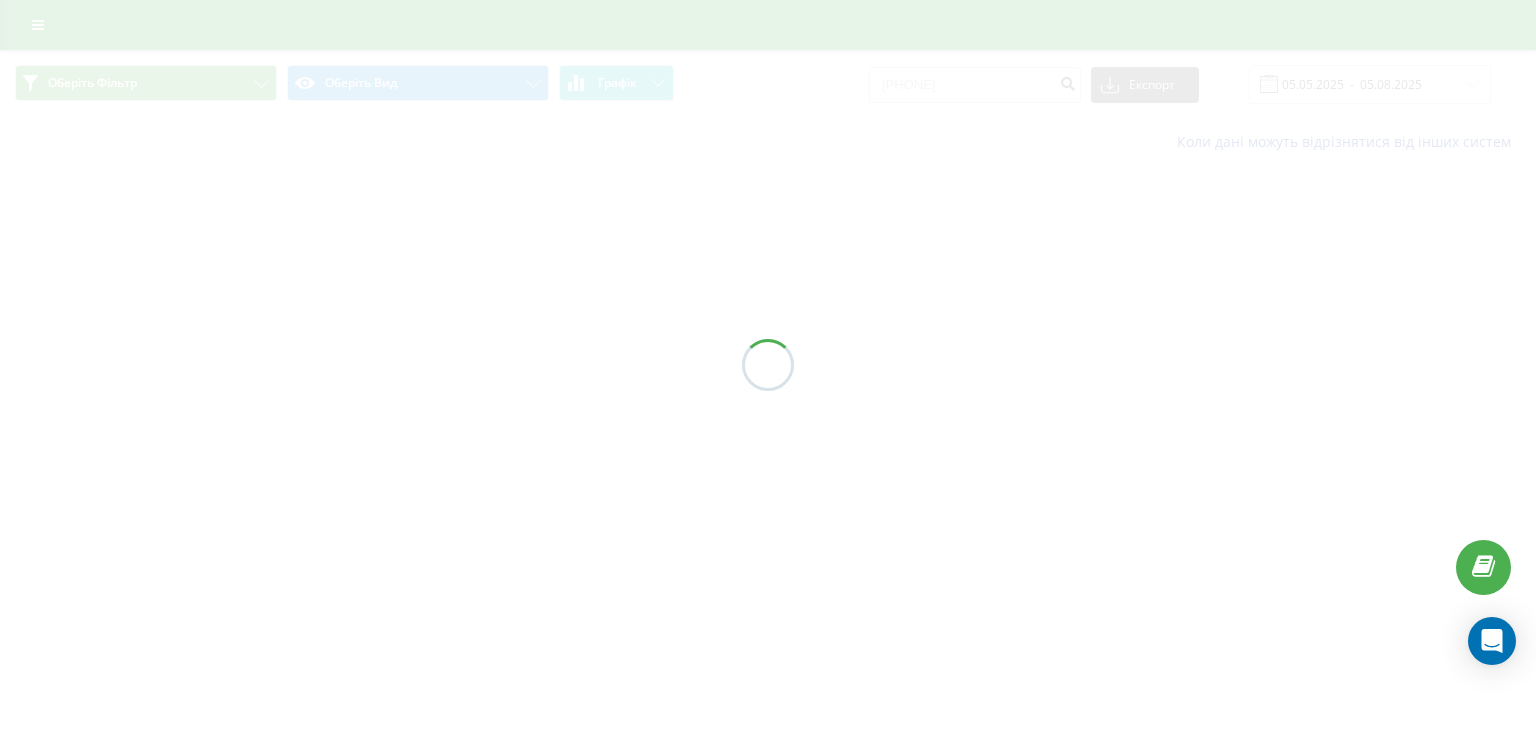 scroll, scrollTop: 0, scrollLeft: 0, axis: both 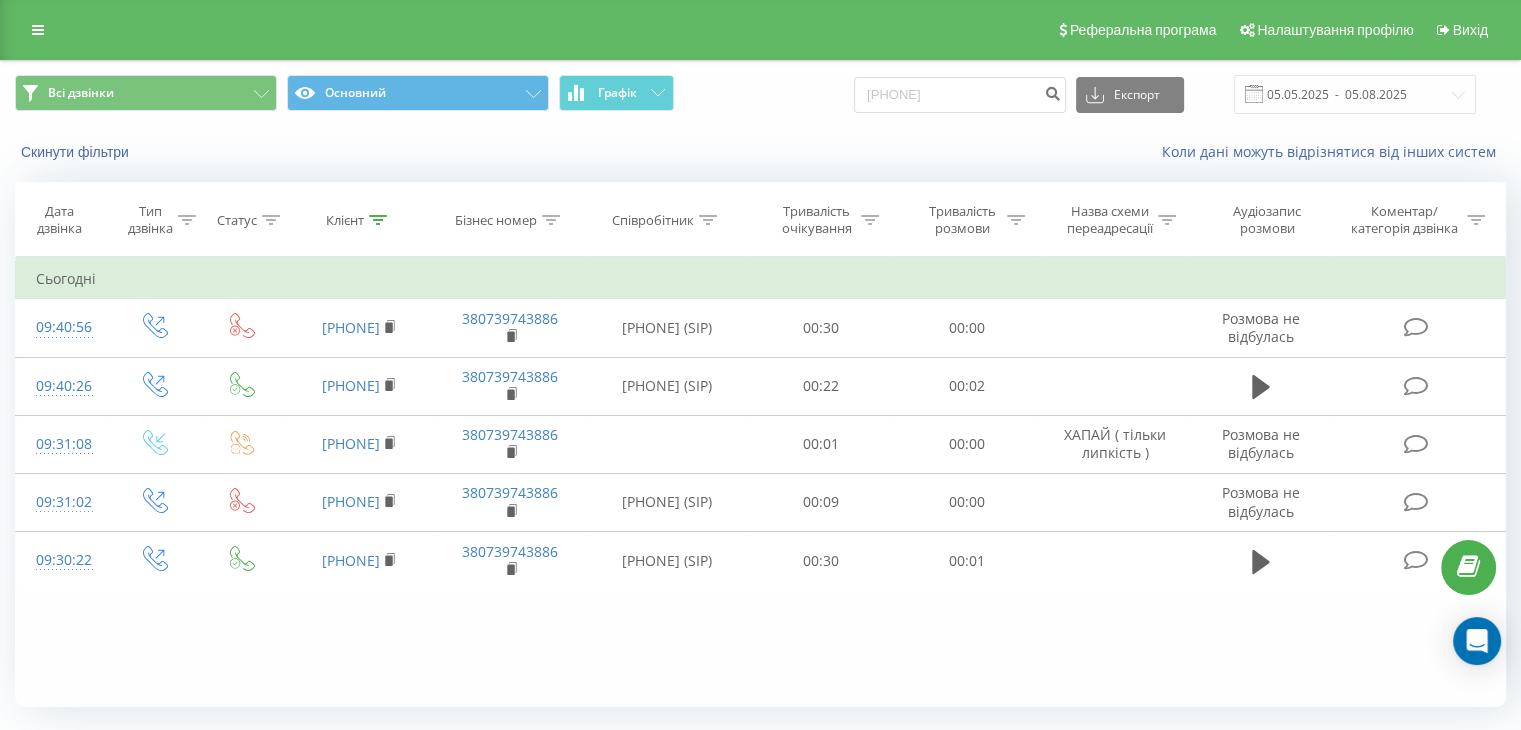 click on "Фільтрувати за умовою Дорівнює Введіть значення Скасувати OK Фільтрувати за умовою Дорівнює Введіть значення Скасувати OK Фільтрувати за умовою Містить Скасувати OK Фільтрувати за умовою Містить Скасувати OK Фільтрувати за умовою Містить Скасувати OK Фільтрувати за умовою Дорівнює Скасувати OK Фільтрувати за умовою Дорівнює Скасувати OK Фільтрувати за умовою Містить Скасувати OK Фільтрувати за умовою Дорівнює Введіть значення Скасувати OK Сьогодні  09:40:56         380952293853 380739743886 Сиваченко Марко (SIP) 00:30 00:00 Розмова не відбулась  09:40:26         380952293853 380739743886 00:22 00:02  09:31:08" at bounding box center (760, 482) 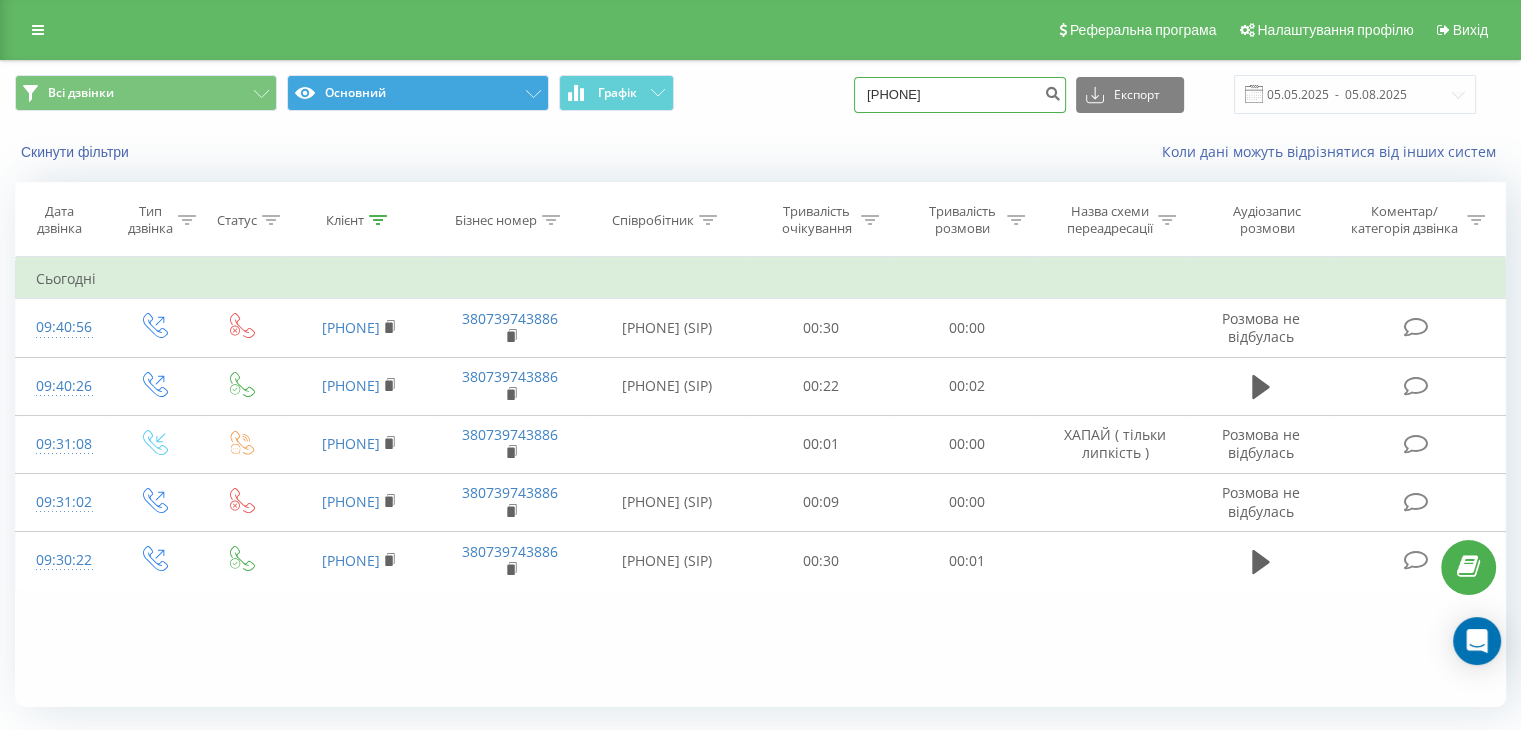 drag, startPoint x: 519, startPoint y: 86, endPoint x: 458, endPoint y: 77, distance: 61.66036 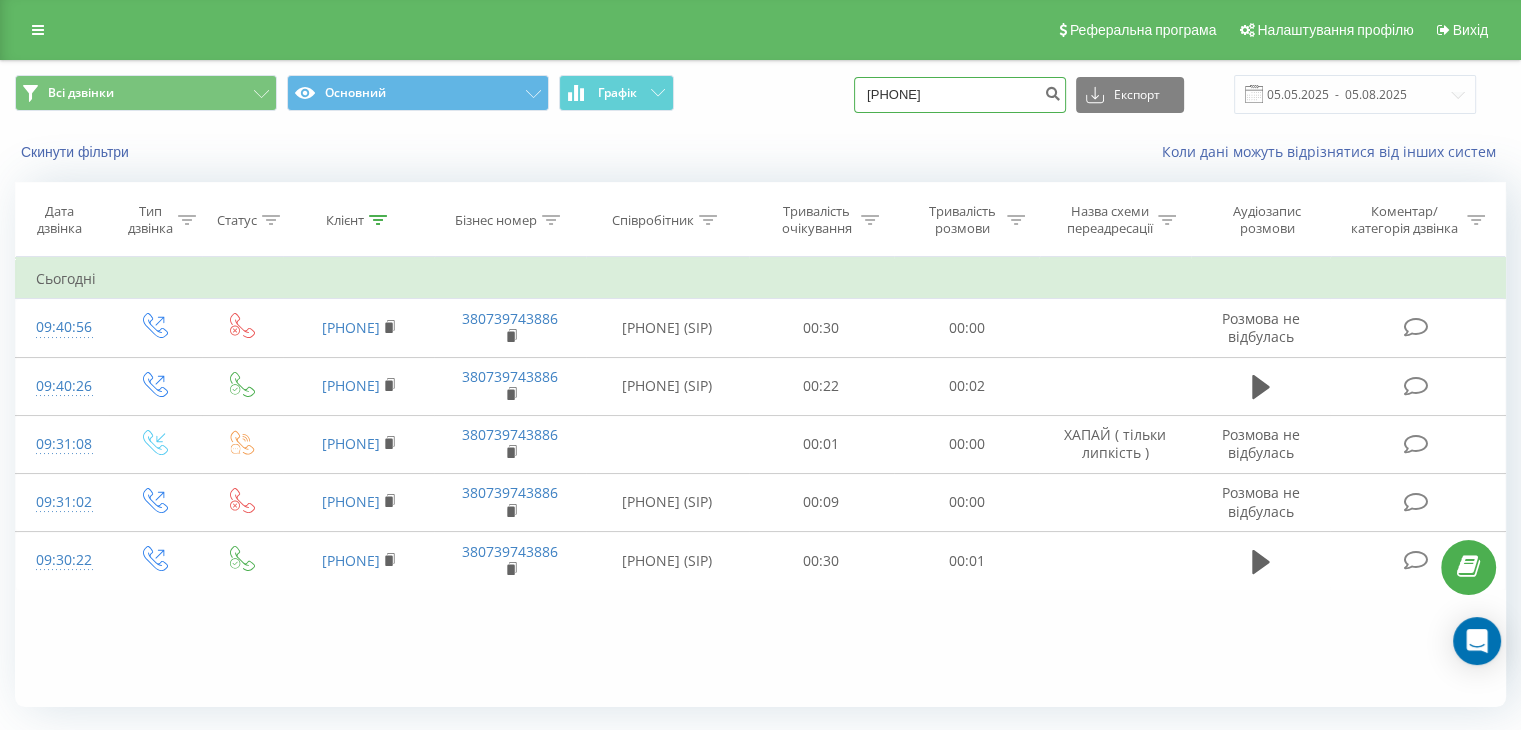 type on "[PHONE]" 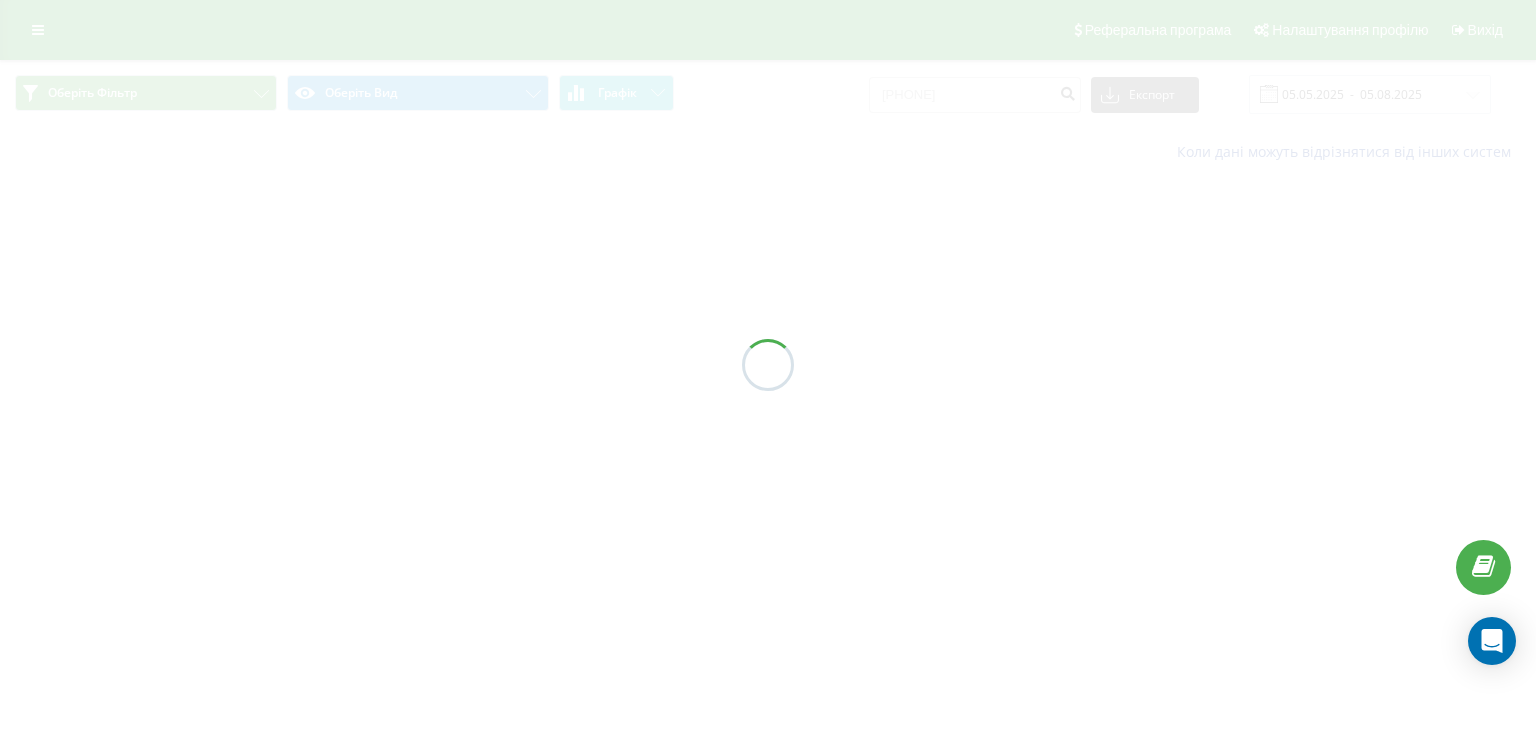 scroll, scrollTop: 0, scrollLeft: 0, axis: both 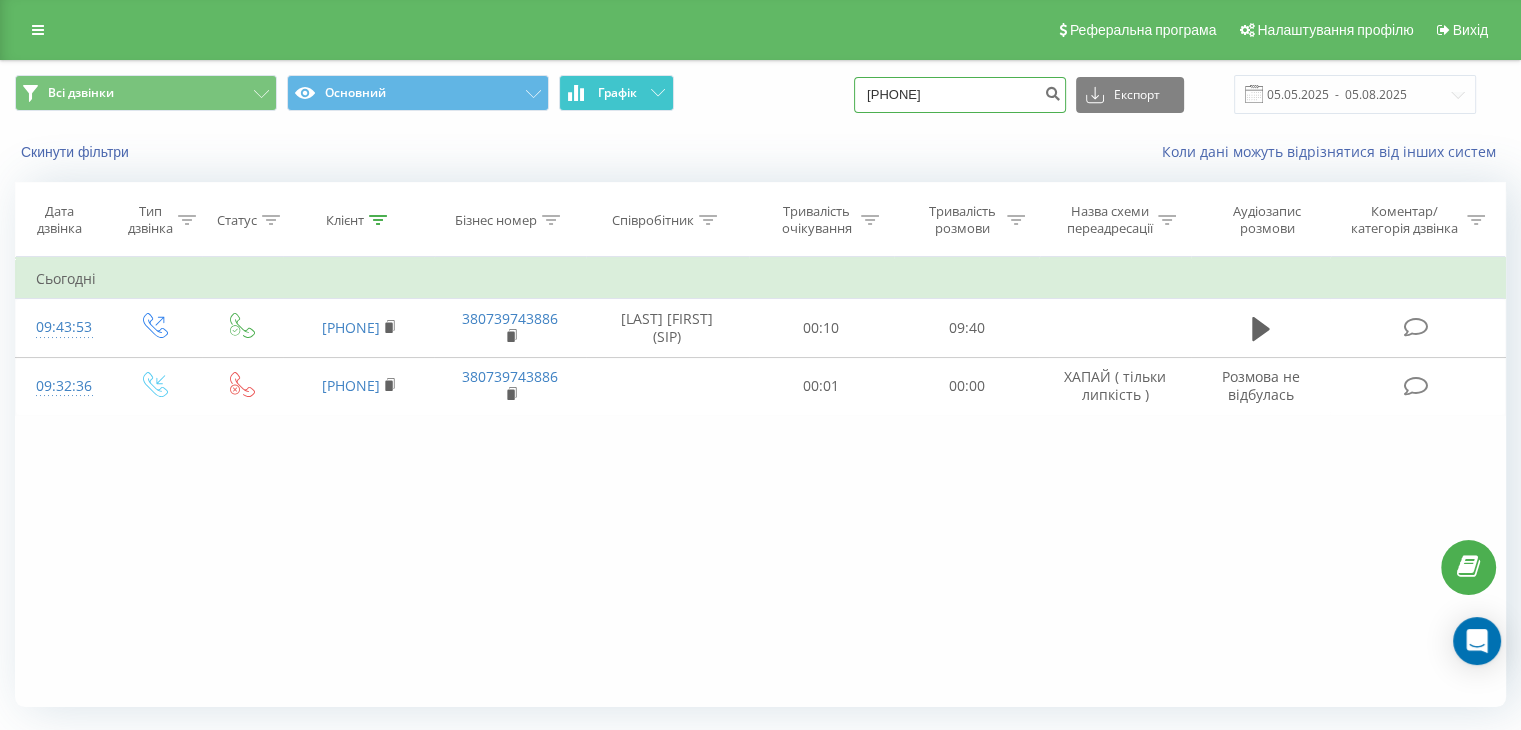 drag, startPoint x: 997, startPoint y: 94, endPoint x: 565, endPoint y: 81, distance: 432.19556 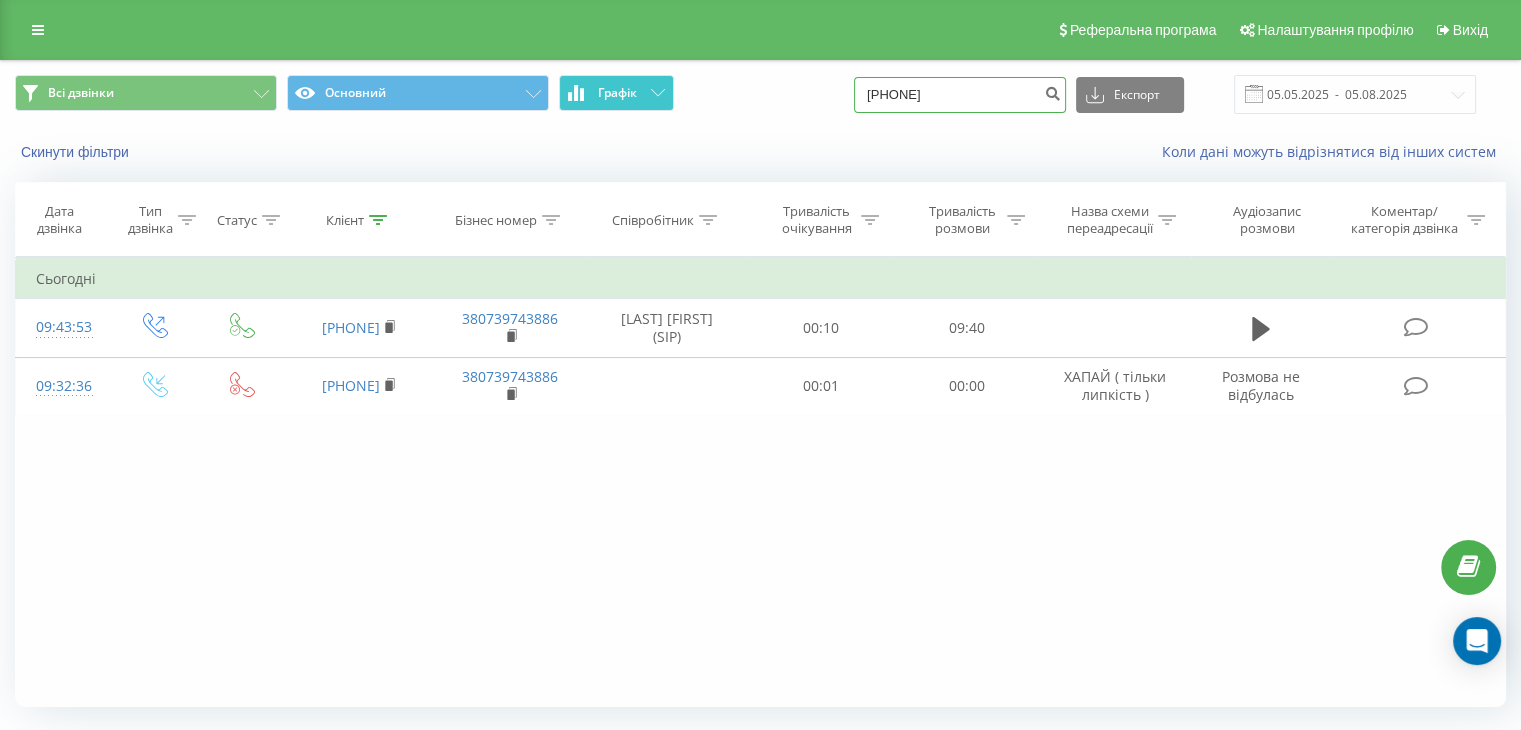 click on "Всі дзвінки Основний Графік 0971906183 Експорт .csv .xls .xlsx 05.05.2025  -  05.08.2025" at bounding box center [760, 94] 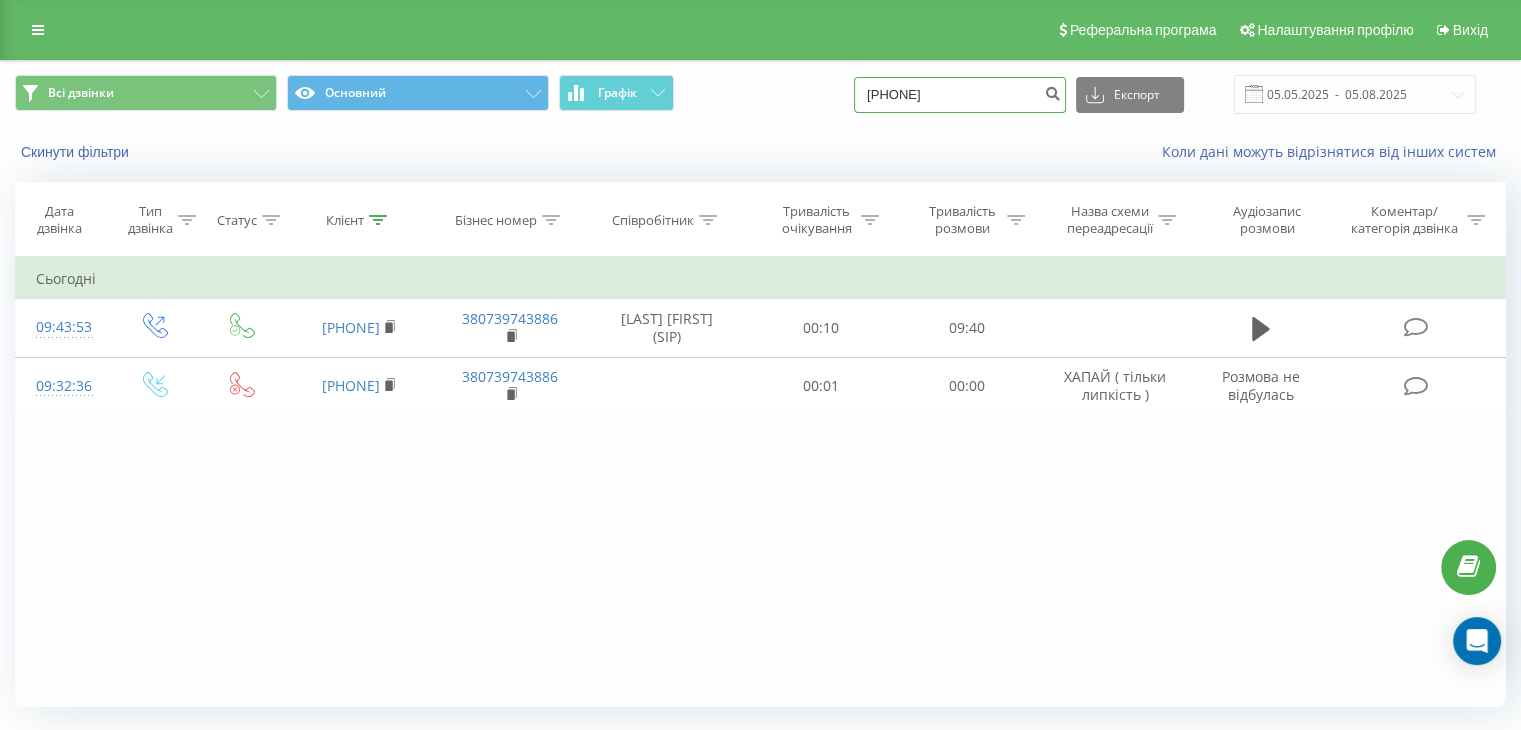 type on "0955135933" 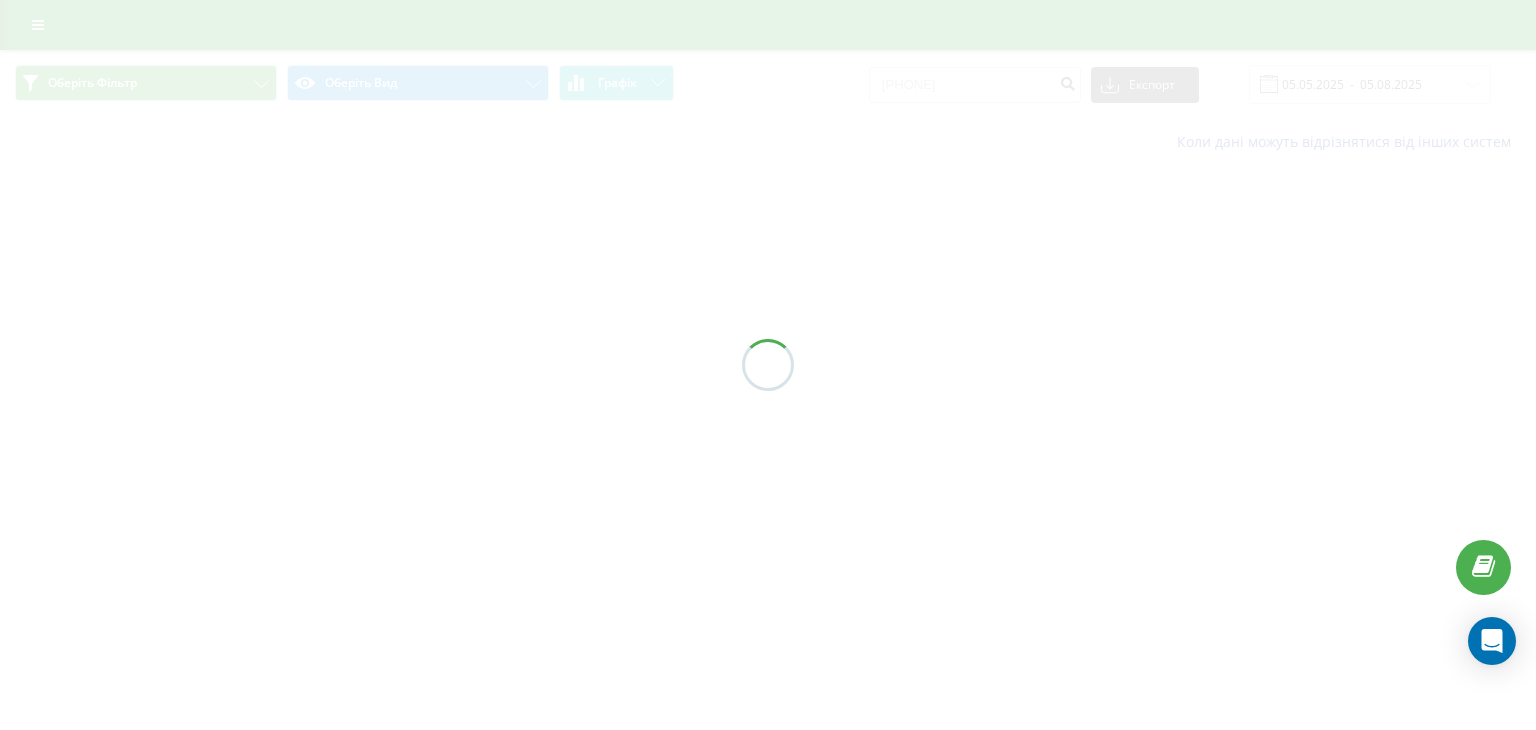 scroll, scrollTop: 0, scrollLeft: 0, axis: both 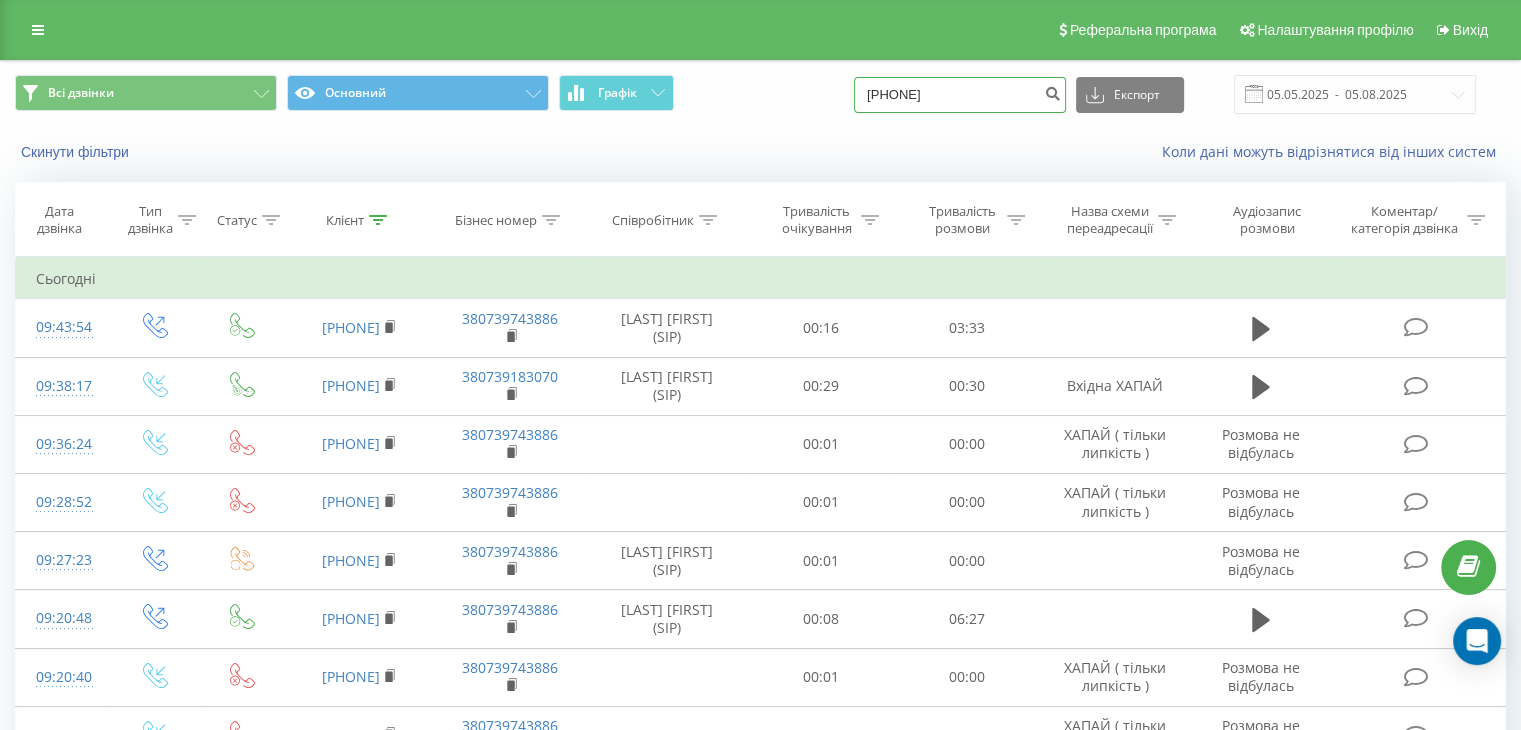 drag, startPoint x: 994, startPoint y: 81, endPoint x: 747, endPoint y: 105, distance: 248.16325 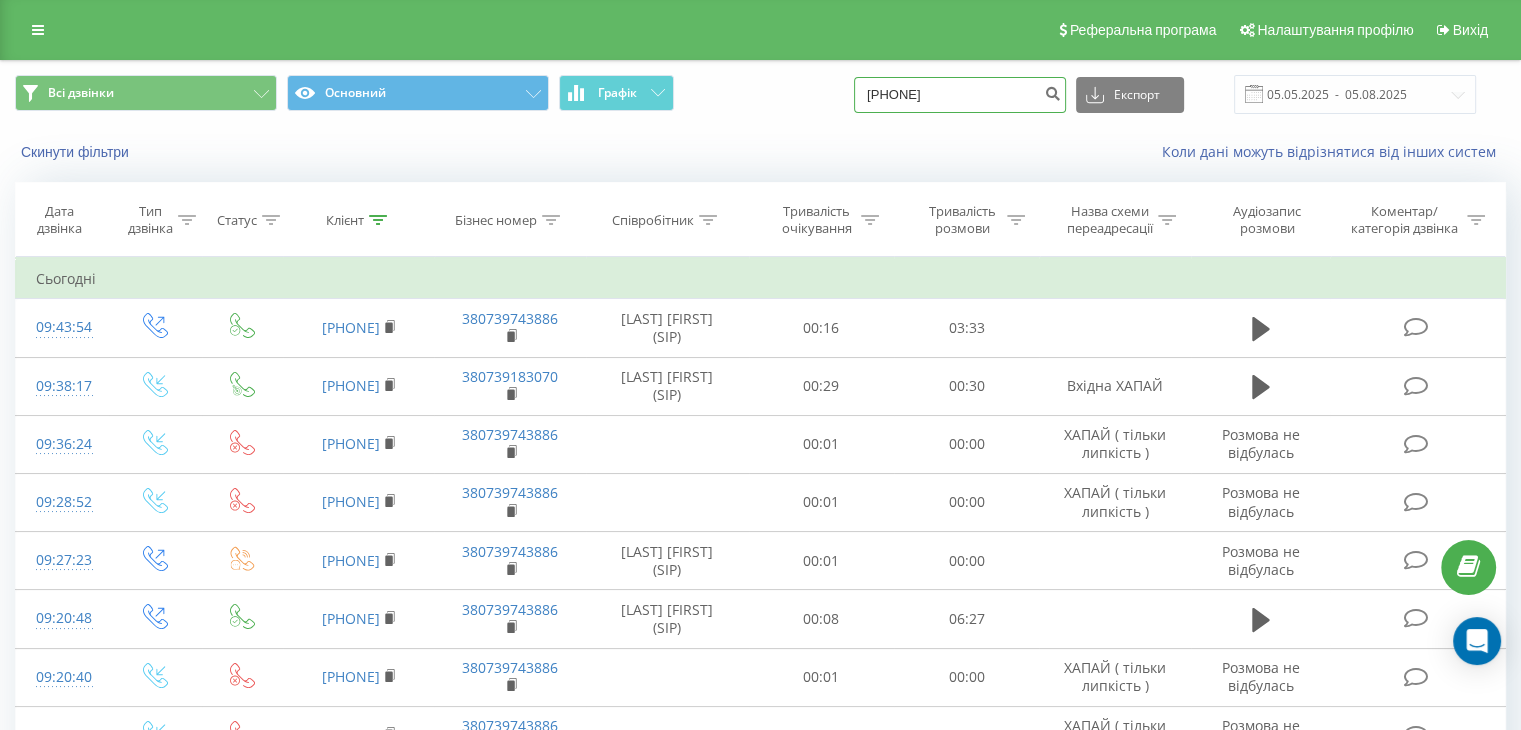 type on "0958882389" 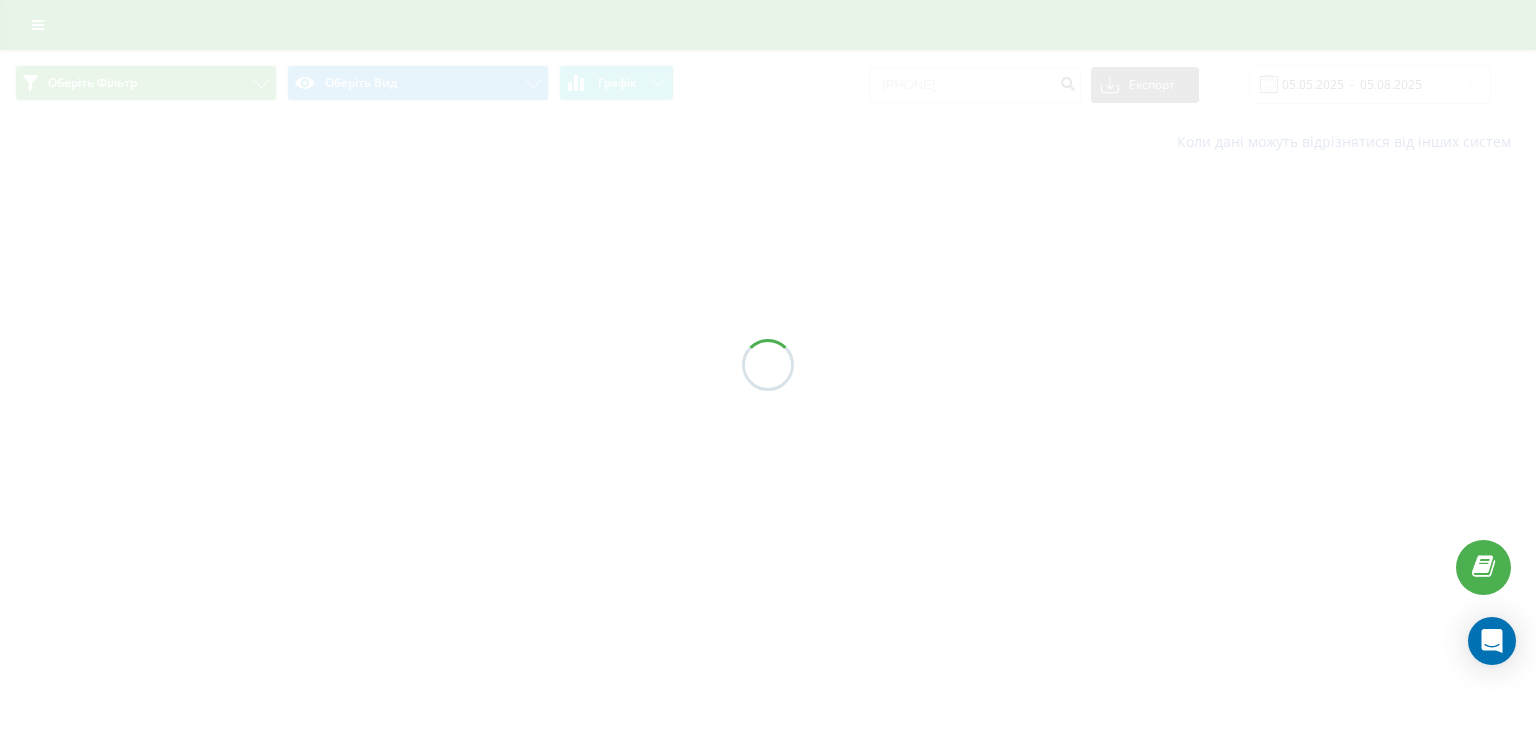 scroll, scrollTop: 0, scrollLeft: 0, axis: both 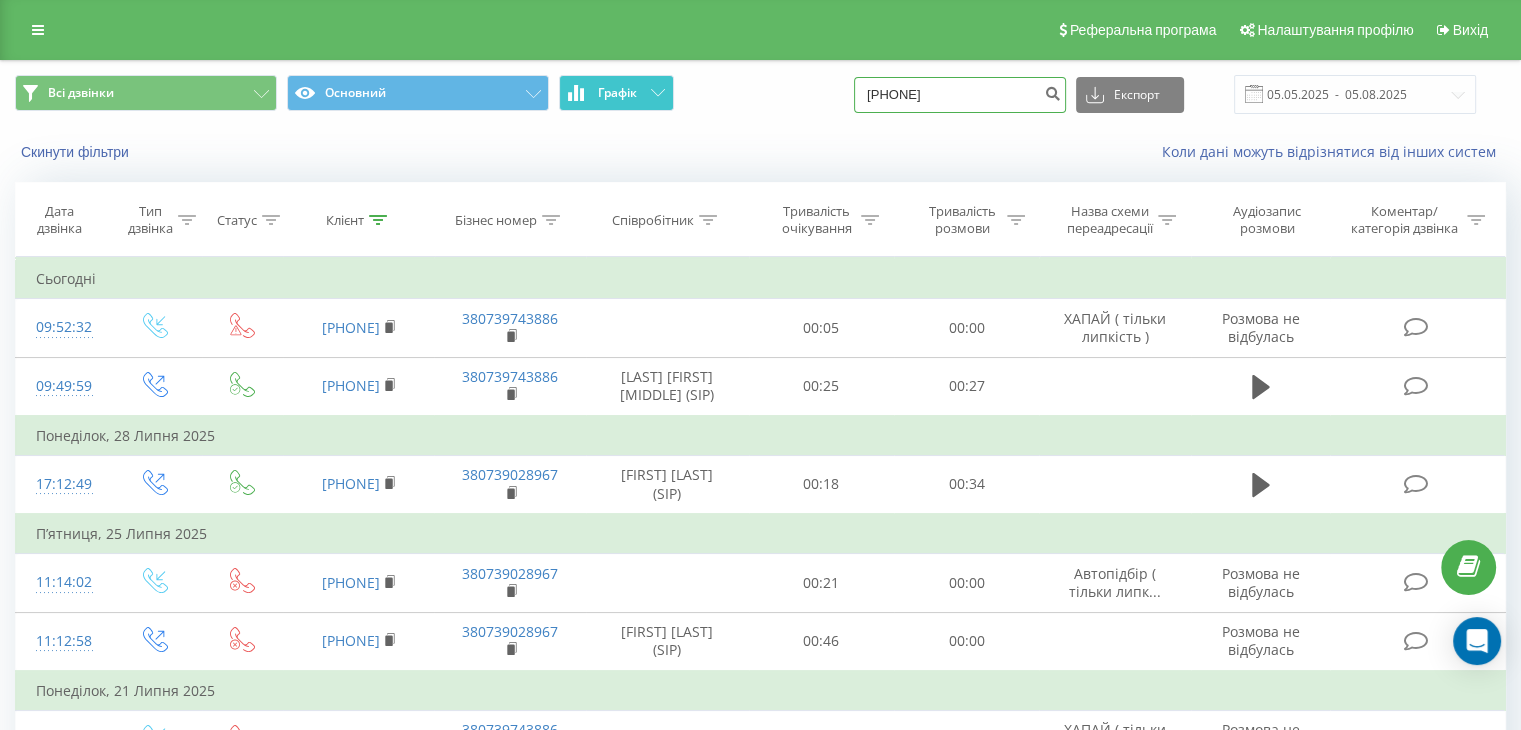 drag, startPoint x: 663, startPoint y: 93, endPoint x: 570, endPoint y: 104, distance: 93.64828 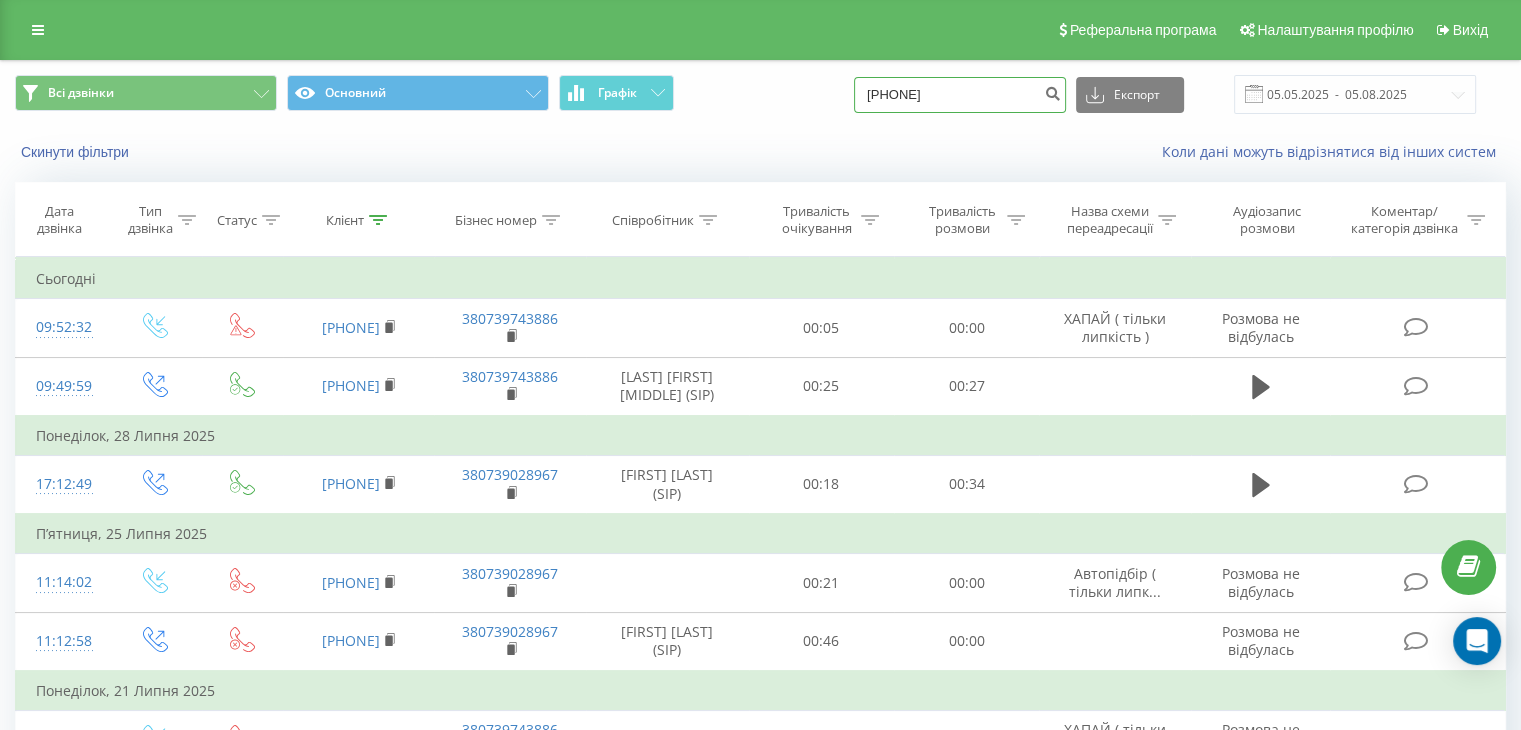 type on "[PHONE]" 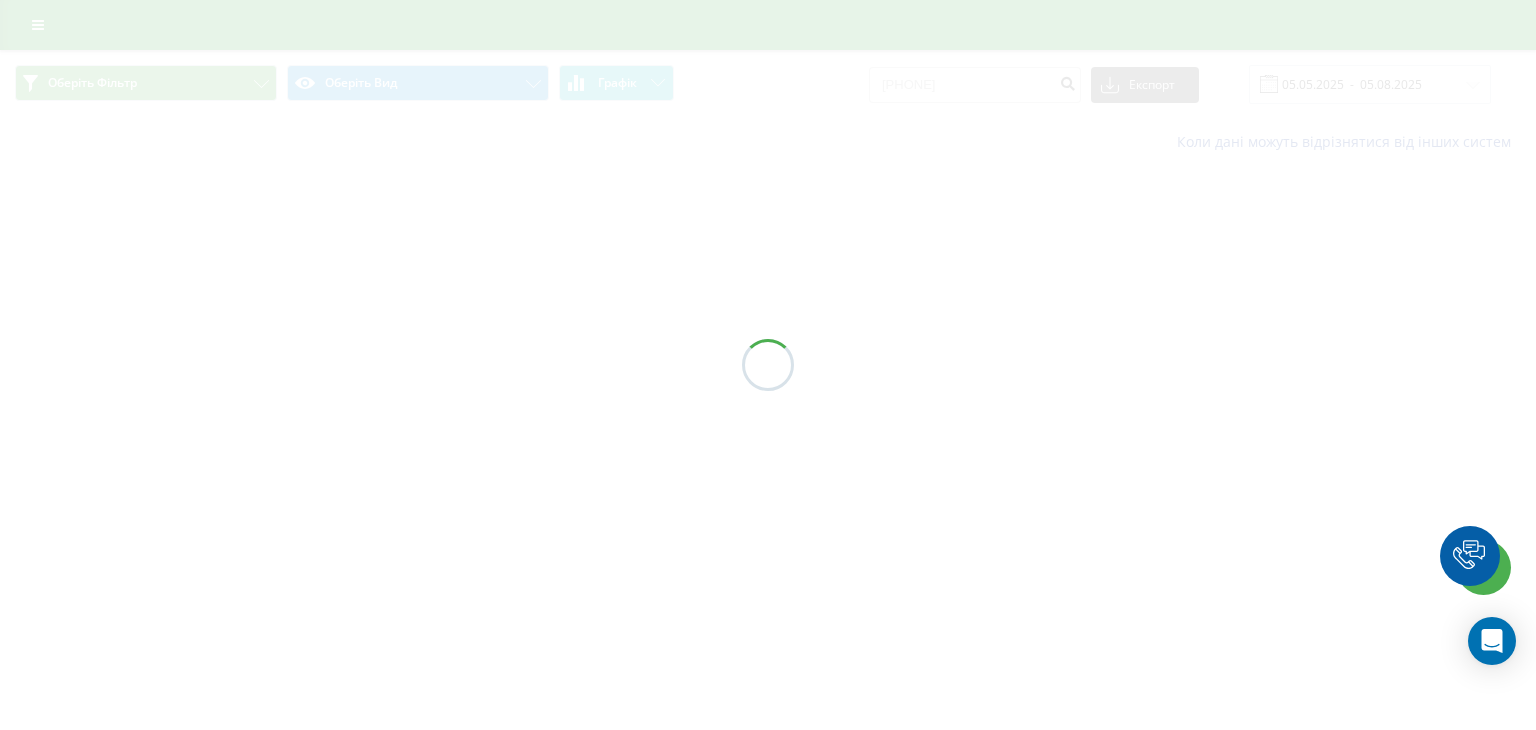 scroll, scrollTop: 0, scrollLeft: 0, axis: both 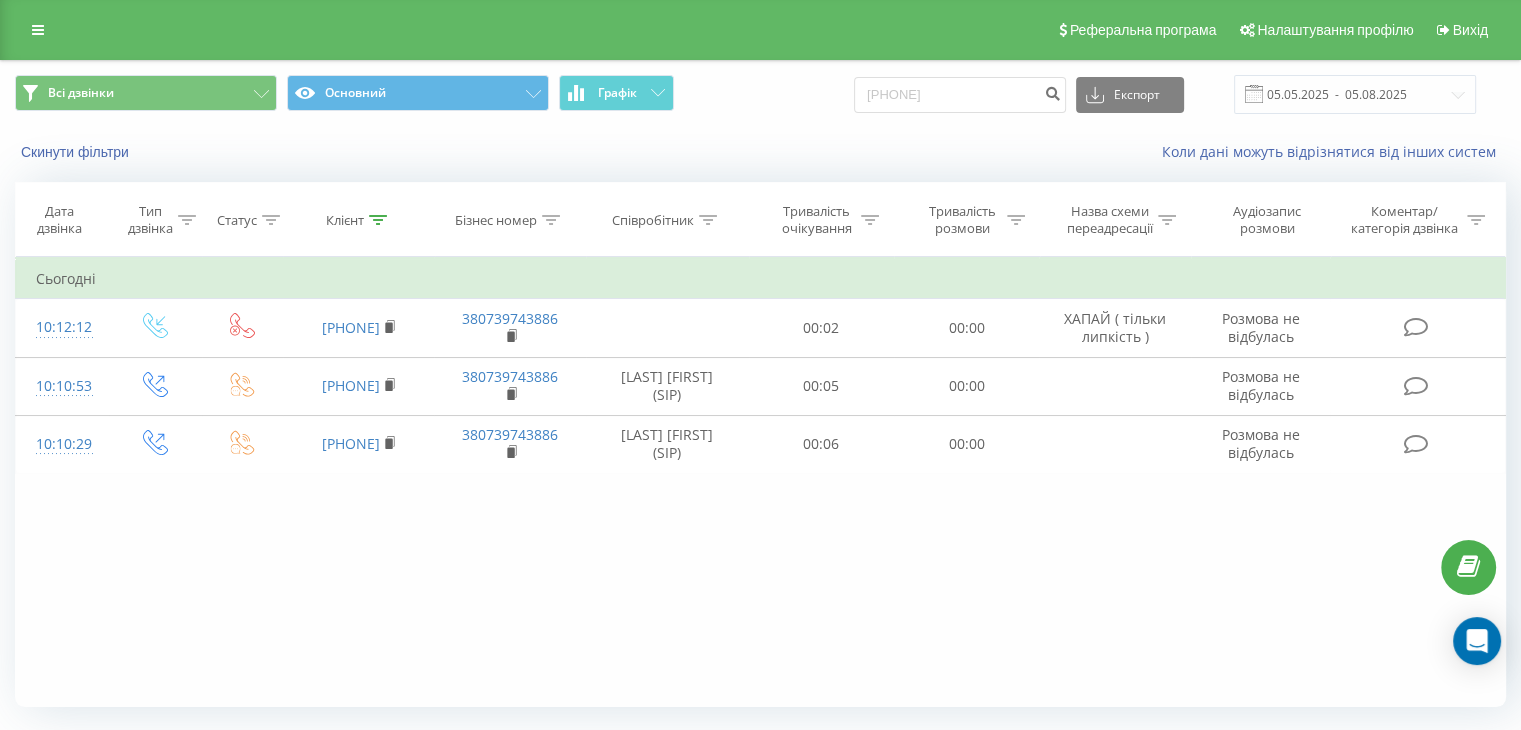 click on "Фільтрувати за умовою Дорівнює Введіть значення Скасувати OK Фільтрувати за умовою Дорівнює Введіть значення Скасувати OK Фільтрувати за умовою Містить Скасувати OK Фільтрувати за умовою Містить Скасувати OK Фільтрувати за умовою Містить Скасувати OK Фільтрувати за умовою Дорівнює Скасувати OK Фільтрувати за умовою Дорівнює Скасувати OK Фільтрувати за умовою Містить Скасувати OK Фільтрувати за умовою Дорівнює Введіть значення Скасувати OK Сьогодні  10:12:12         380977779743 380739743886 00:02 00:00 ХАПАЙ ( тільки липкість ) Розмова не відбулась  10:10:53         380977779743 380739743886 00:05 00:00" at bounding box center (760, 482) 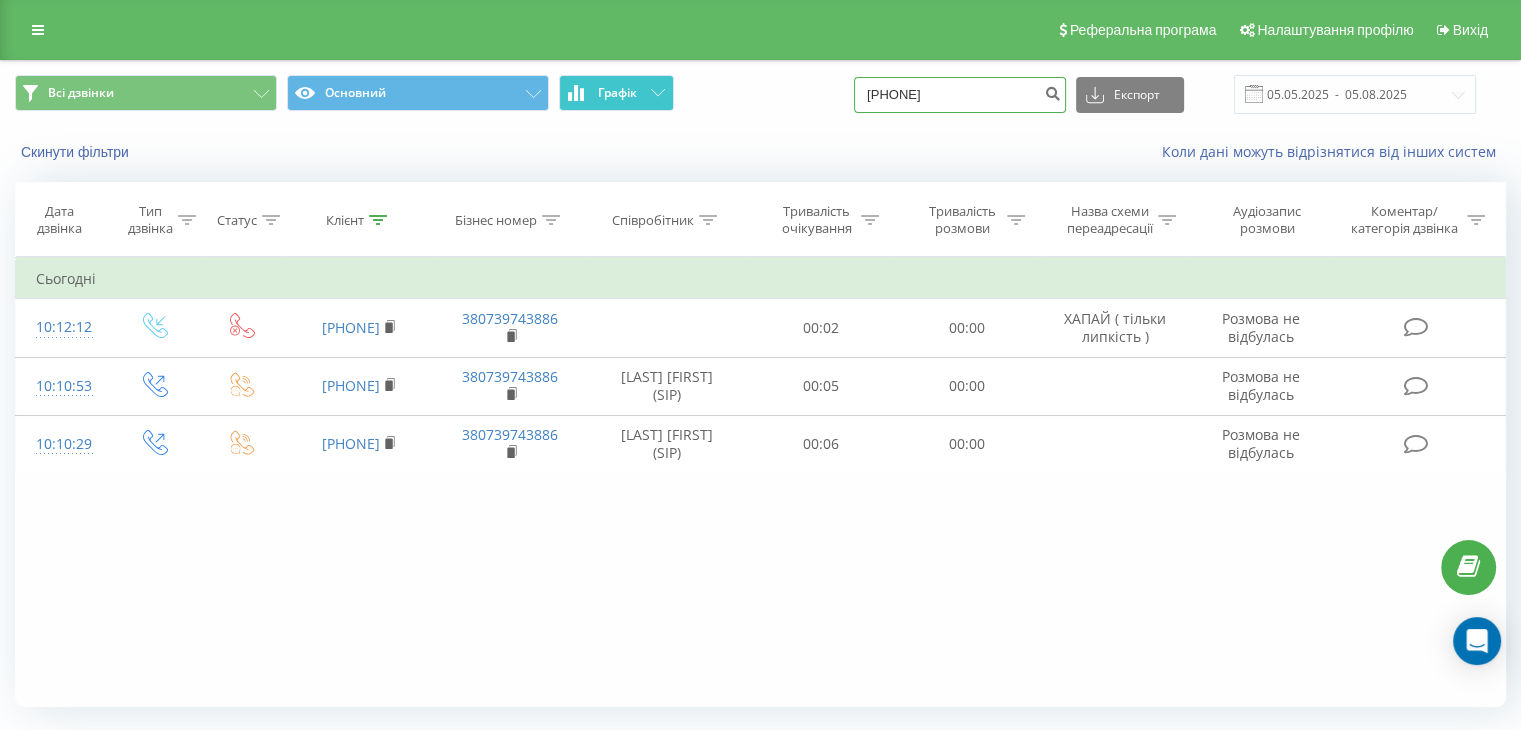 drag, startPoint x: 818, startPoint y: 75, endPoint x: 648, endPoint y: 89, distance: 170.5755 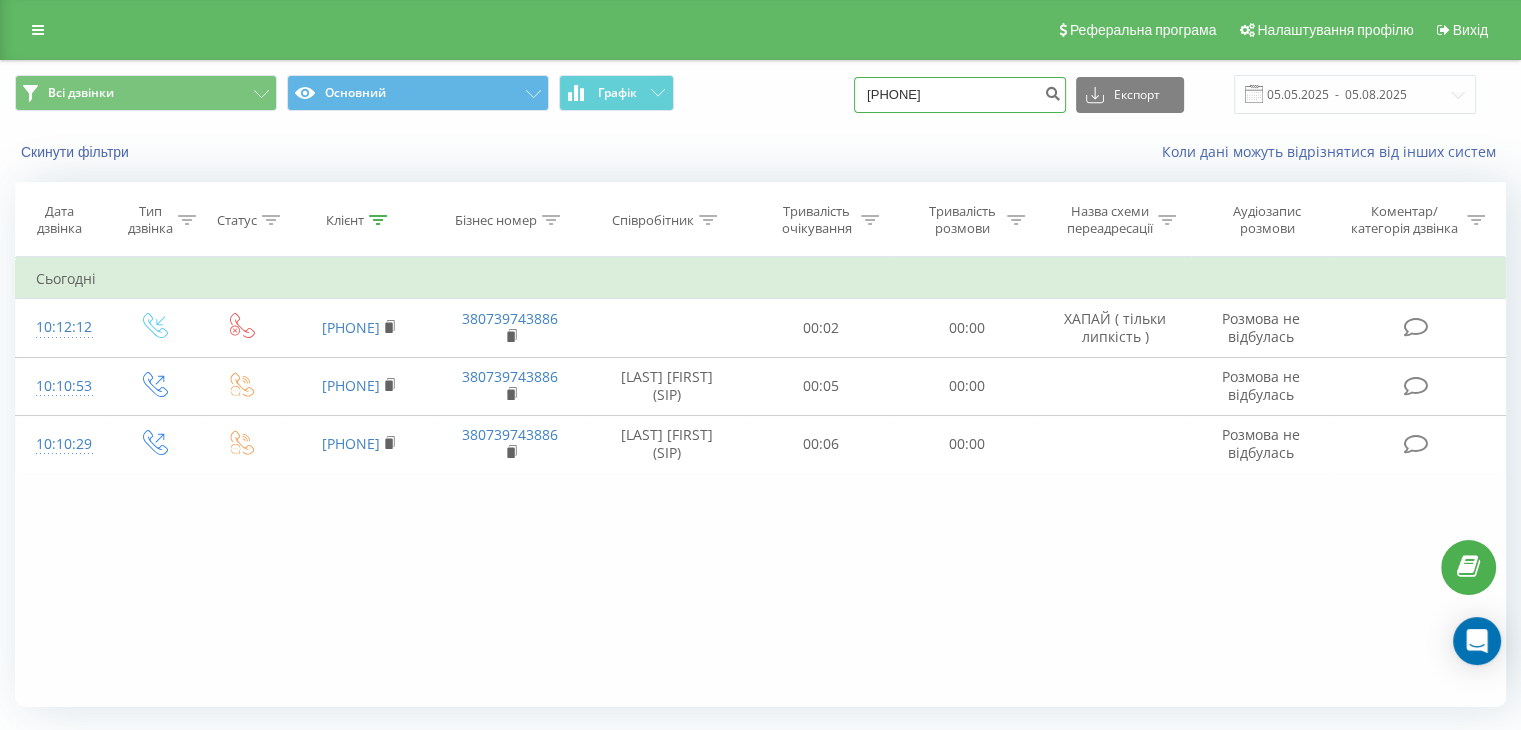 type on "[PHONE]" 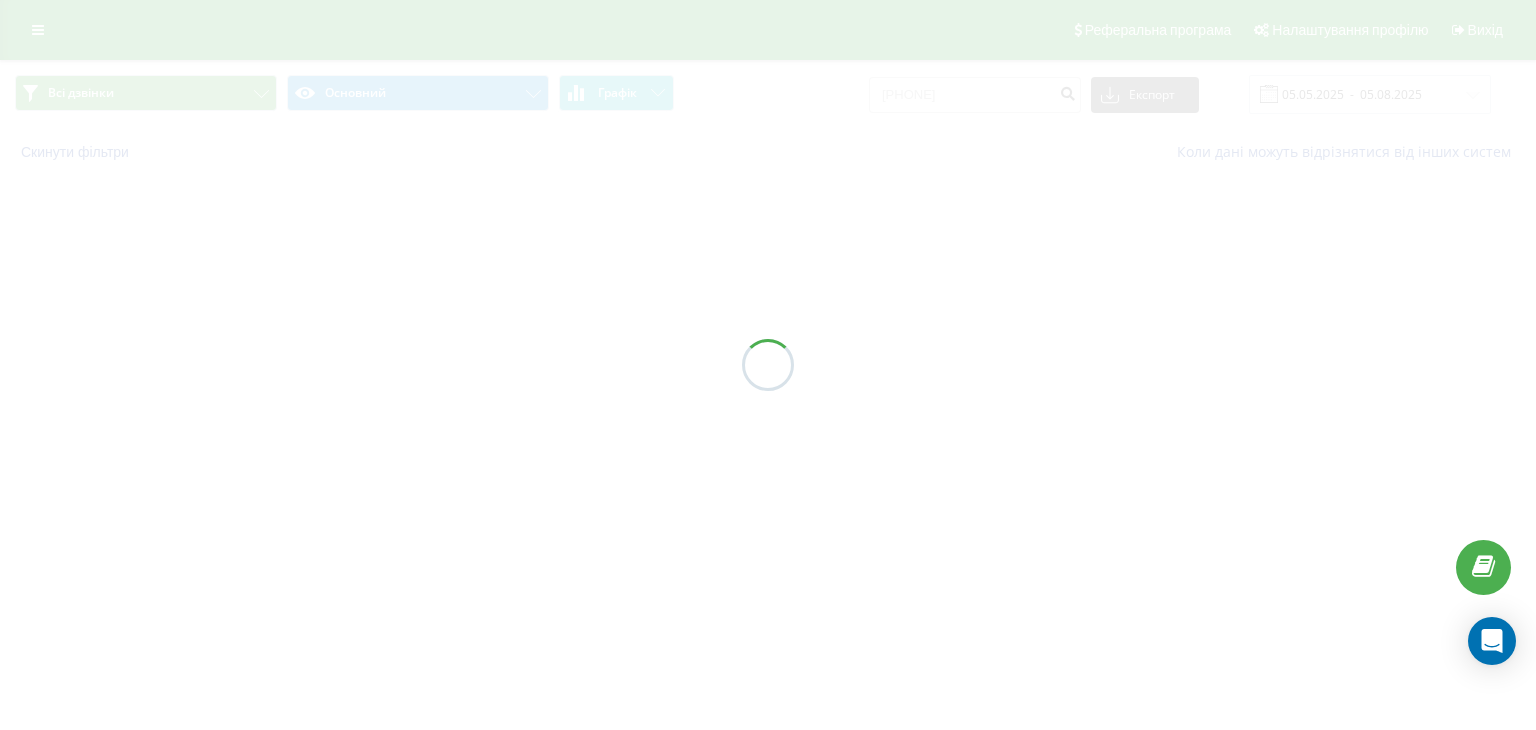 scroll, scrollTop: 0, scrollLeft: 0, axis: both 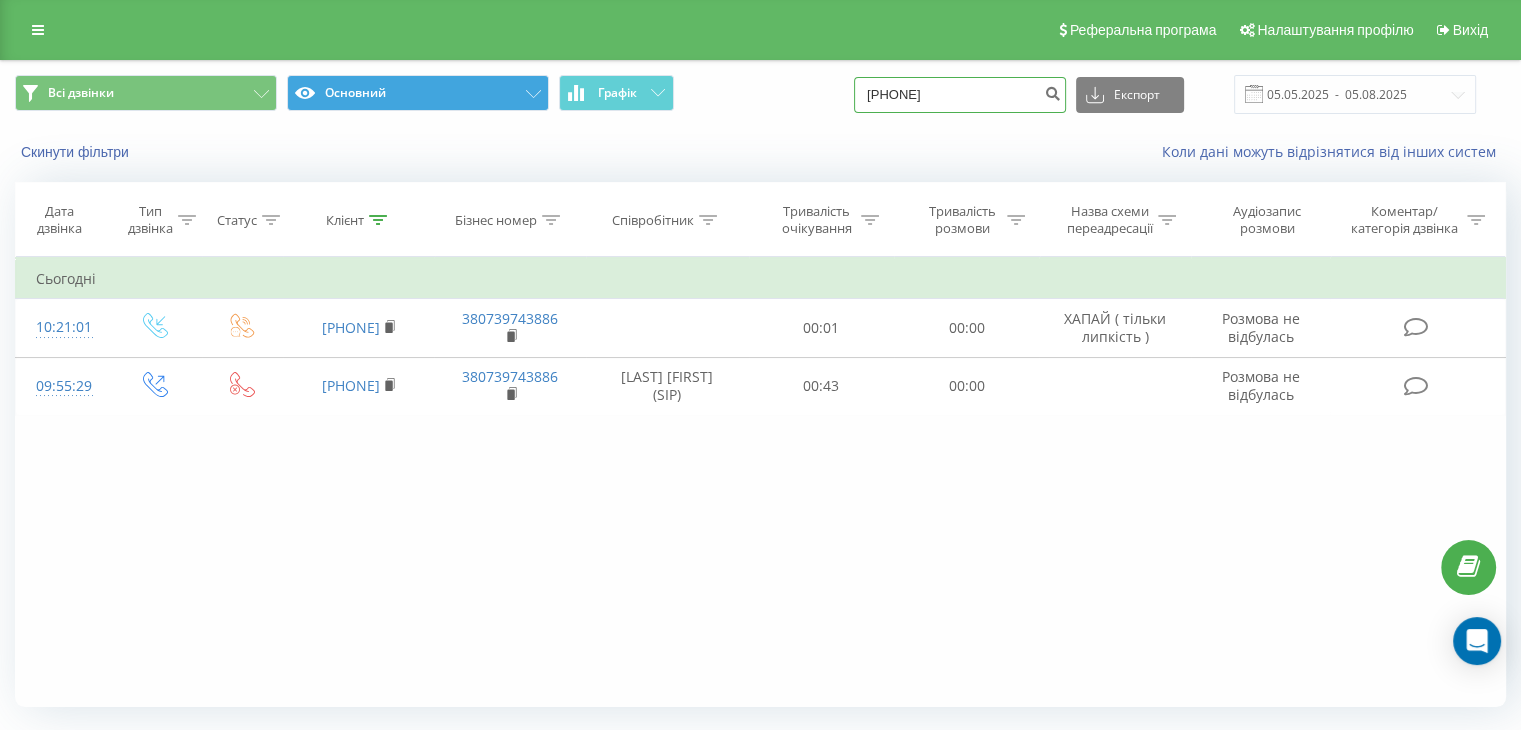 drag, startPoint x: 1019, startPoint y: 110, endPoint x: 455, endPoint y: 105, distance: 564.02216 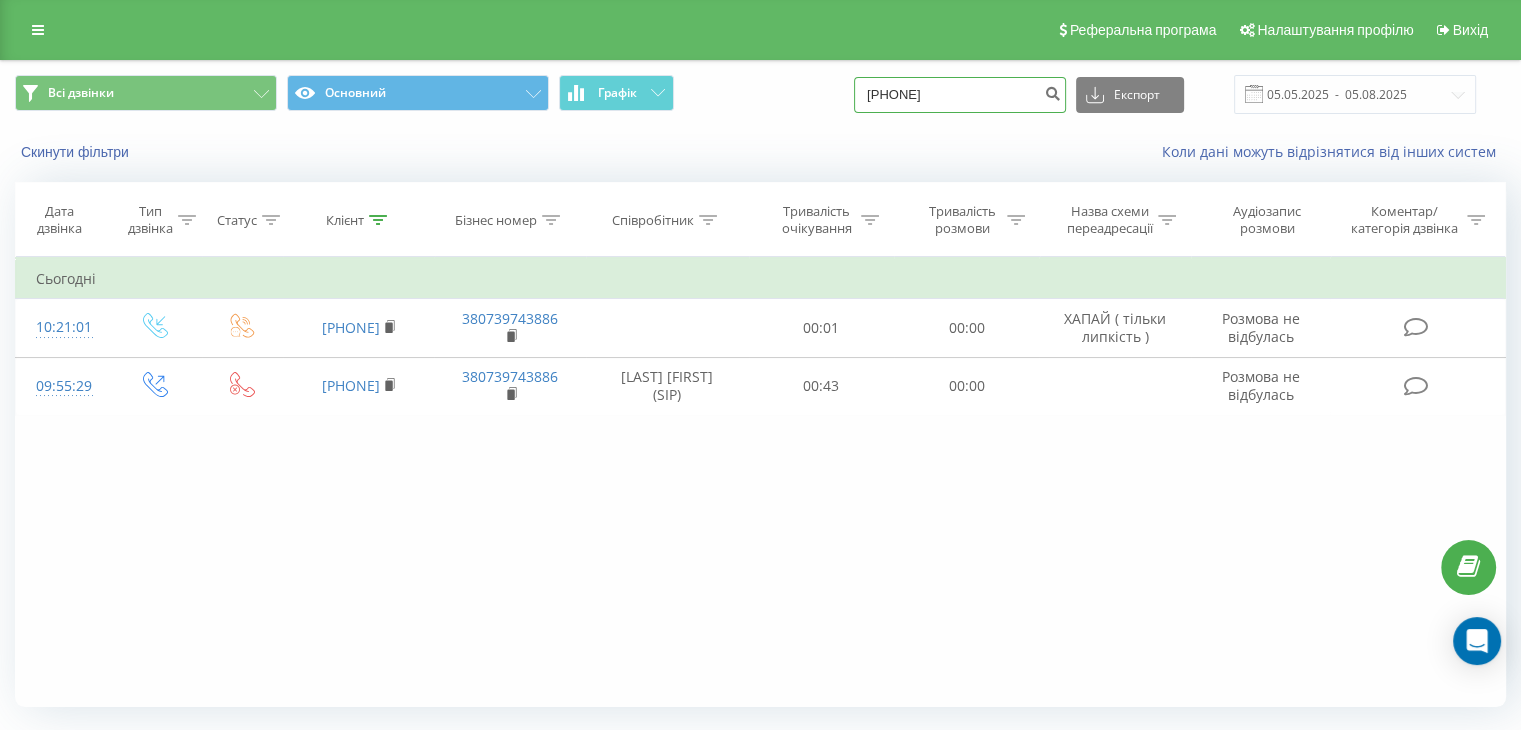 type on "[PHONE]" 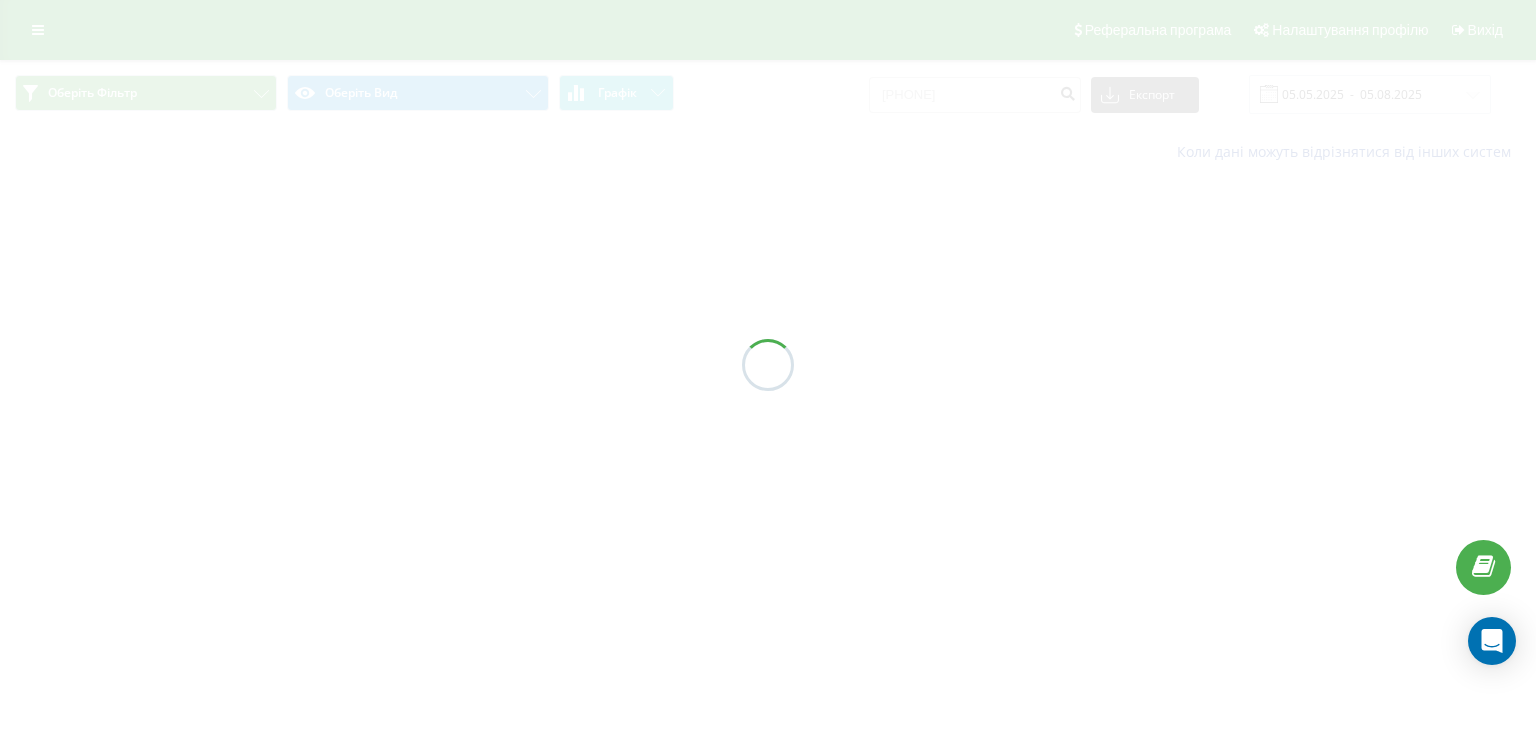 scroll, scrollTop: 0, scrollLeft: 0, axis: both 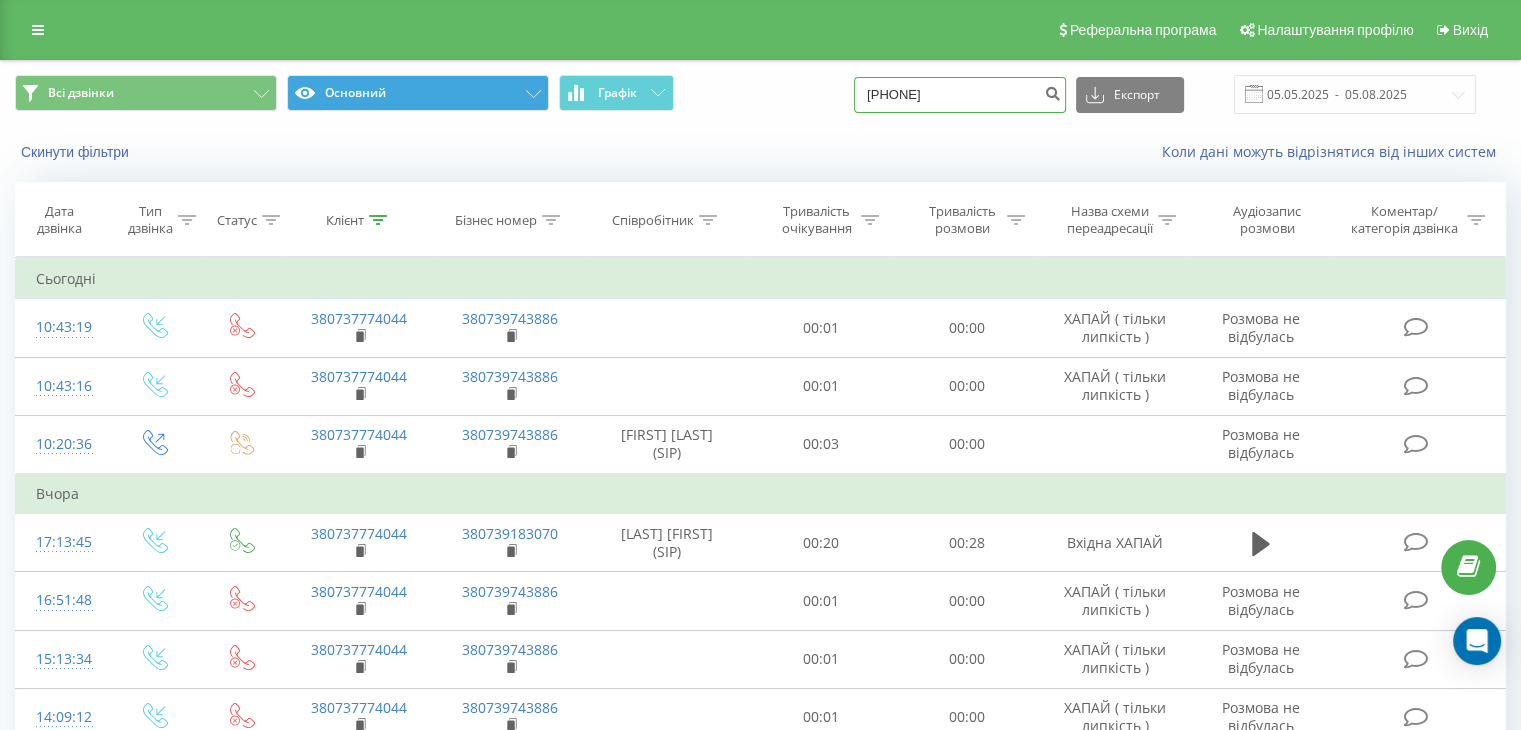 drag, startPoint x: 986, startPoint y: 97, endPoint x: 489, endPoint y: 110, distance: 497.16998 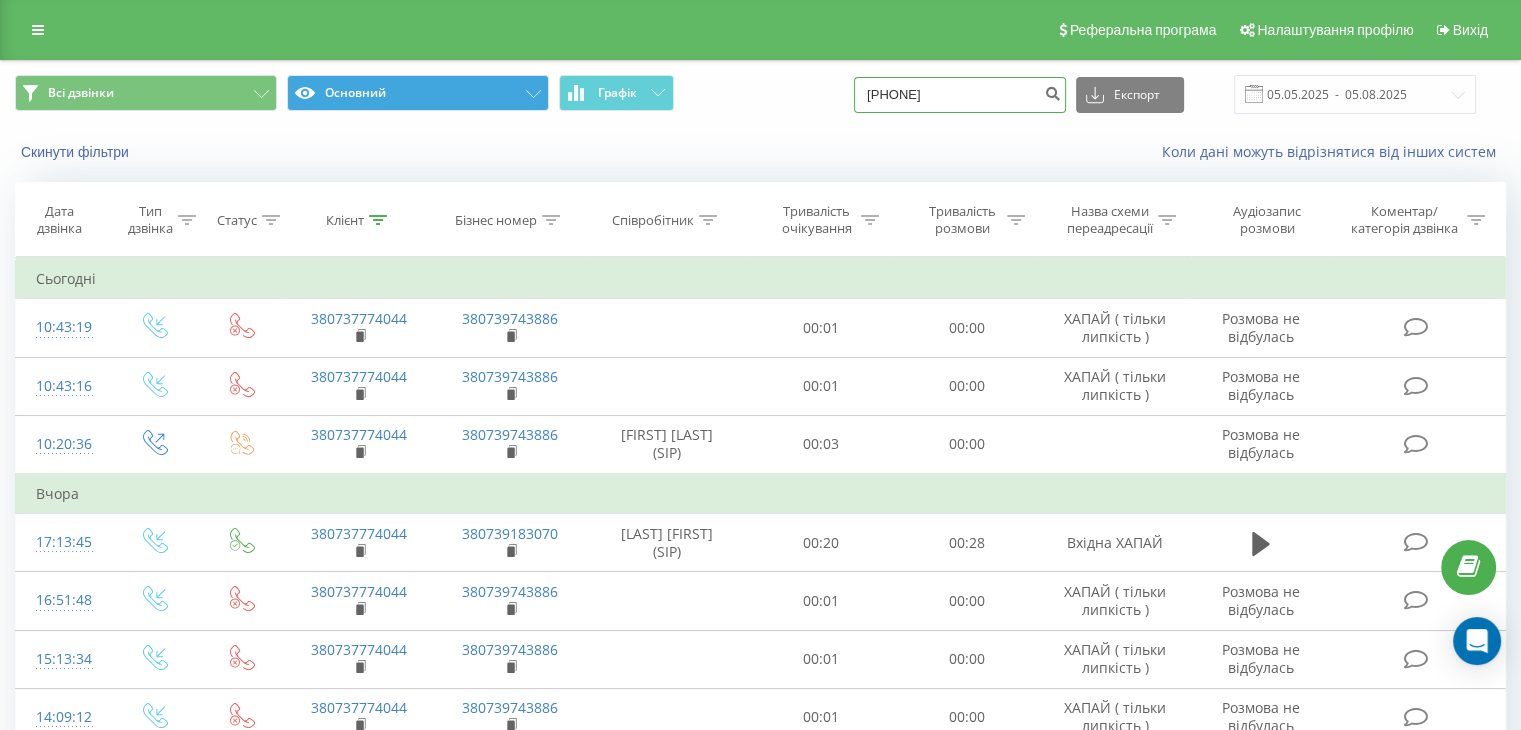 click on "Всі дзвінки Основний Графік 0737774044 Експорт .csv .xls .xlsx 05.05.2025  -  05.08.2025" at bounding box center [760, 94] 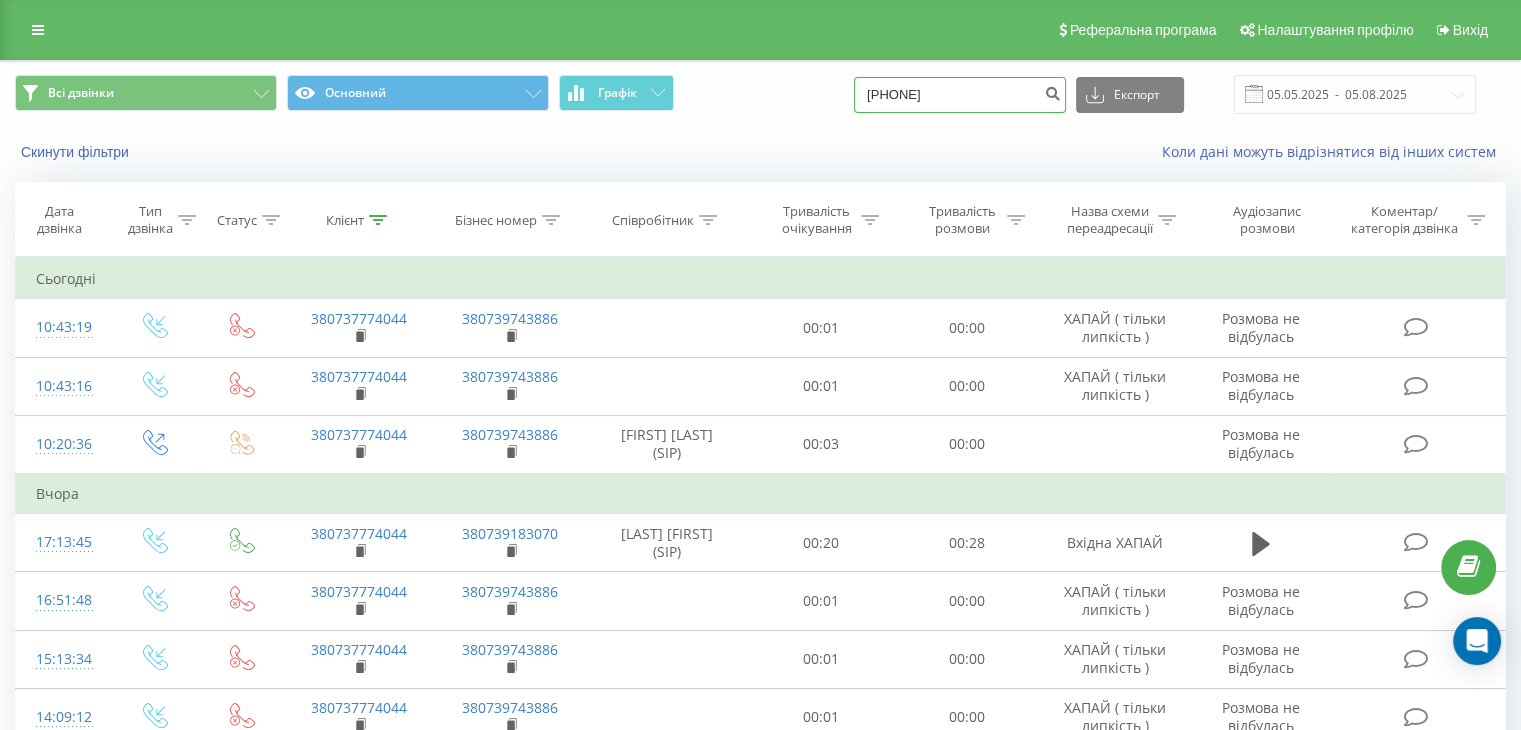 type on "0632964506" 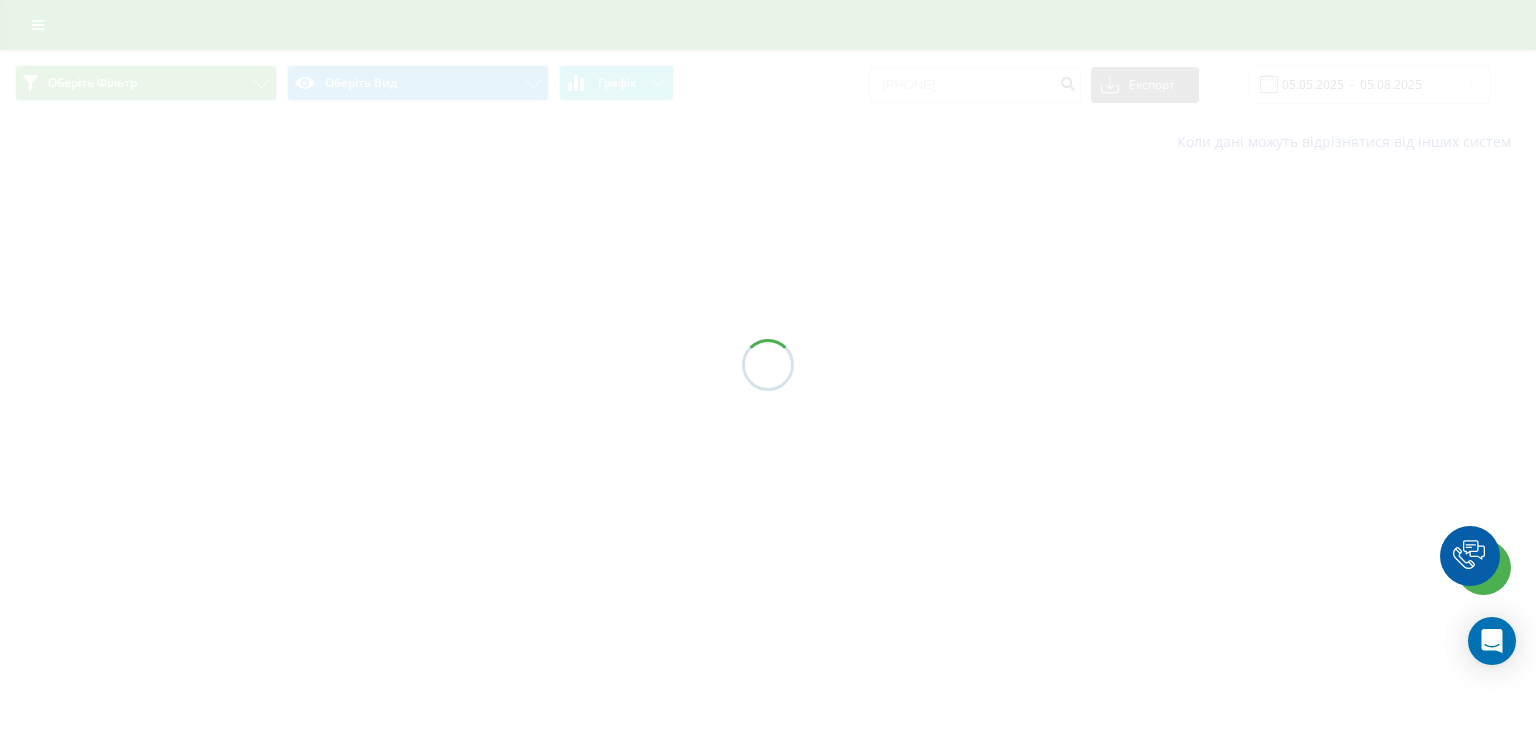 scroll, scrollTop: 0, scrollLeft: 0, axis: both 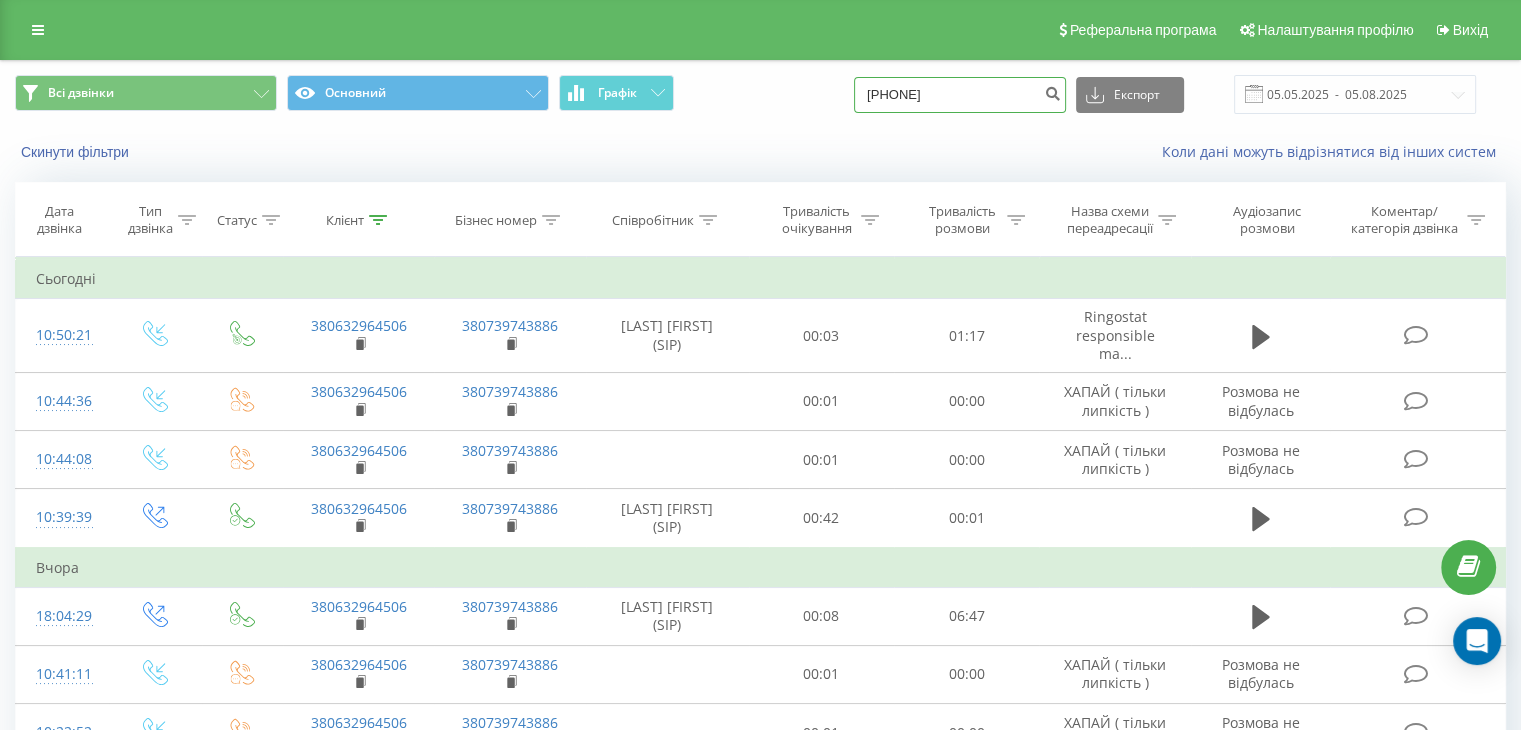 drag, startPoint x: 607, startPoint y: 104, endPoint x: 498, endPoint y: 117, distance: 109.77249 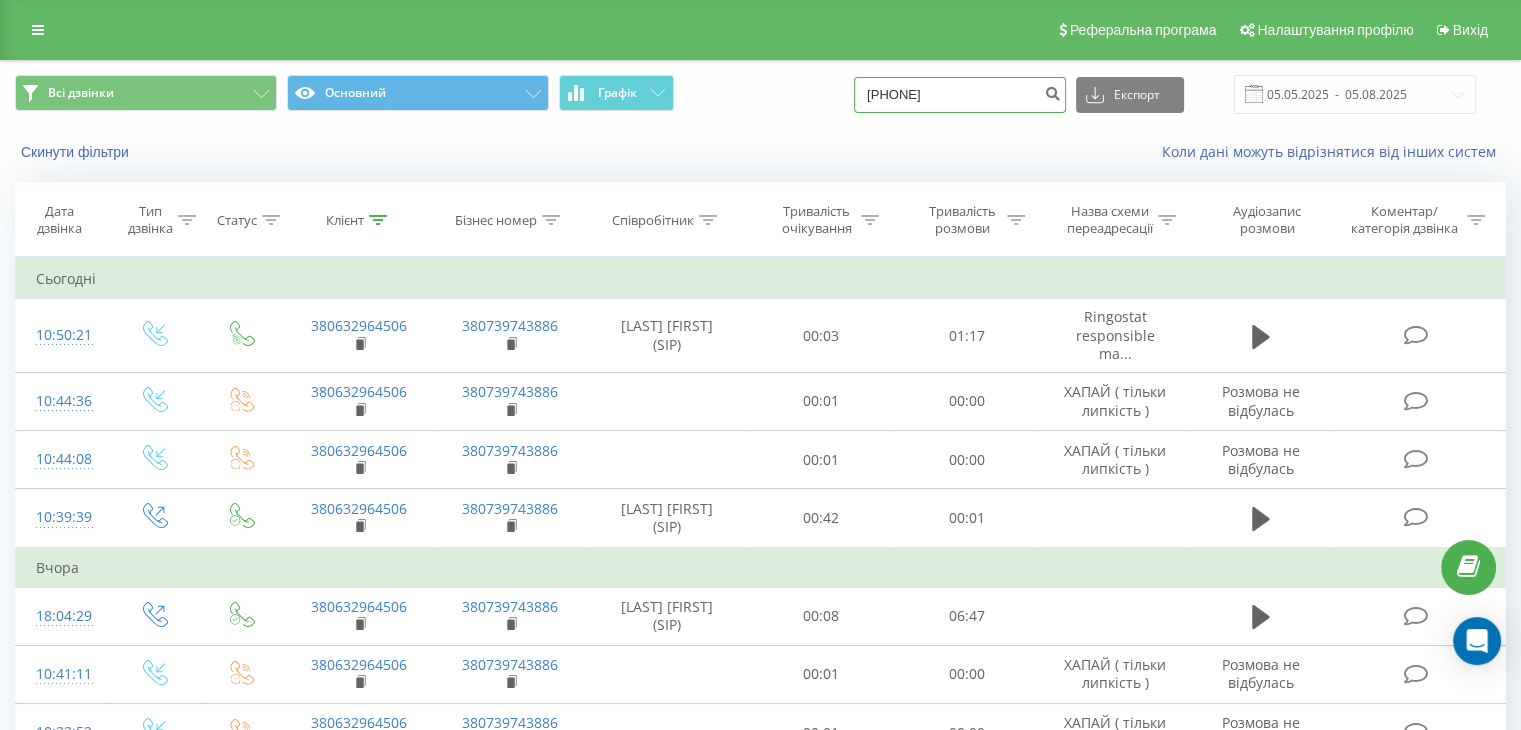 type on "[PHONE]" 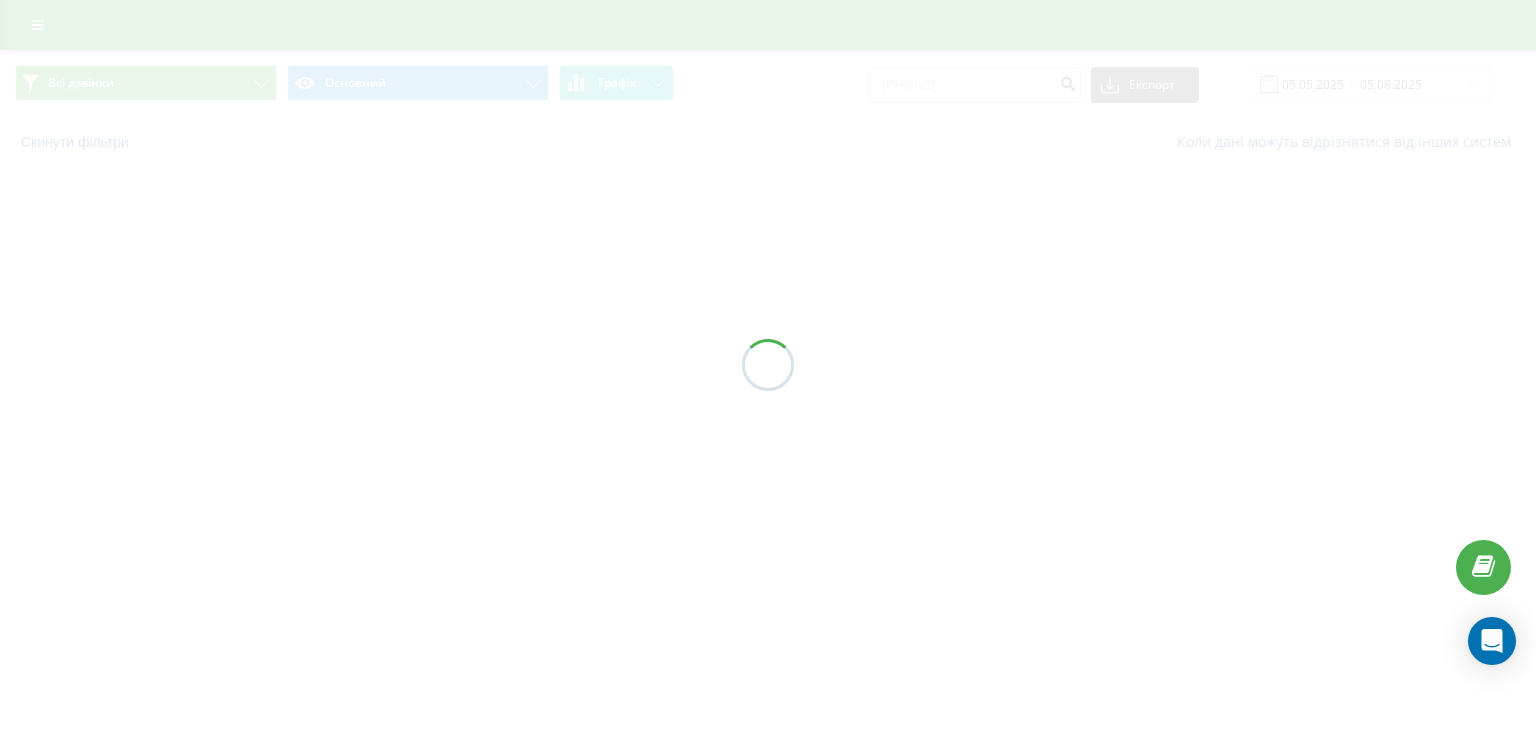 scroll, scrollTop: 0, scrollLeft: 0, axis: both 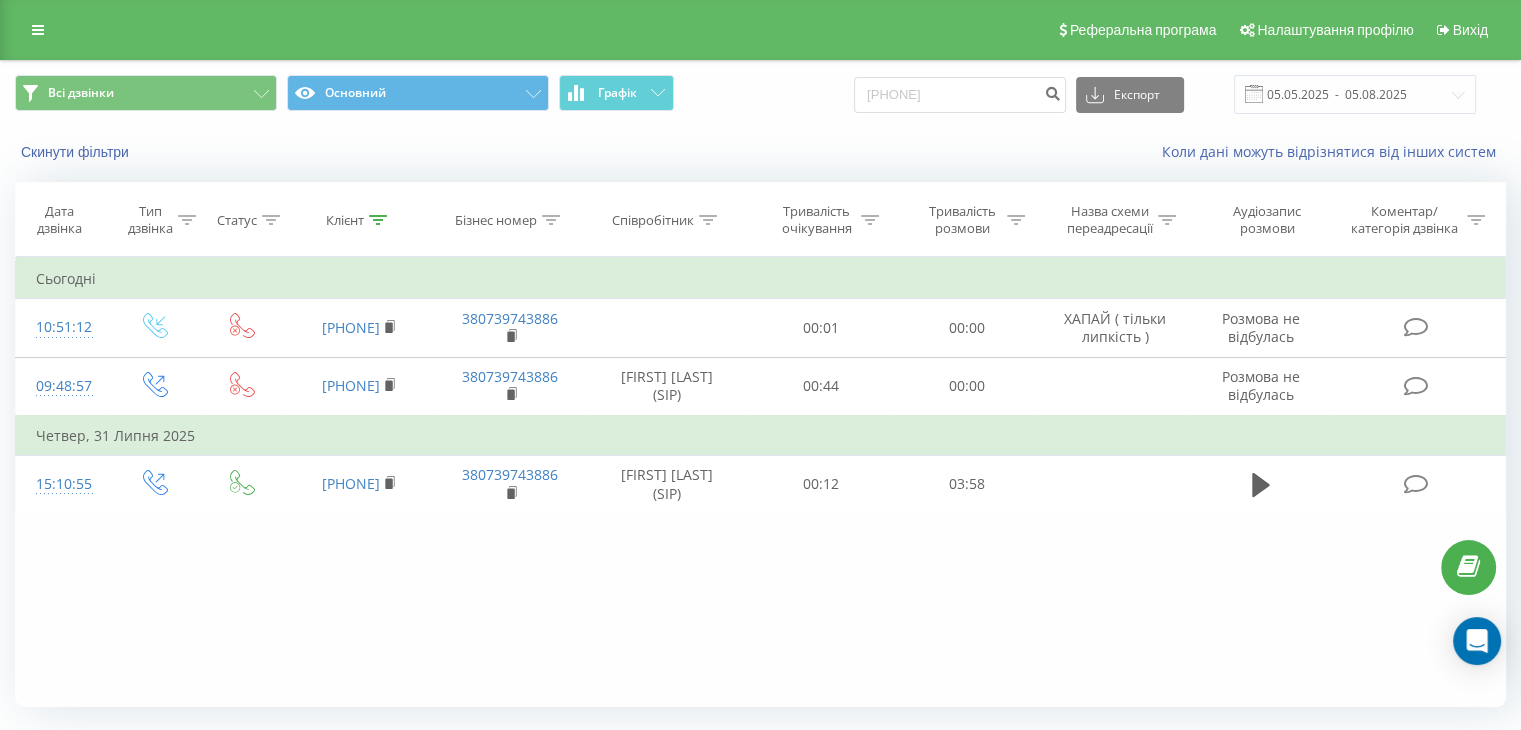 click on "Фільтрувати за умовою Дорівнює Введіть значення Скасувати OK Фільтрувати за умовою Дорівнює Введіть значення Скасувати OK Фільтрувати за умовою Містить Скасувати OK Фільтрувати за умовою Містить Скасувати OK Фільтрувати за умовою Містить Скасувати OK Фільтрувати за умовою Дорівнює Скасувати OK Фільтрувати за умовою Дорівнює Скасувати OK Фільтрувати за умовою Містить Скасувати OK Фільтрувати за умовою Дорівнює Введіть значення Скасувати OK Сьогодні 10:51:12 [PHONE] [PHONE] 00:01 00:00 ХАПАЙ ( тільки липкість ) Розмова не відбулась 09:48:57 [PHONE] [PHONE] 00:44 00:00" at bounding box center (760, 482) 